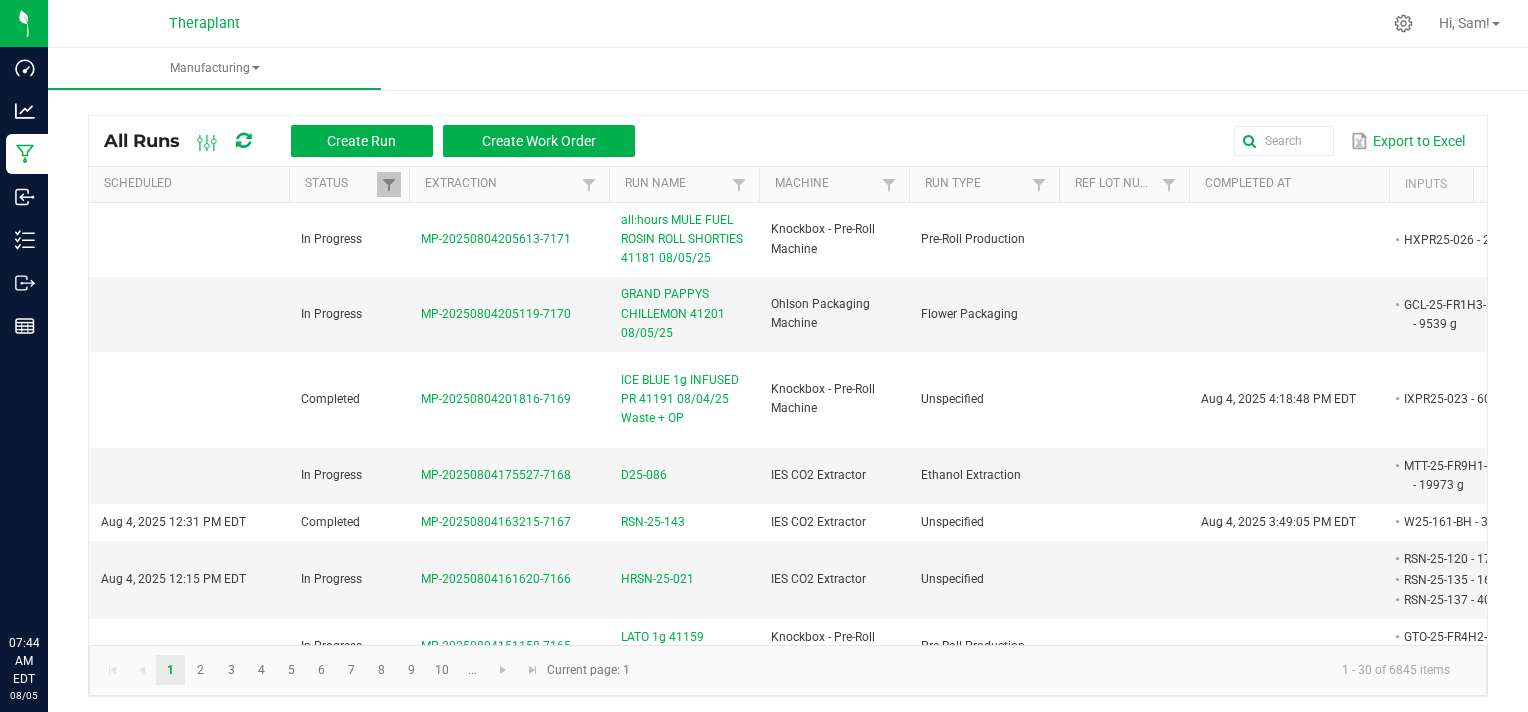 scroll, scrollTop: 0, scrollLeft: 0, axis: both 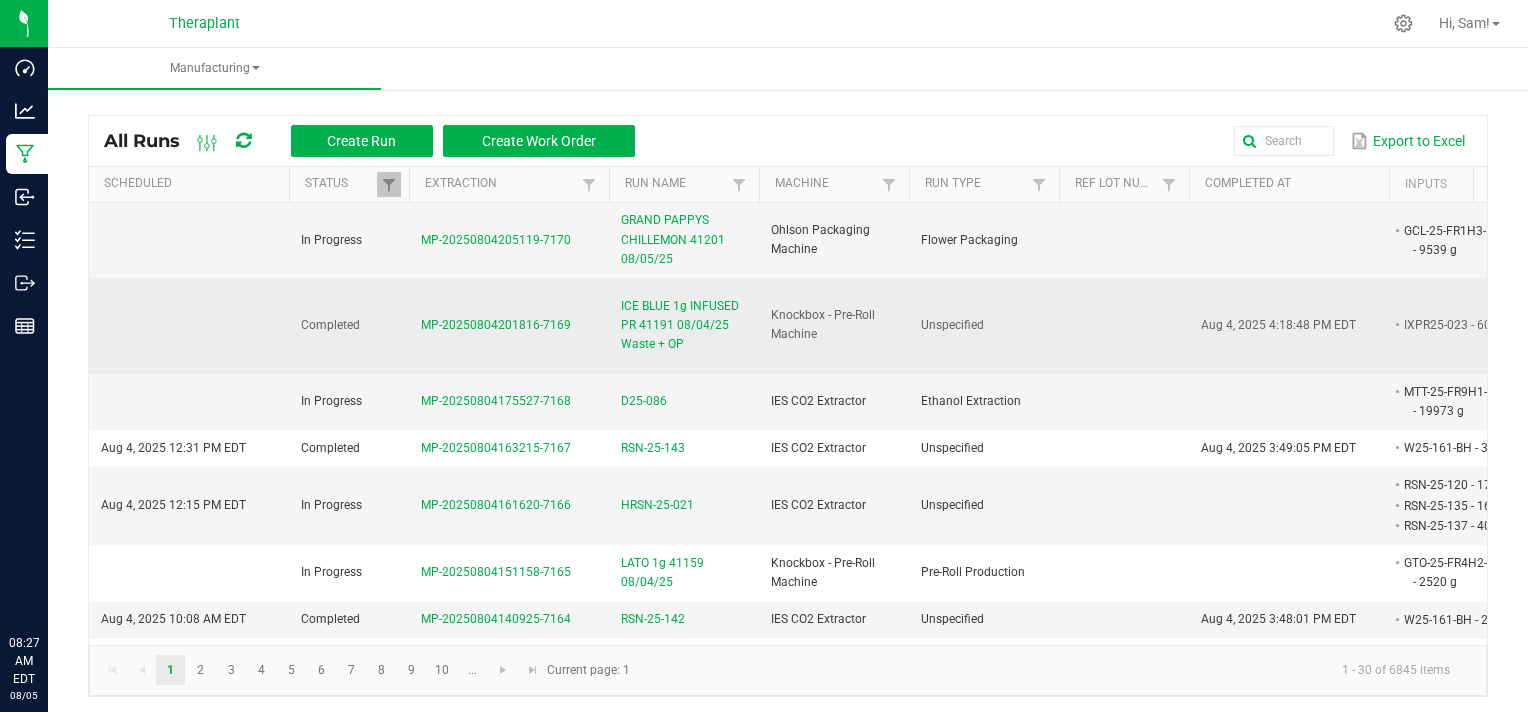 click at bounding box center (189, 326) 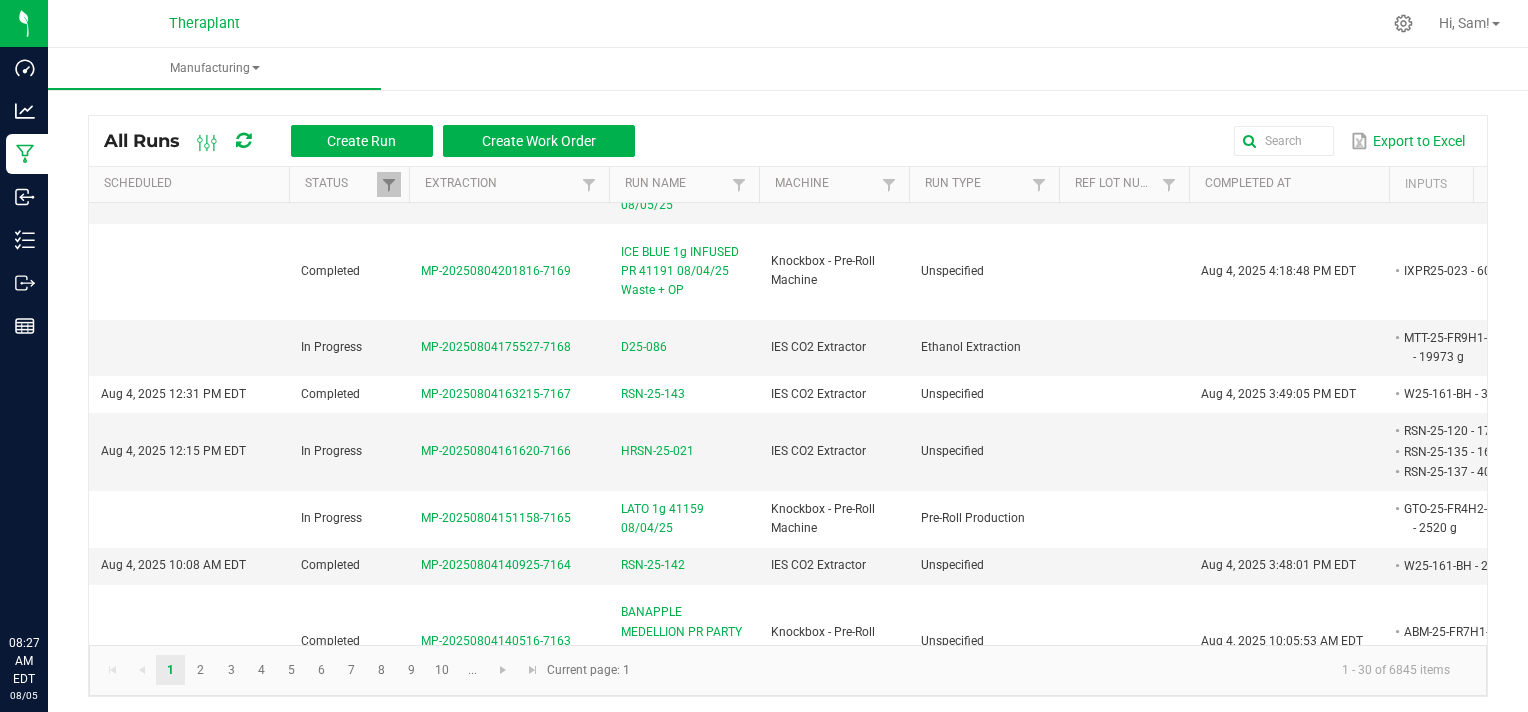 scroll, scrollTop: 136, scrollLeft: 0, axis: vertical 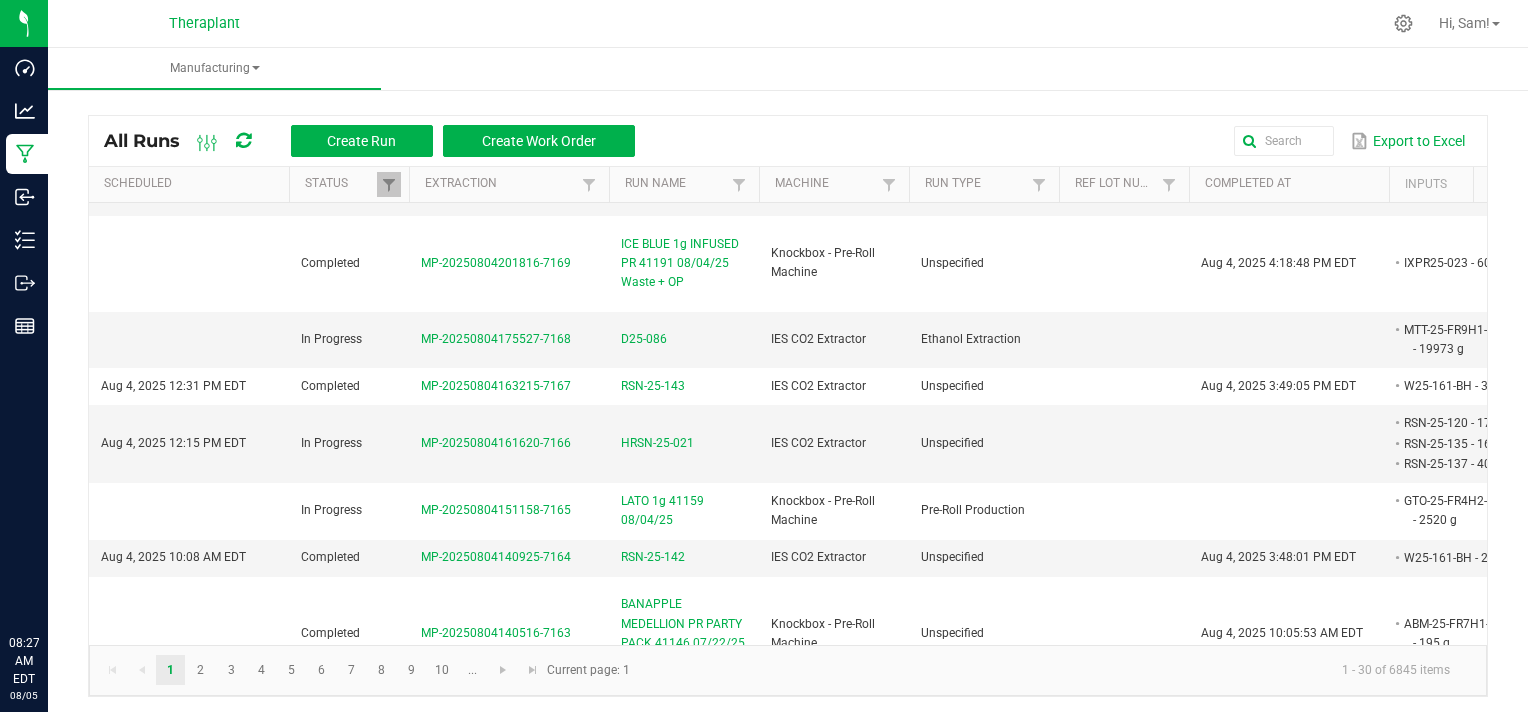 click on "Manufacturing" at bounding box center (812, 69) 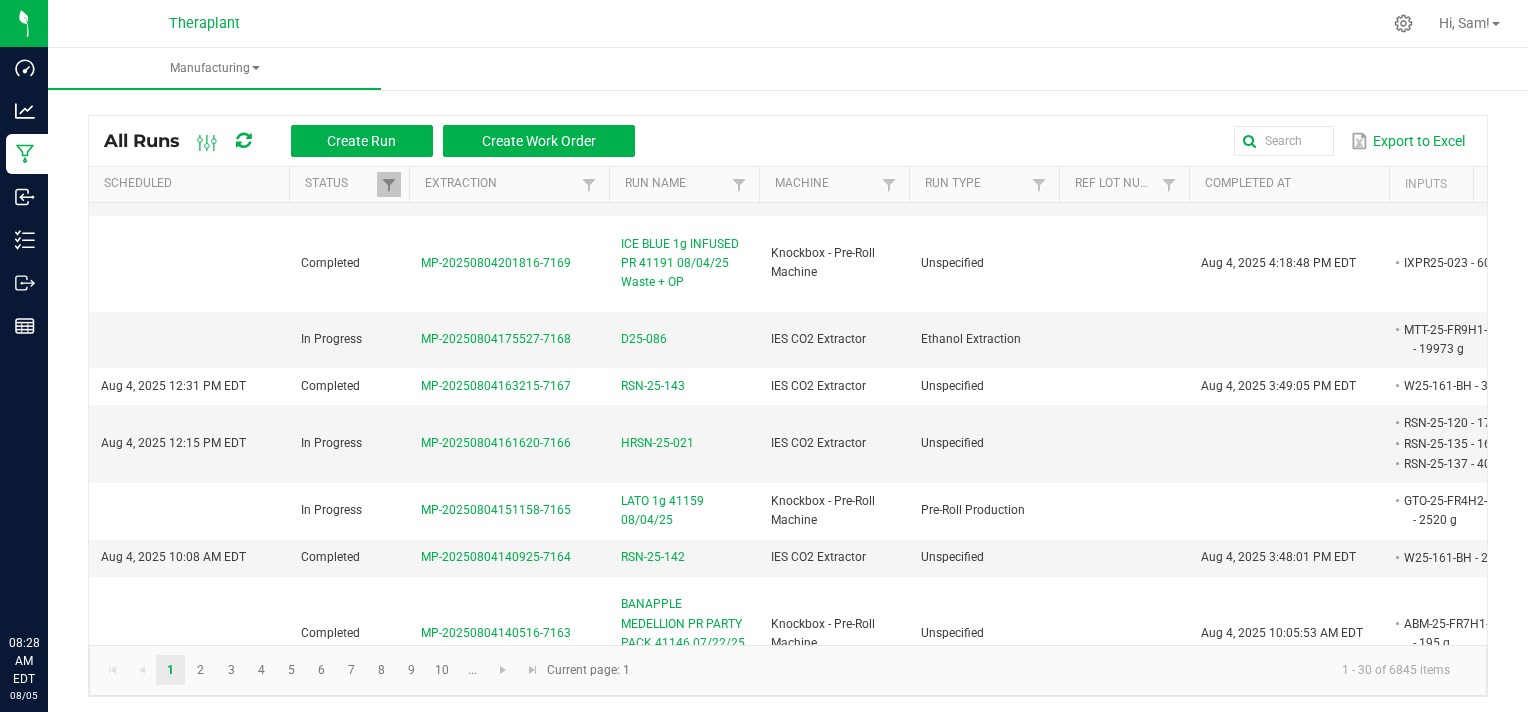 click on "Manufacturing" at bounding box center (812, 69) 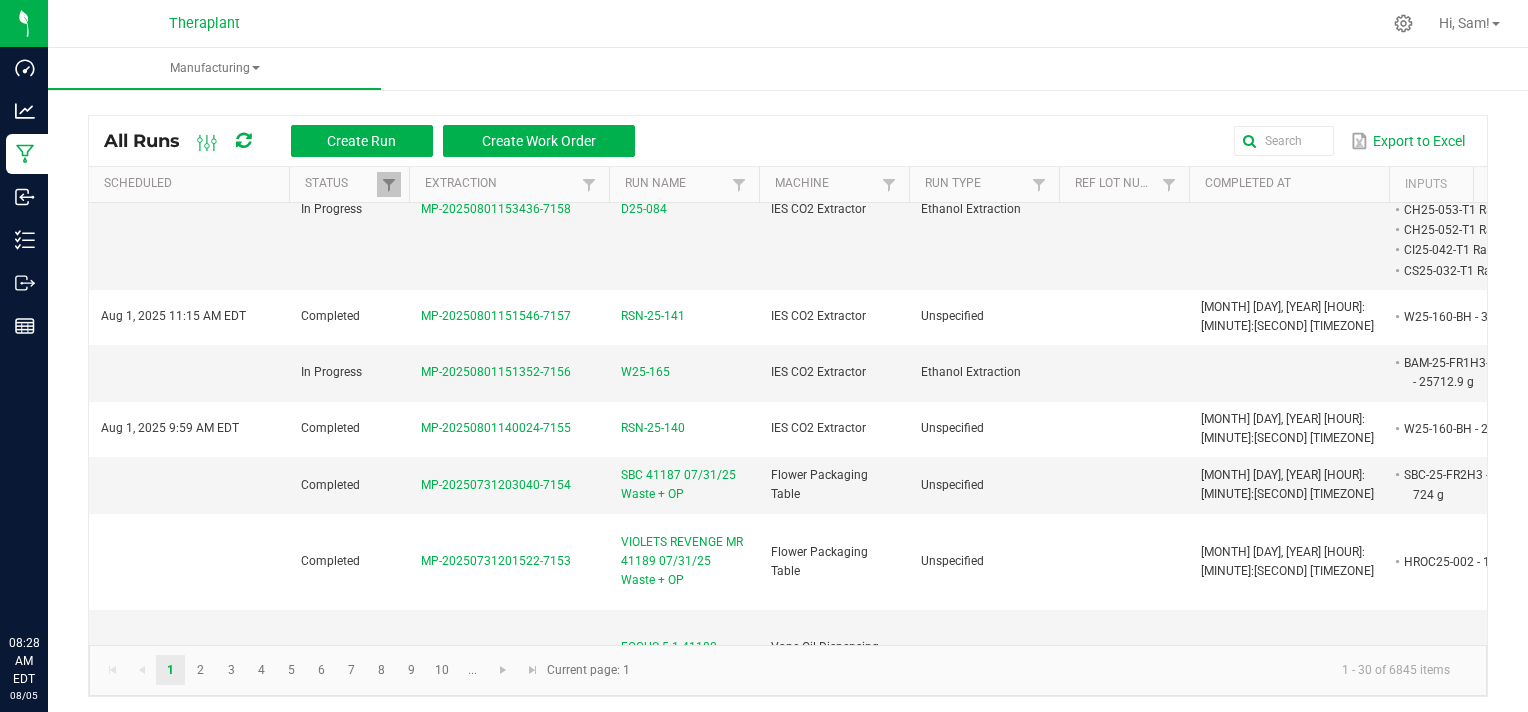 scroll, scrollTop: 0, scrollLeft: 0, axis: both 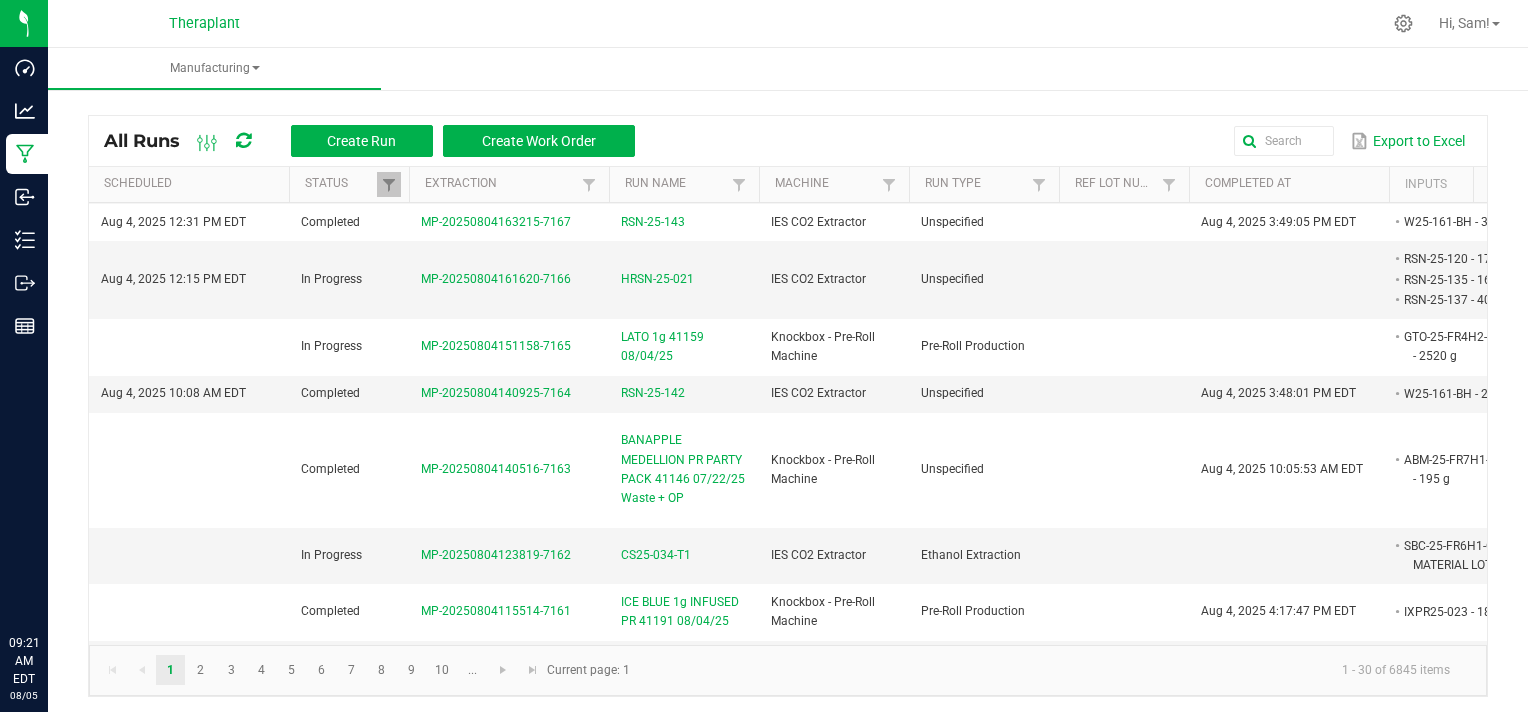 click on "1 - 30 of 6845 items" 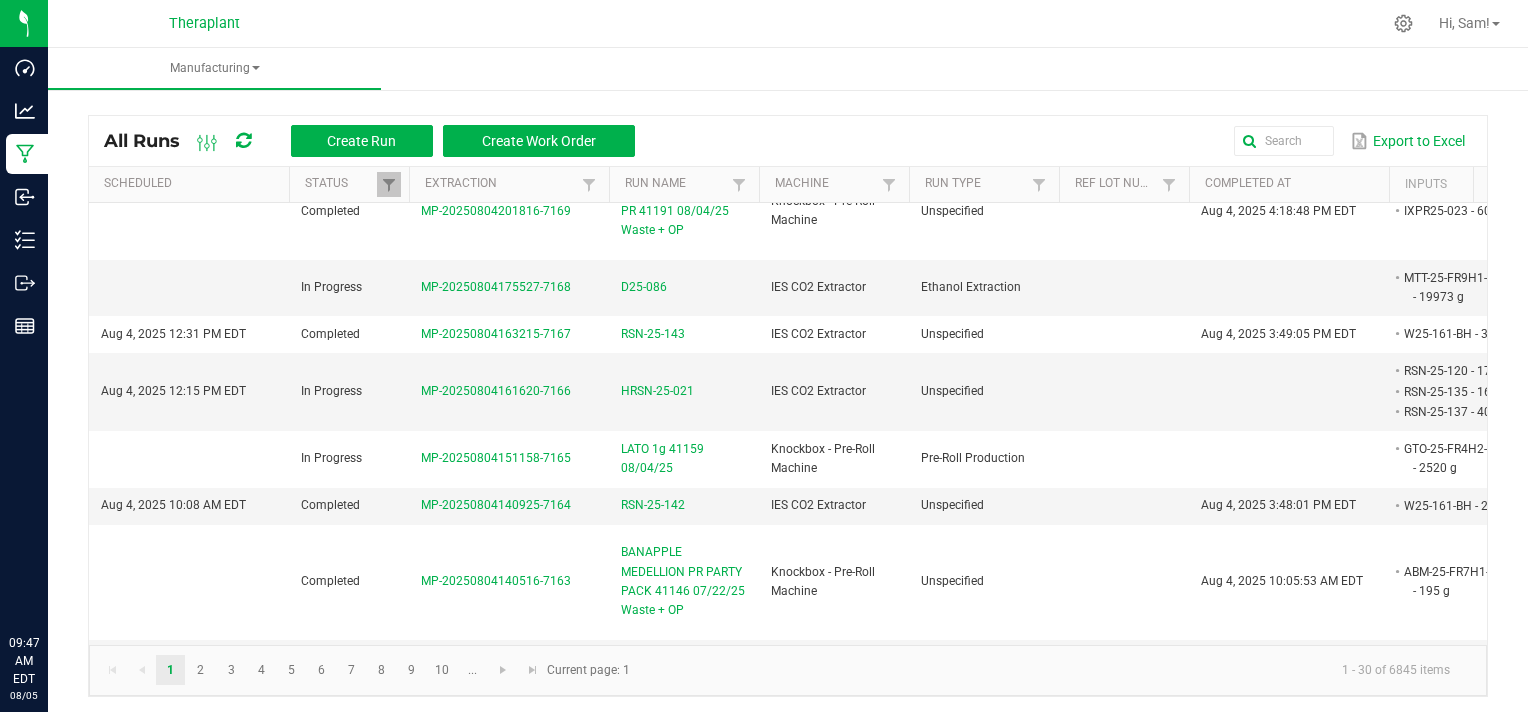scroll, scrollTop: 0, scrollLeft: 0, axis: both 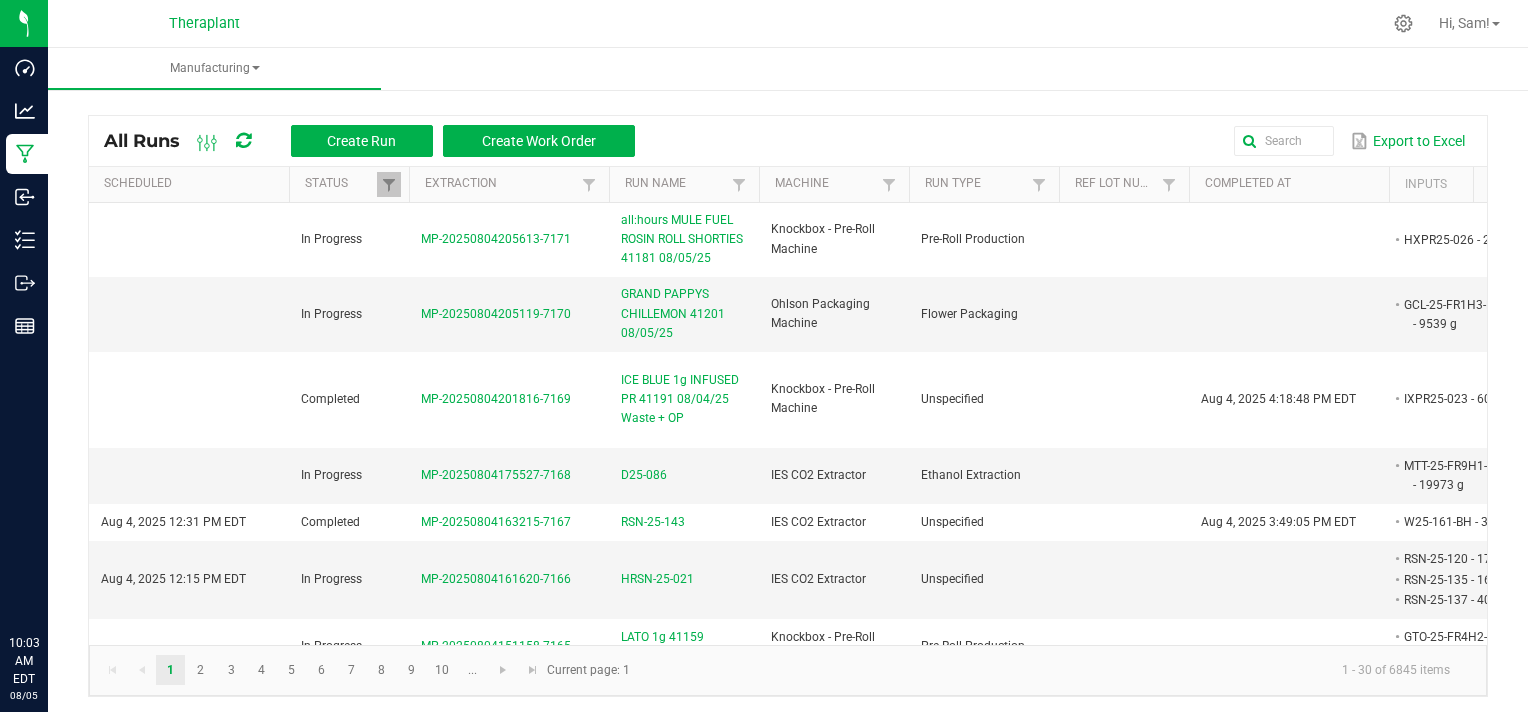 click on "1 - 30 of 6845 items" 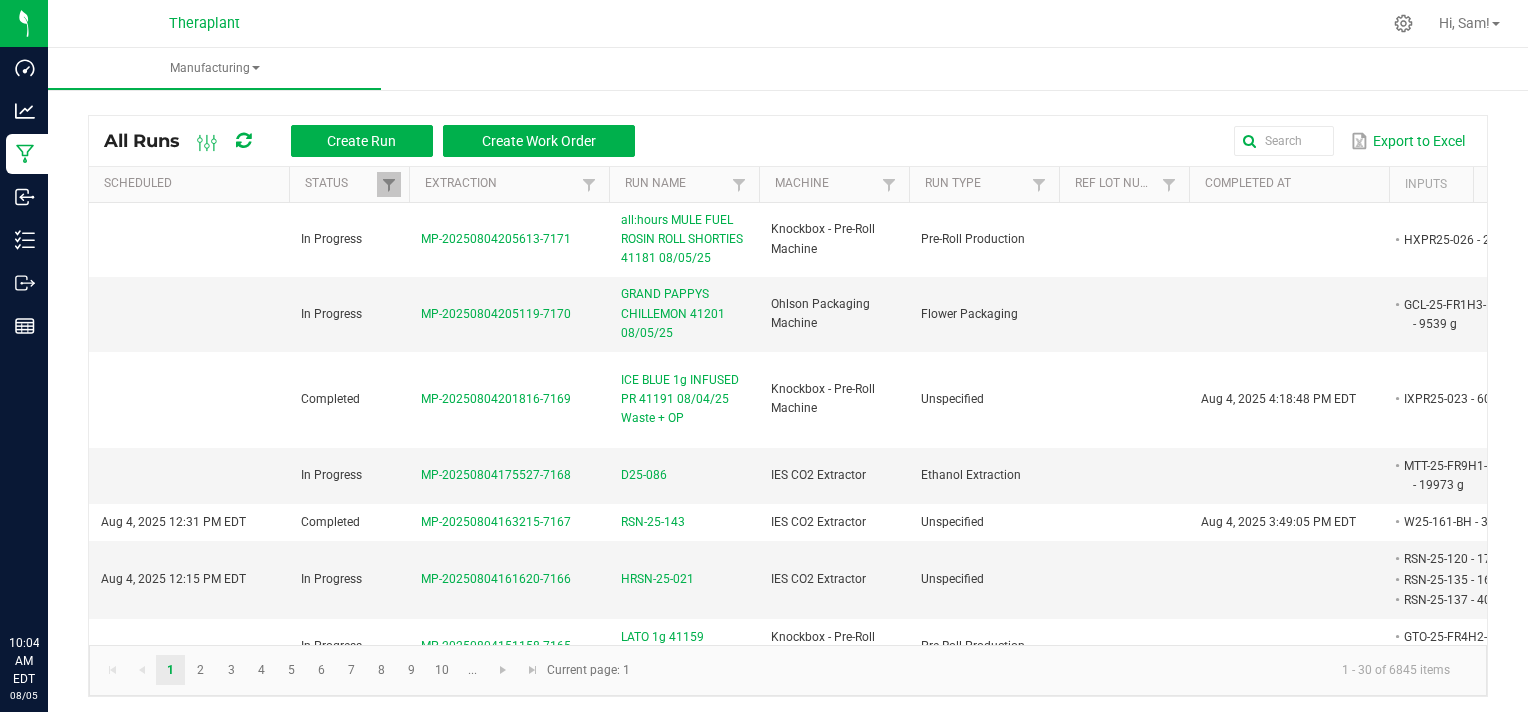 click on "1 - 30 of 6845 items" 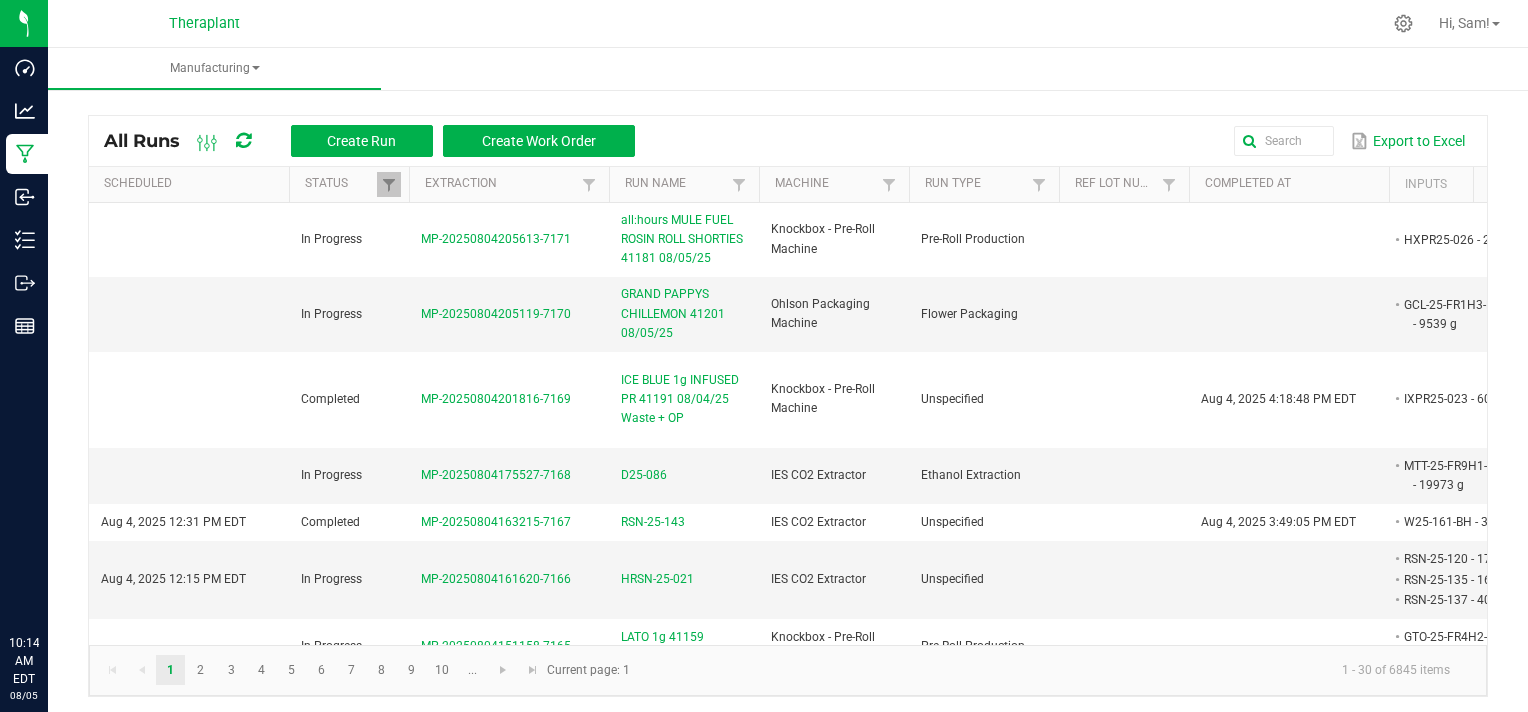 click on "1 - 30 of 6845 items" 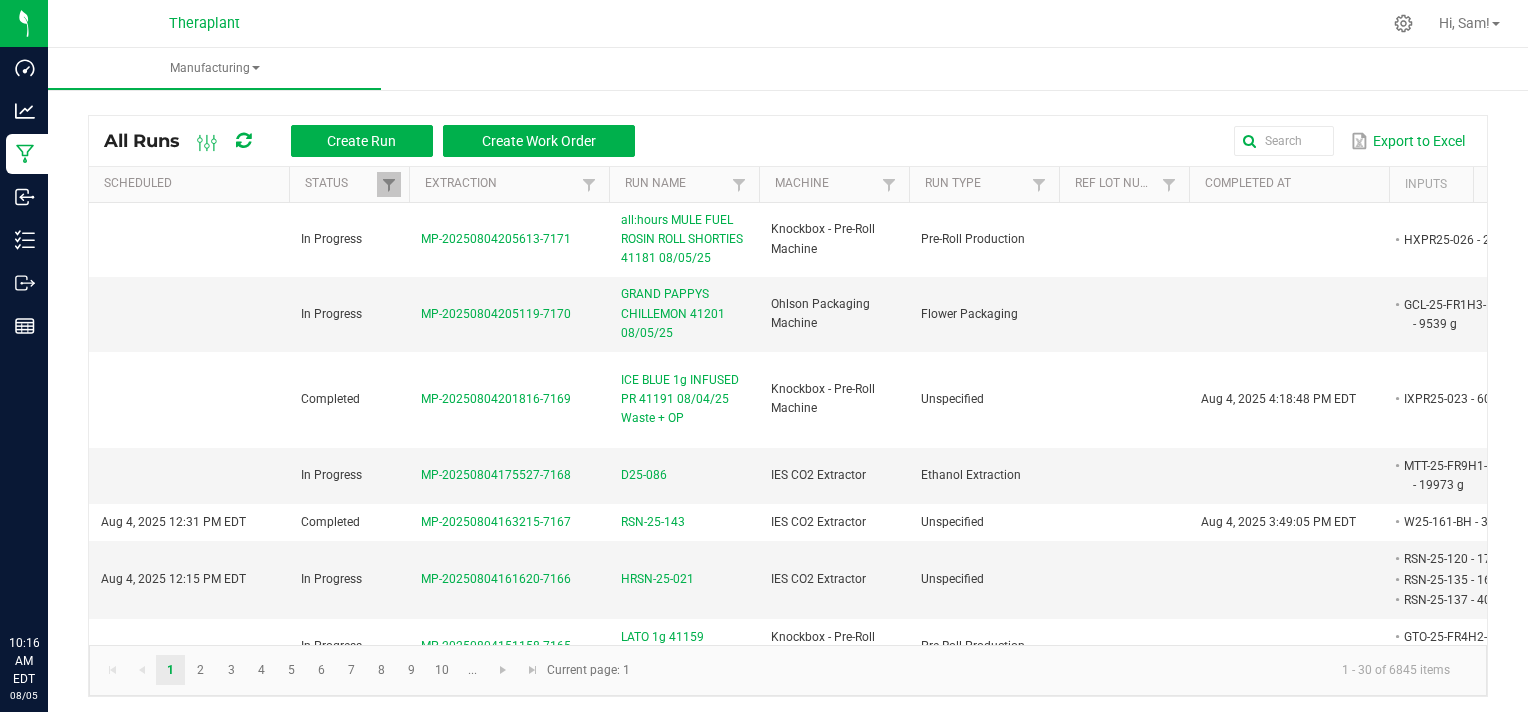 click on "1 - 30 of 6845 items" 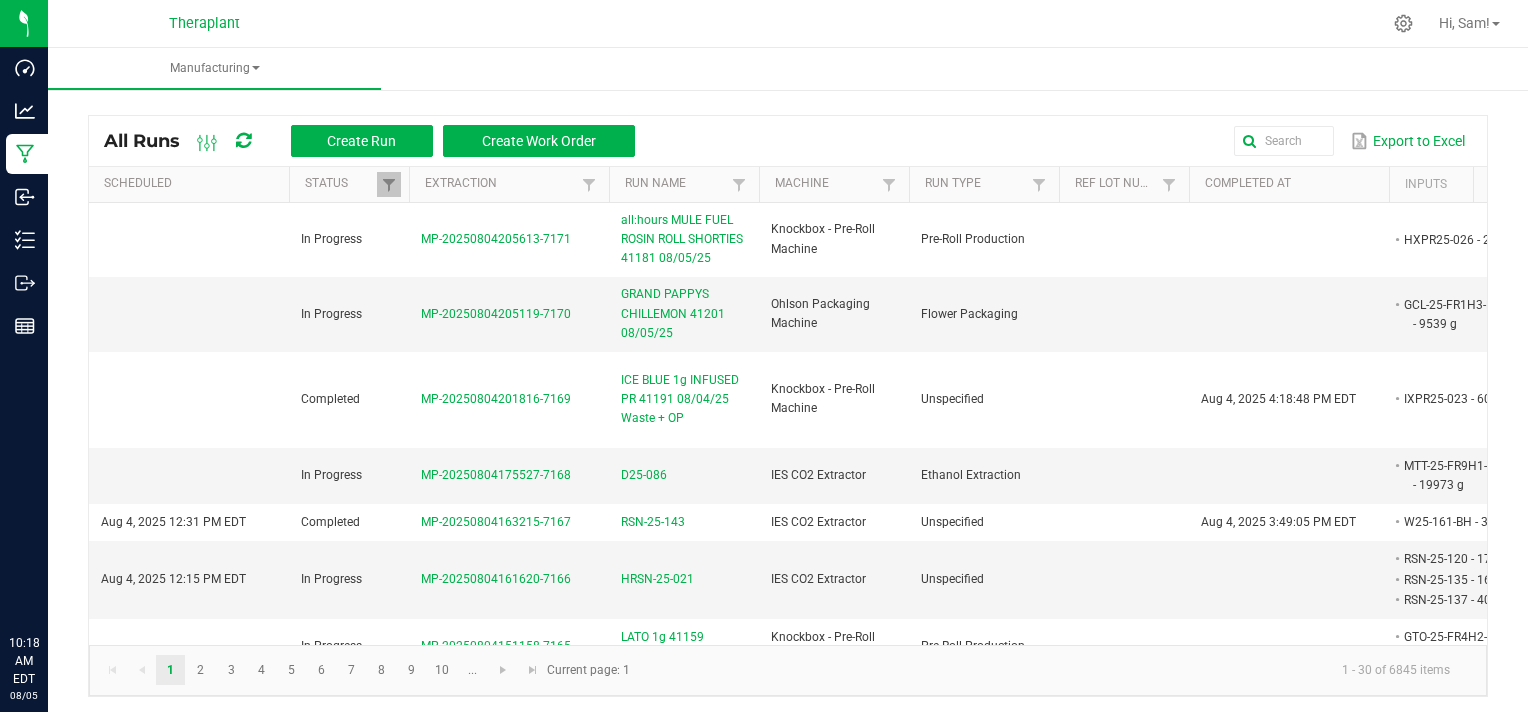 scroll, scrollTop: 0, scrollLeft: 892, axis: horizontal 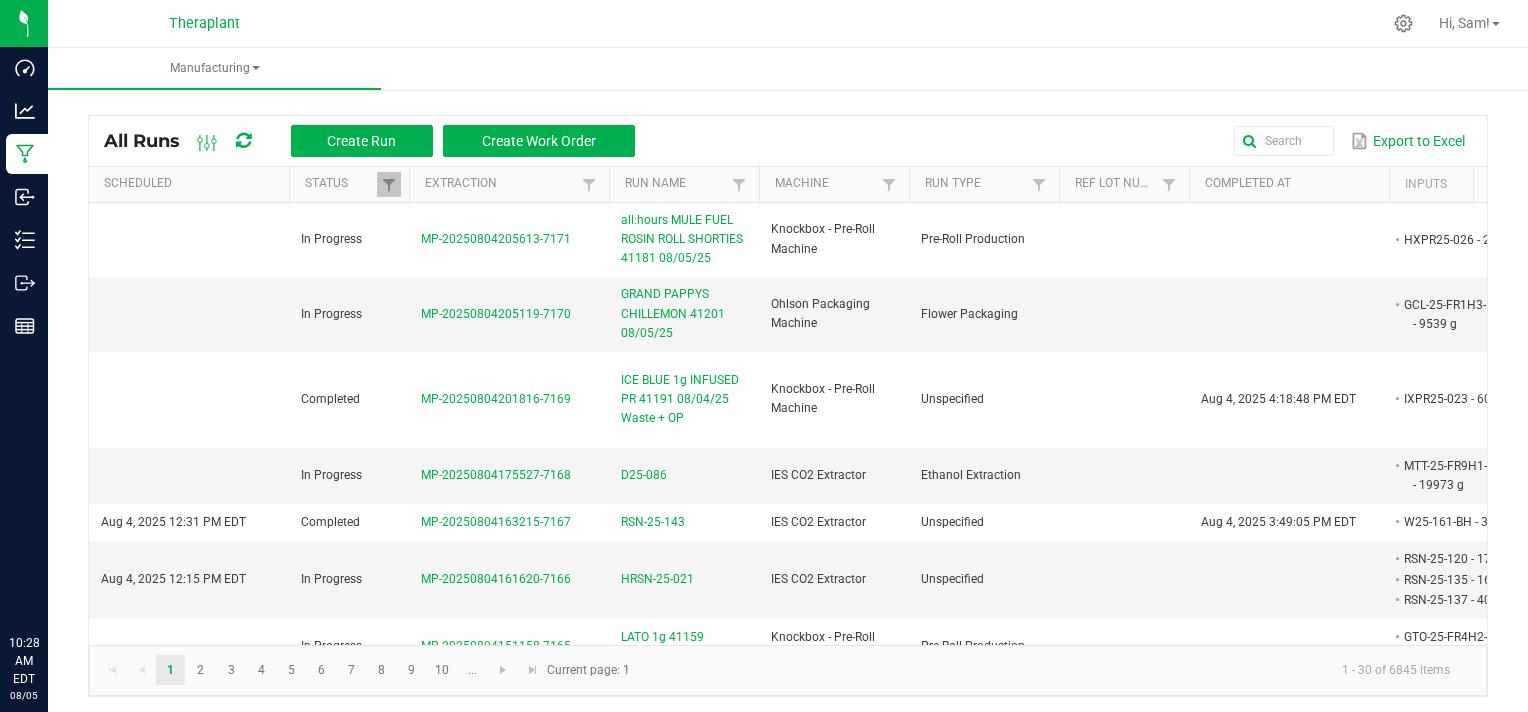 click on "Manufacturing" at bounding box center (812, 69) 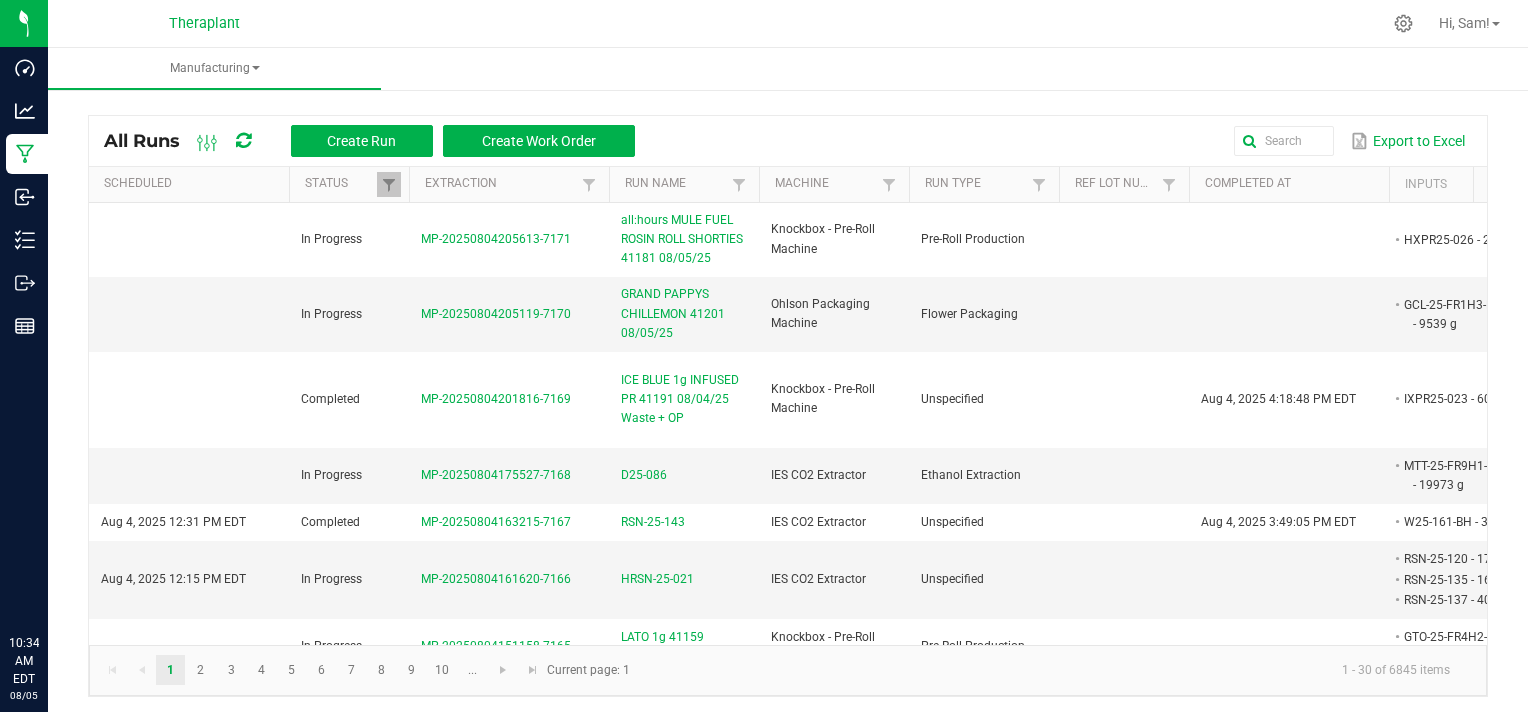 click on "1 - 30 of 6845 items" 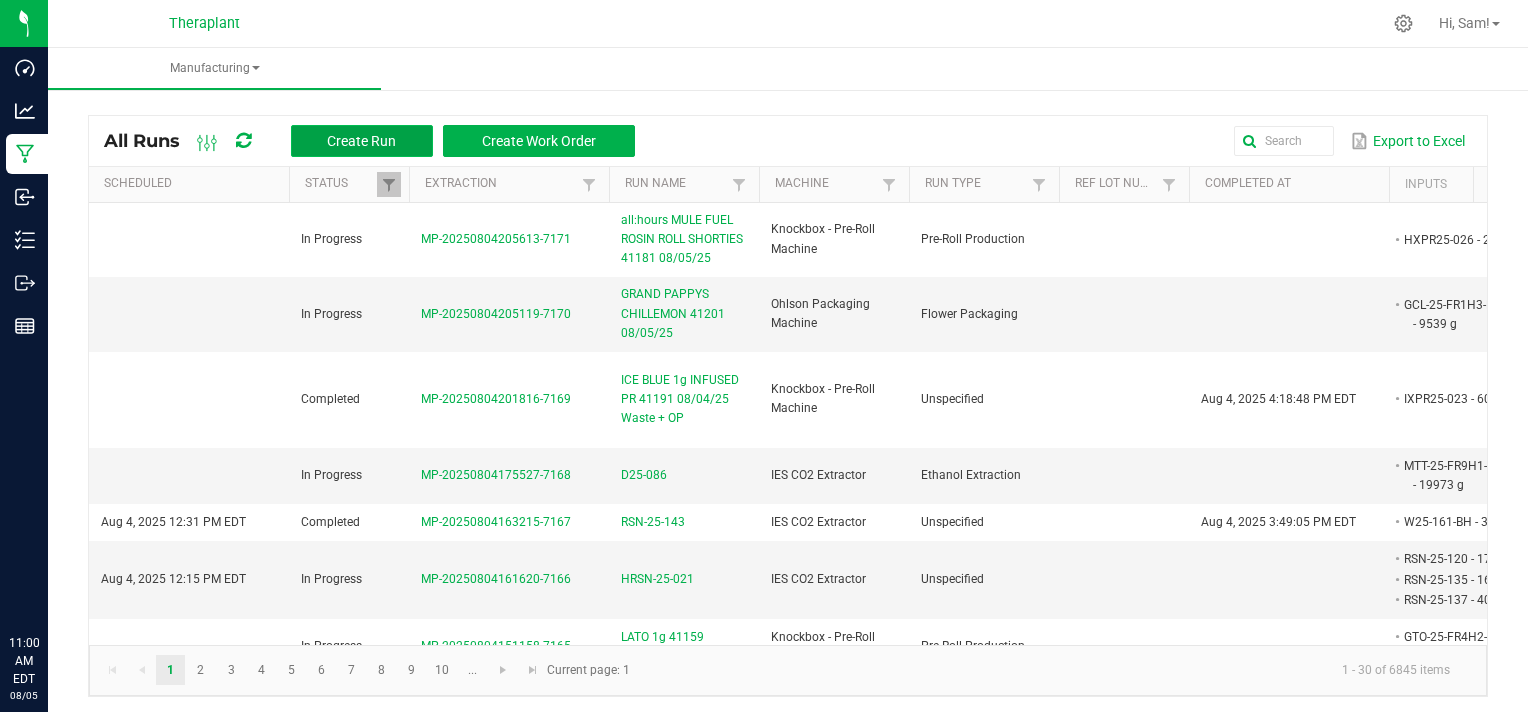 click on "Create Run" at bounding box center (361, 141) 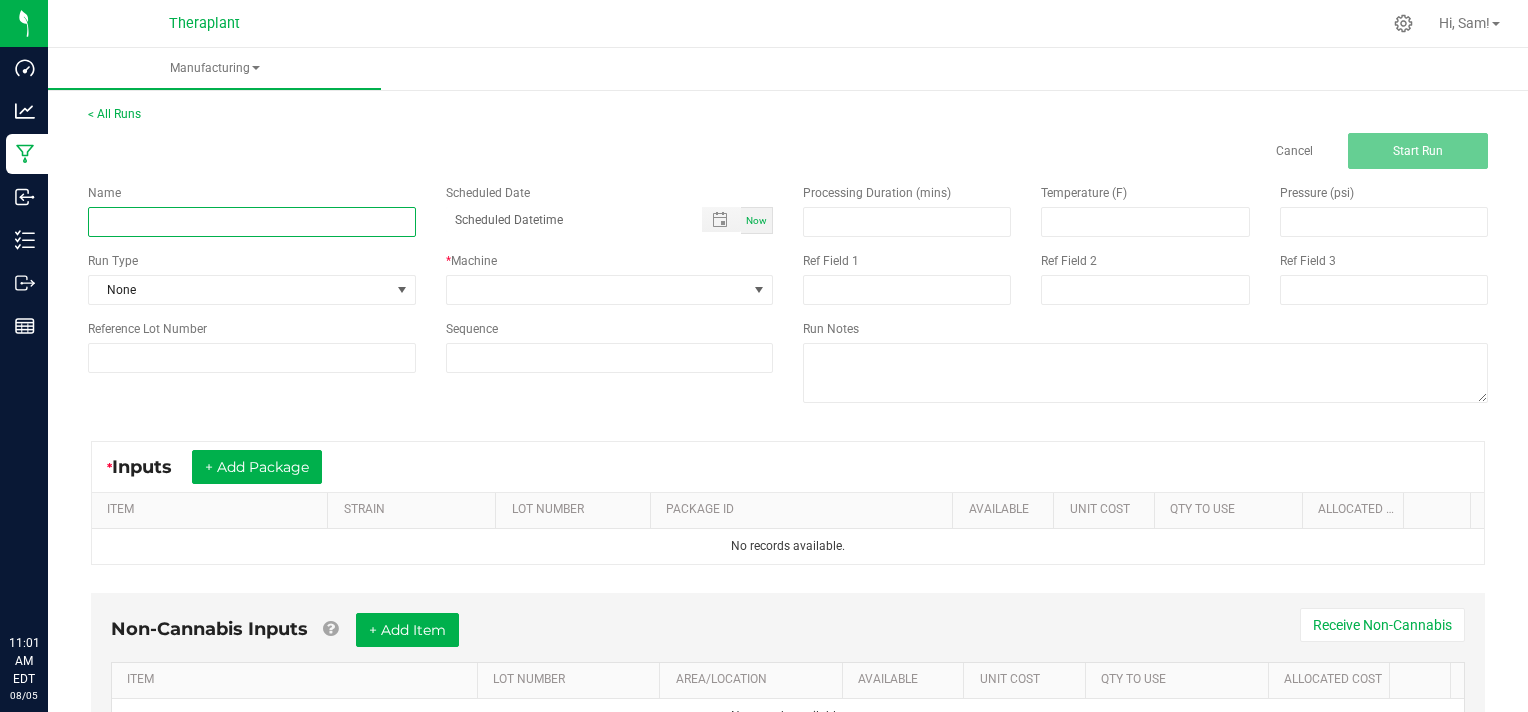 click at bounding box center [252, 222] 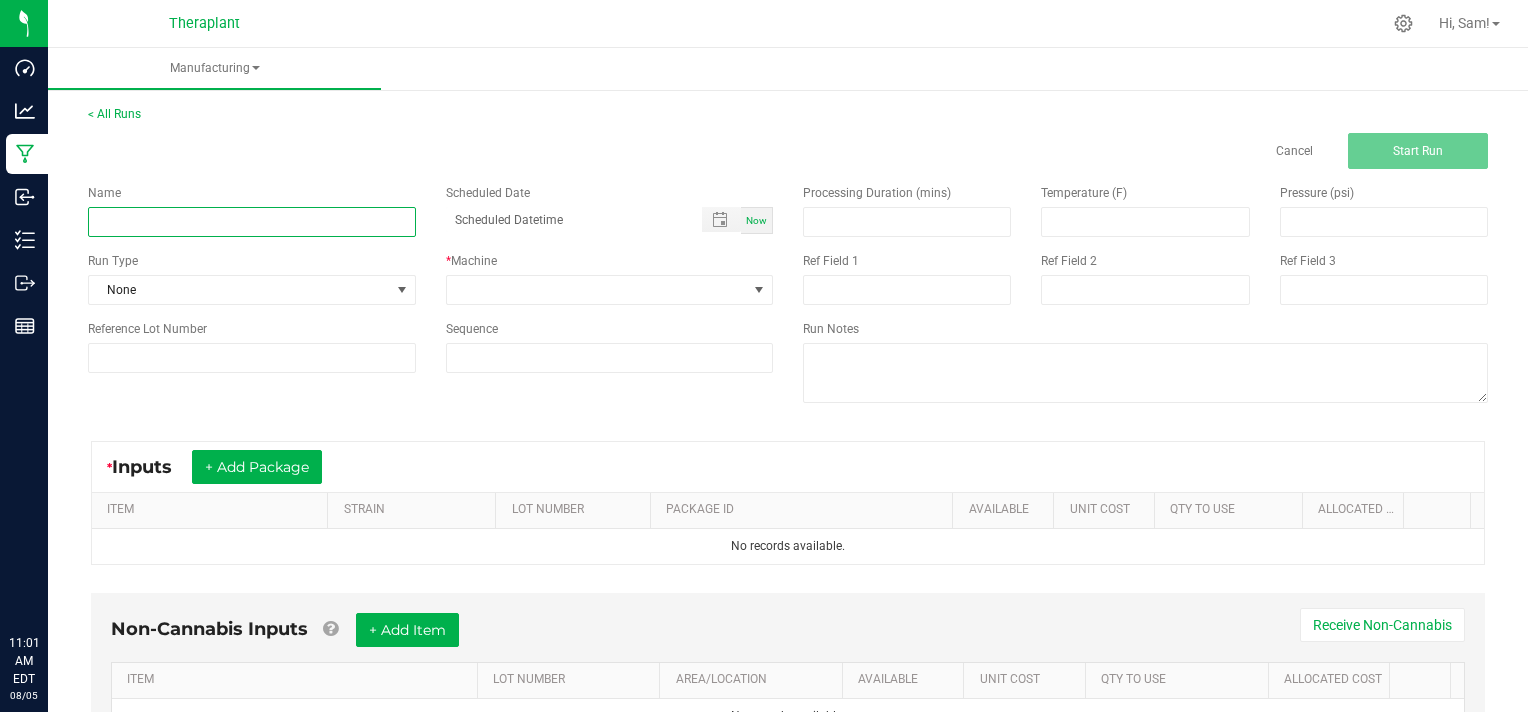 type on "c" 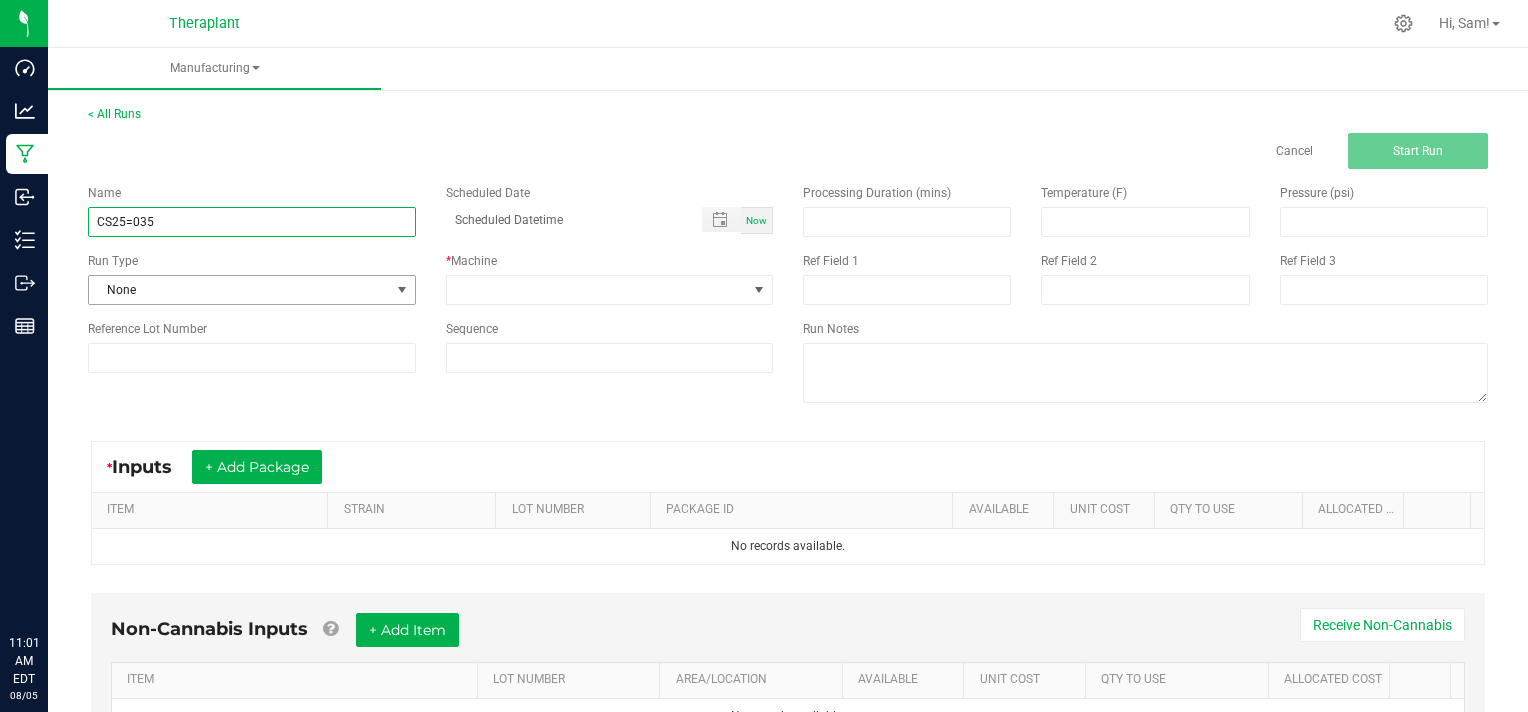 type on "CS25=035" 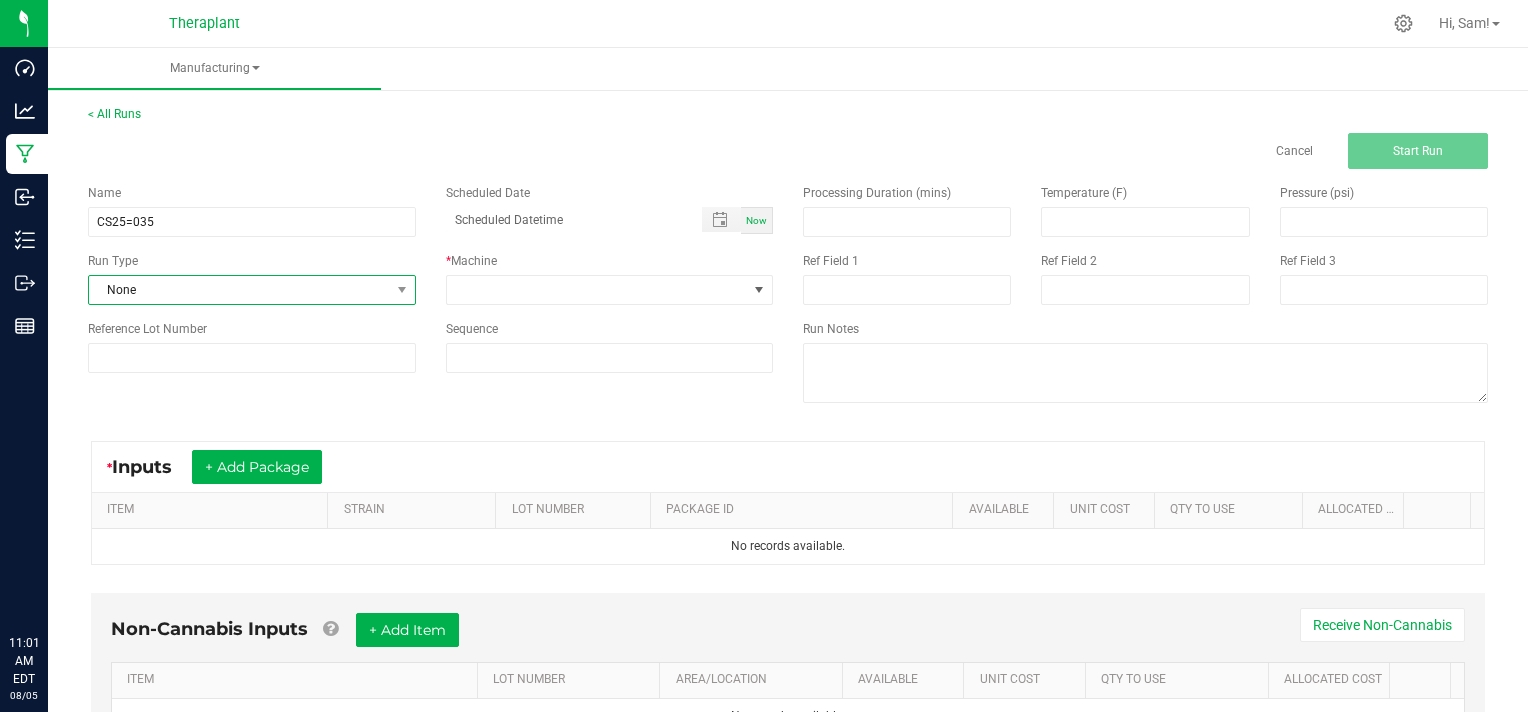 click at bounding box center [402, 290] 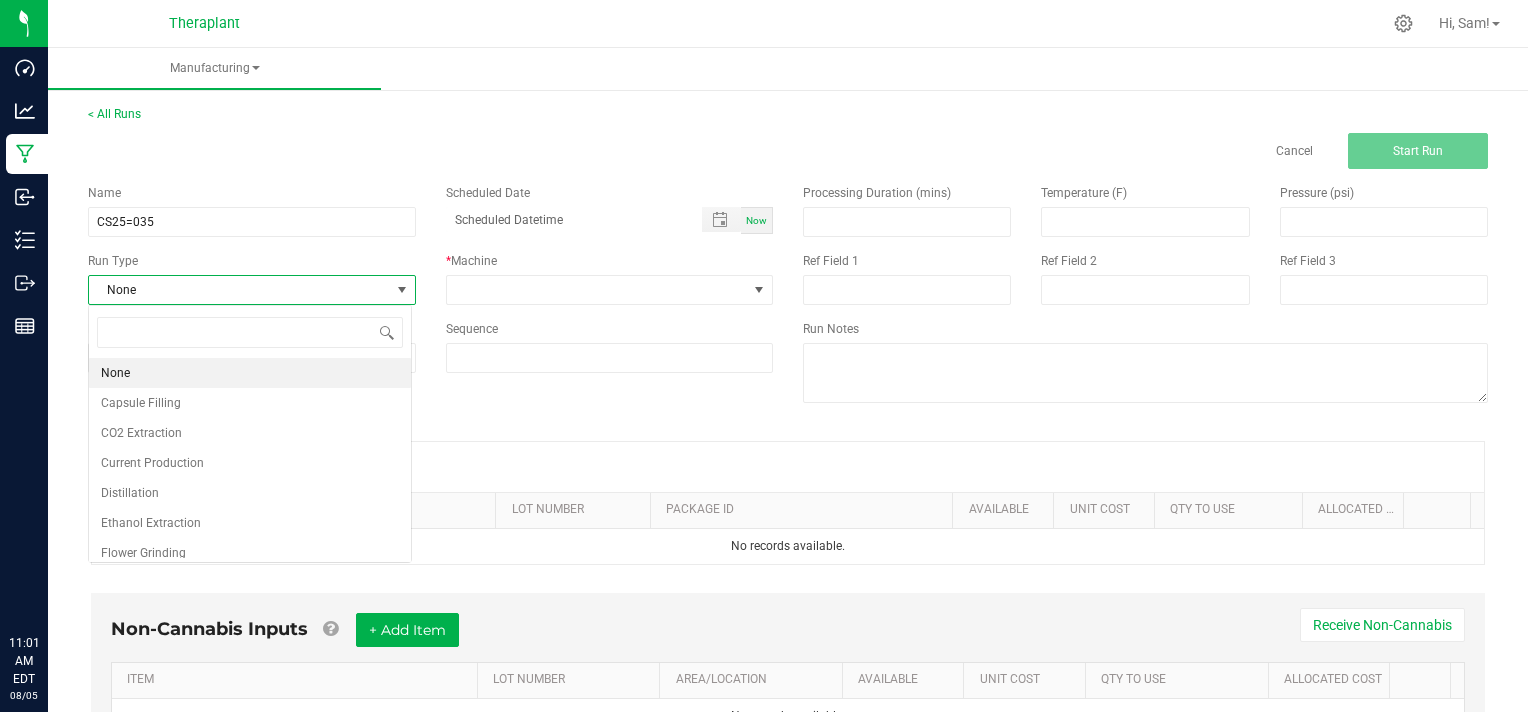 scroll, scrollTop: 99970, scrollLeft: 99676, axis: both 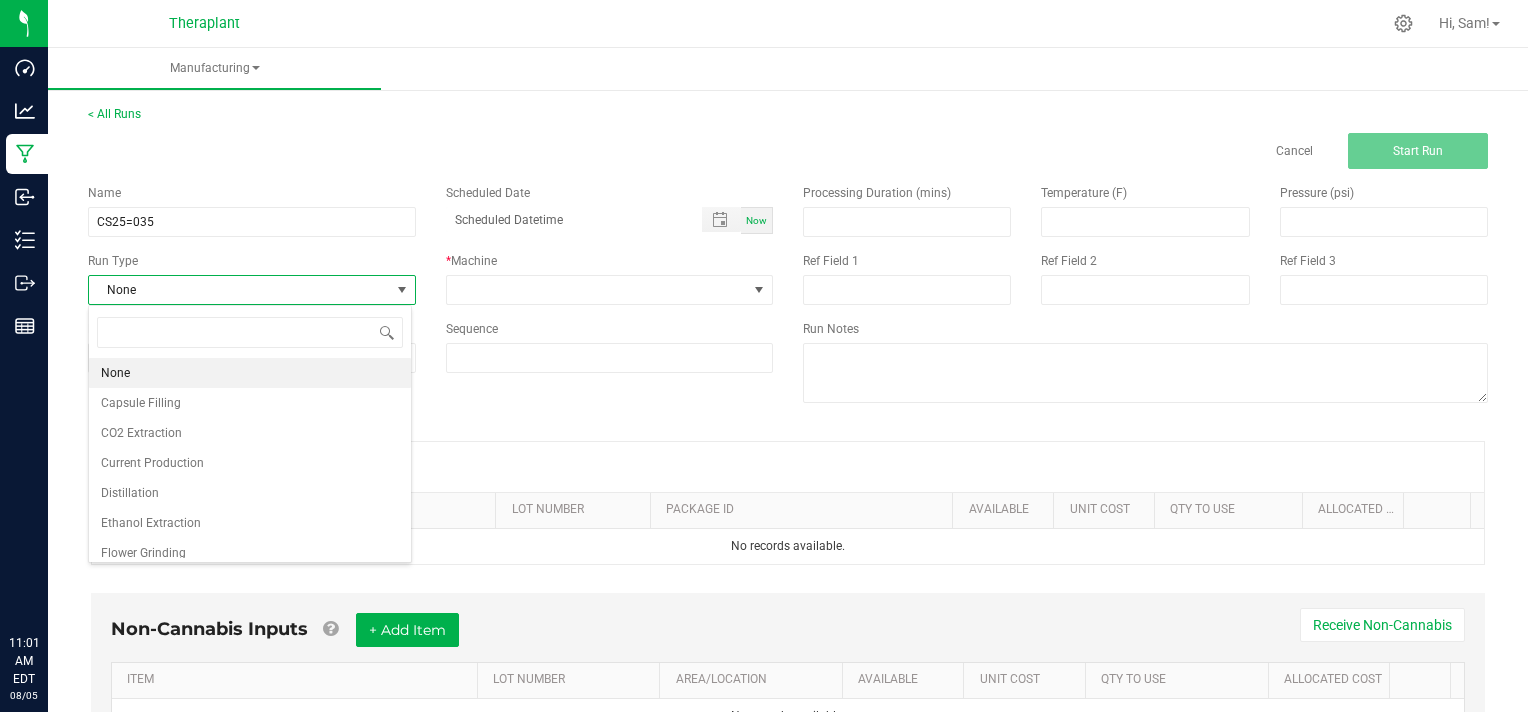 click on "Ethanol Extraction" at bounding box center (250, 523) 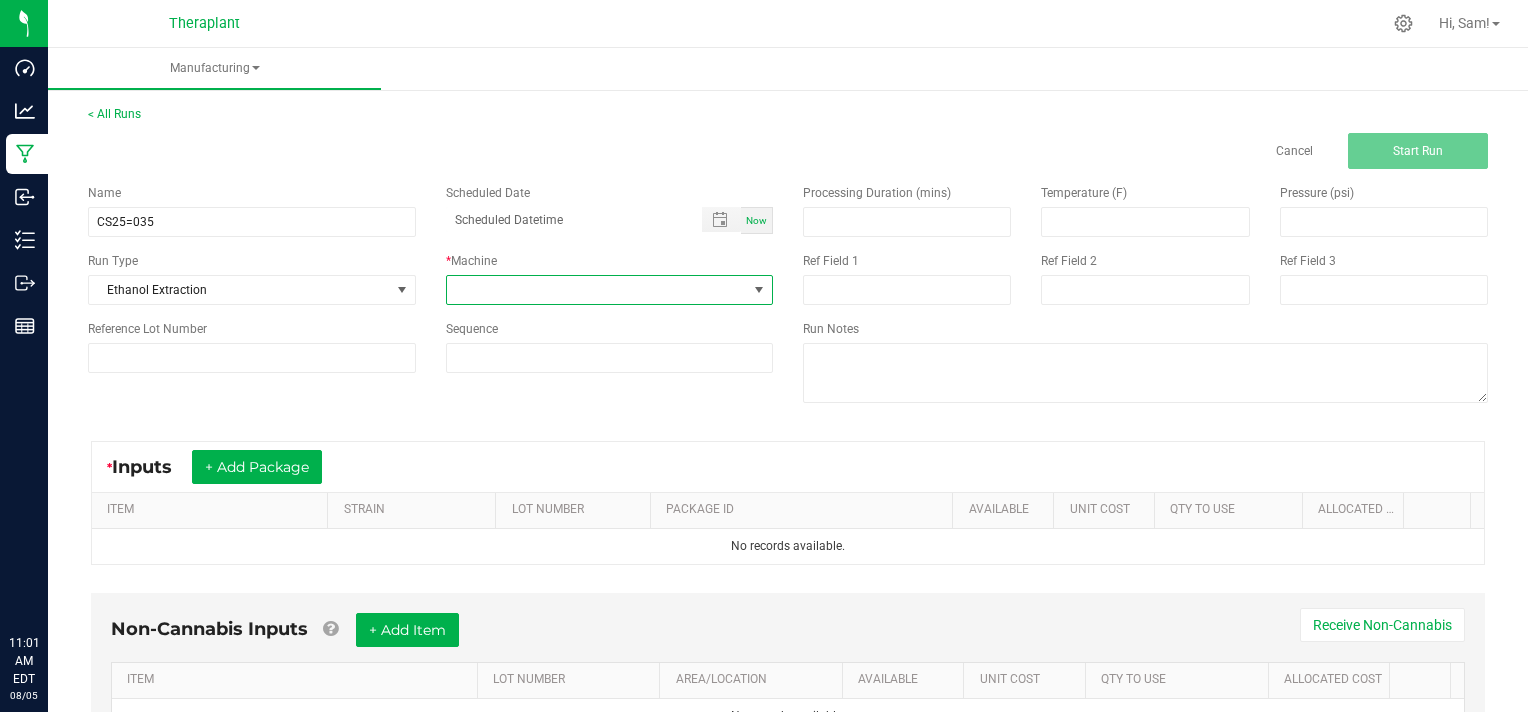 click at bounding box center (759, 290) 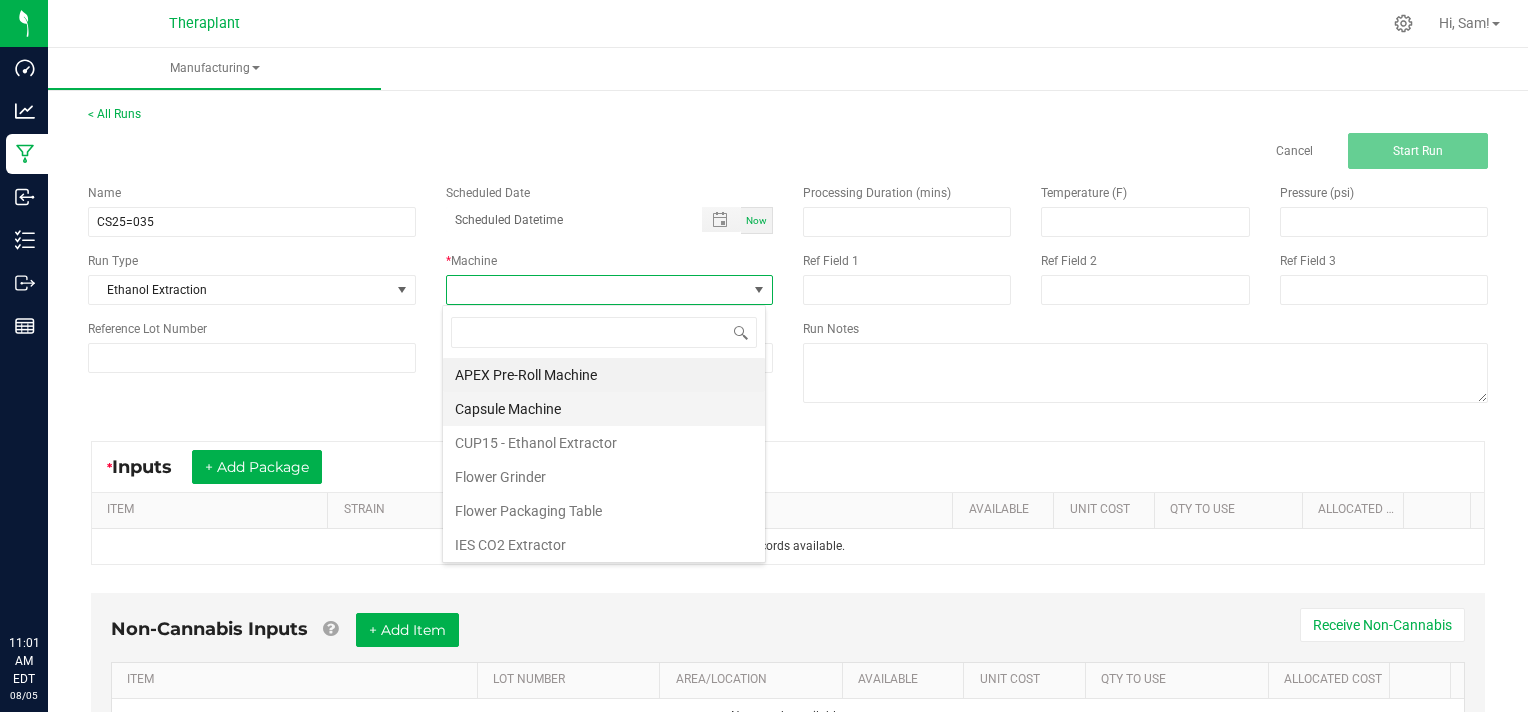 scroll, scrollTop: 99970, scrollLeft: 99676, axis: both 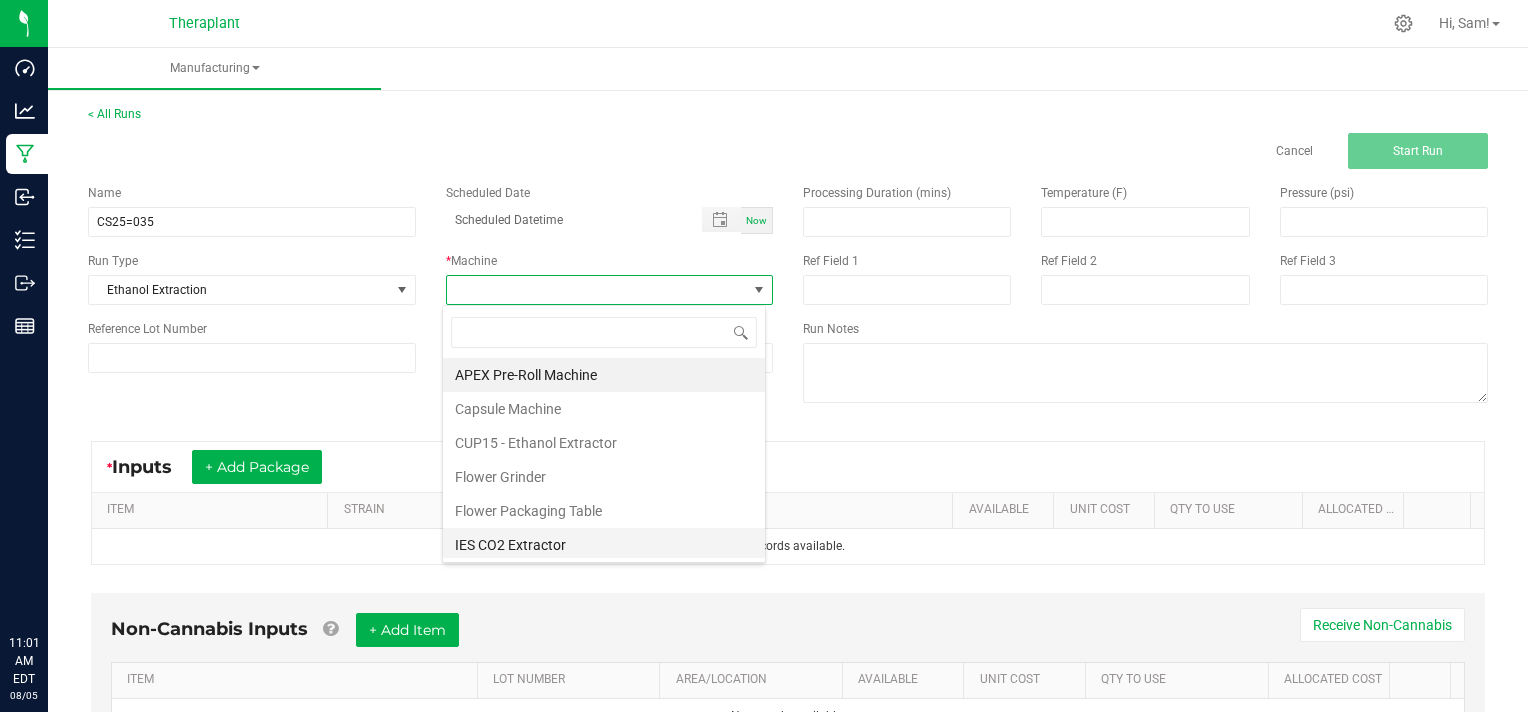 click on "IES CO2 Extractor" at bounding box center (604, 545) 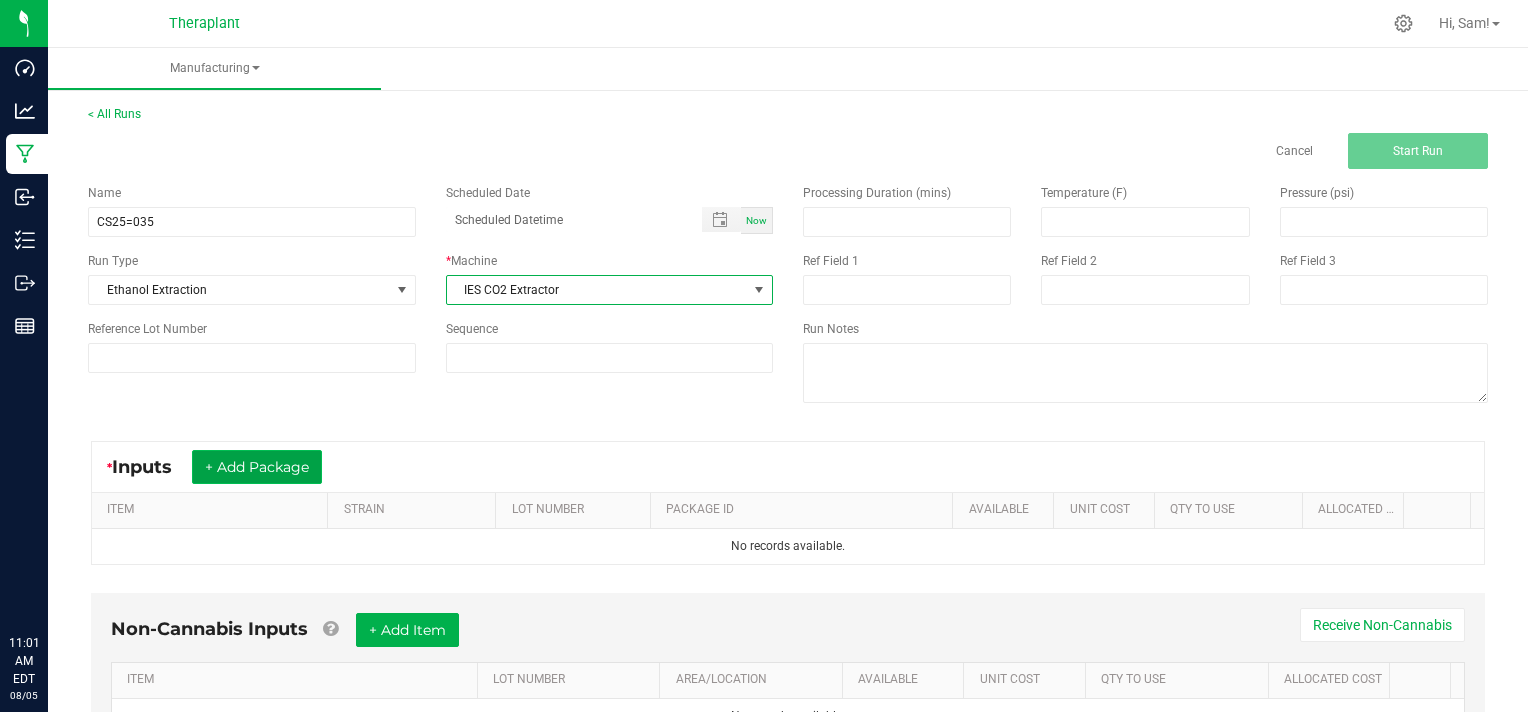 click on "+ Add Package" at bounding box center [257, 467] 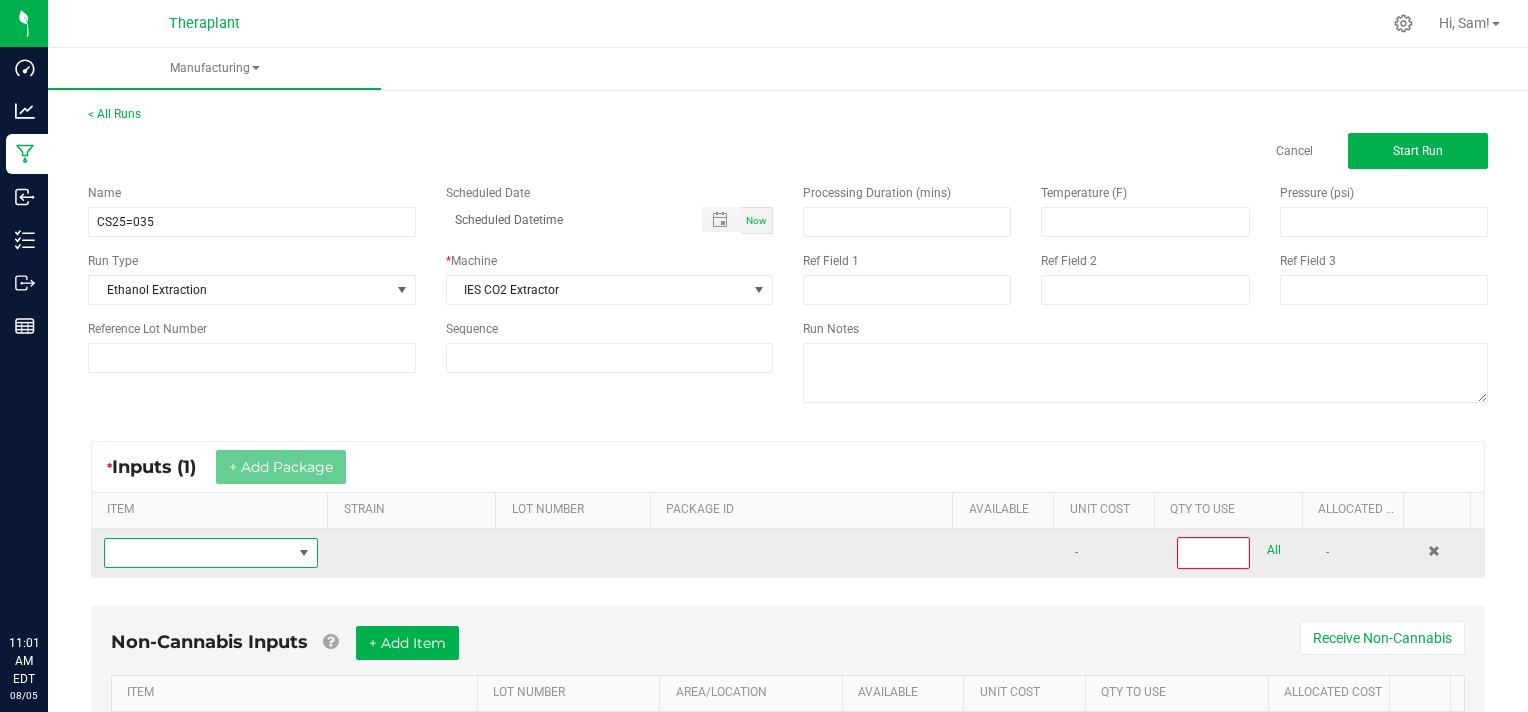 click at bounding box center [198, 553] 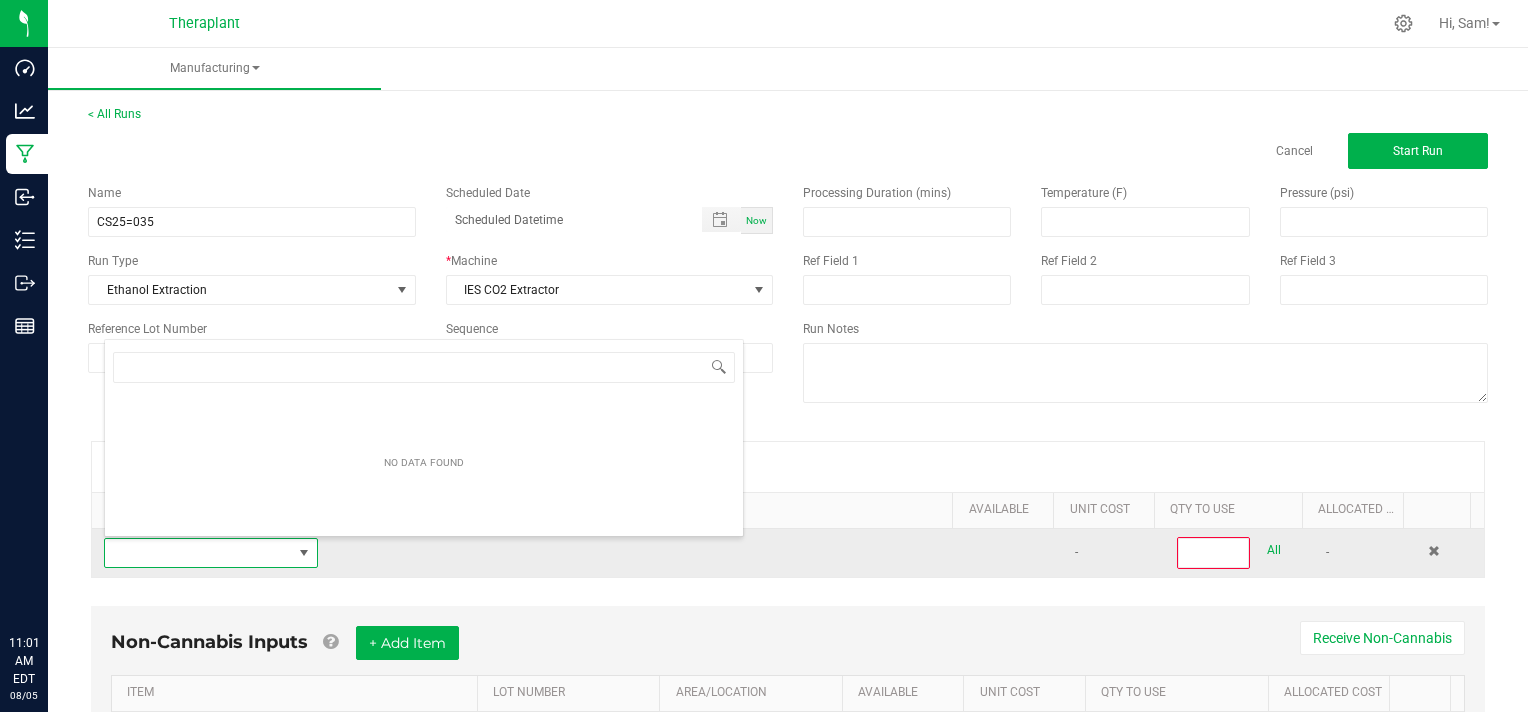 scroll, scrollTop: 99970, scrollLeft: 99791, axis: both 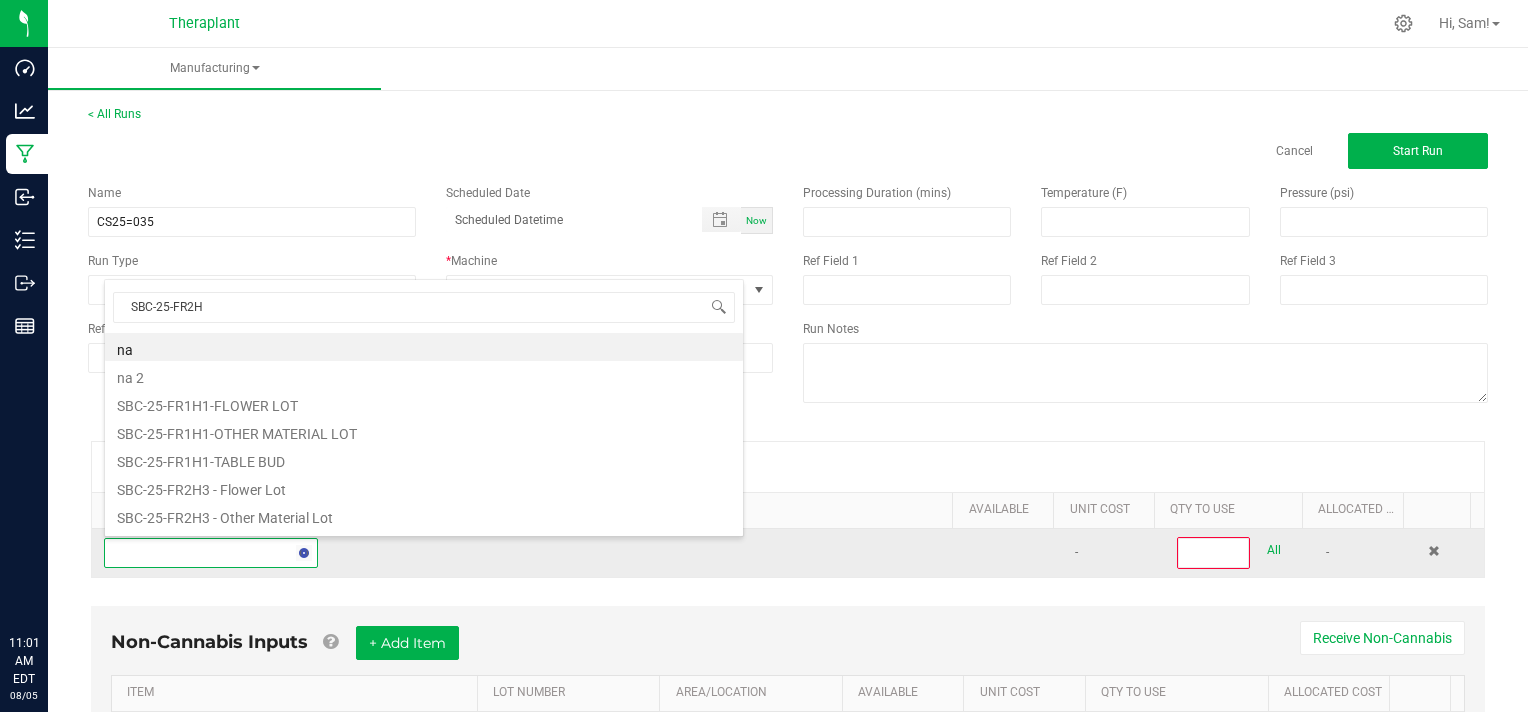 type on "SBC-25-FR2H3" 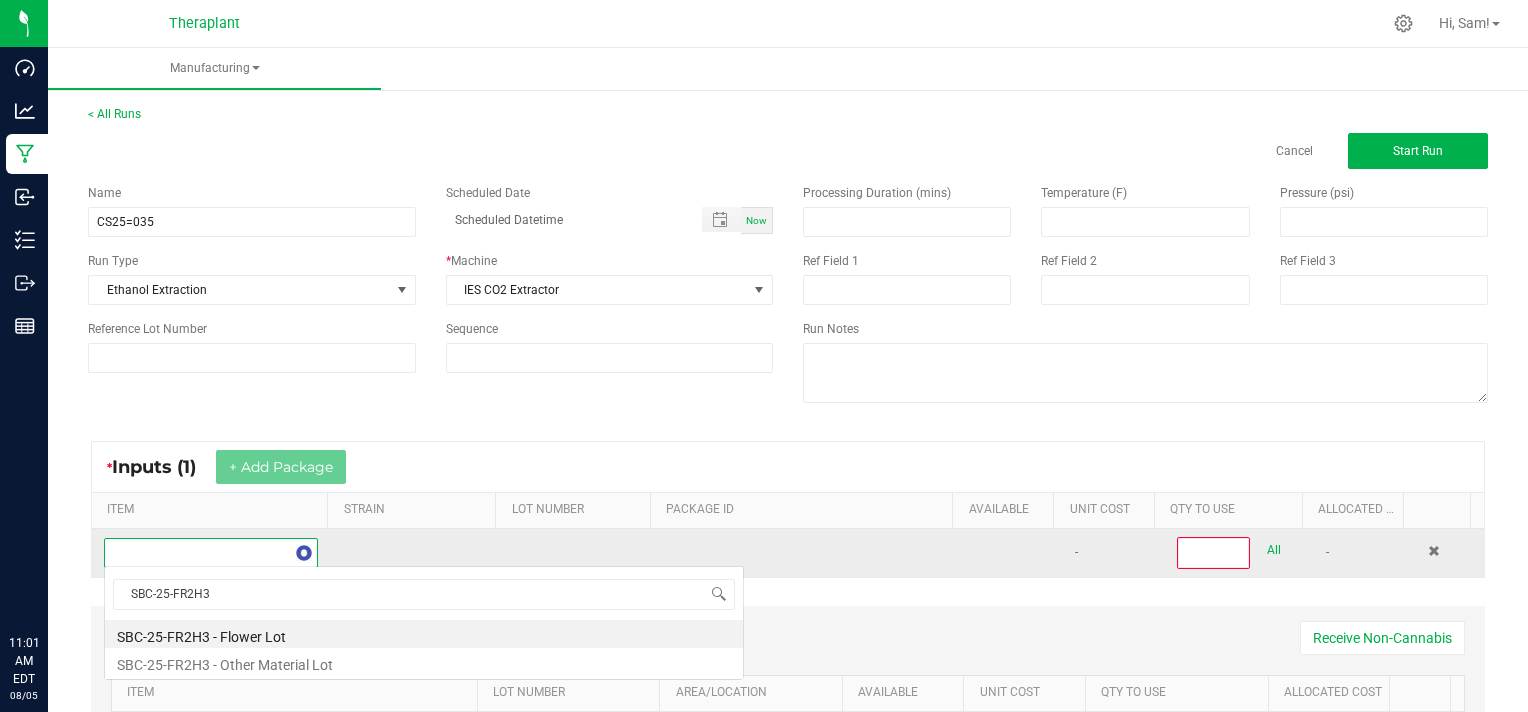 scroll, scrollTop: 0, scrollLeft: 0, axis: both 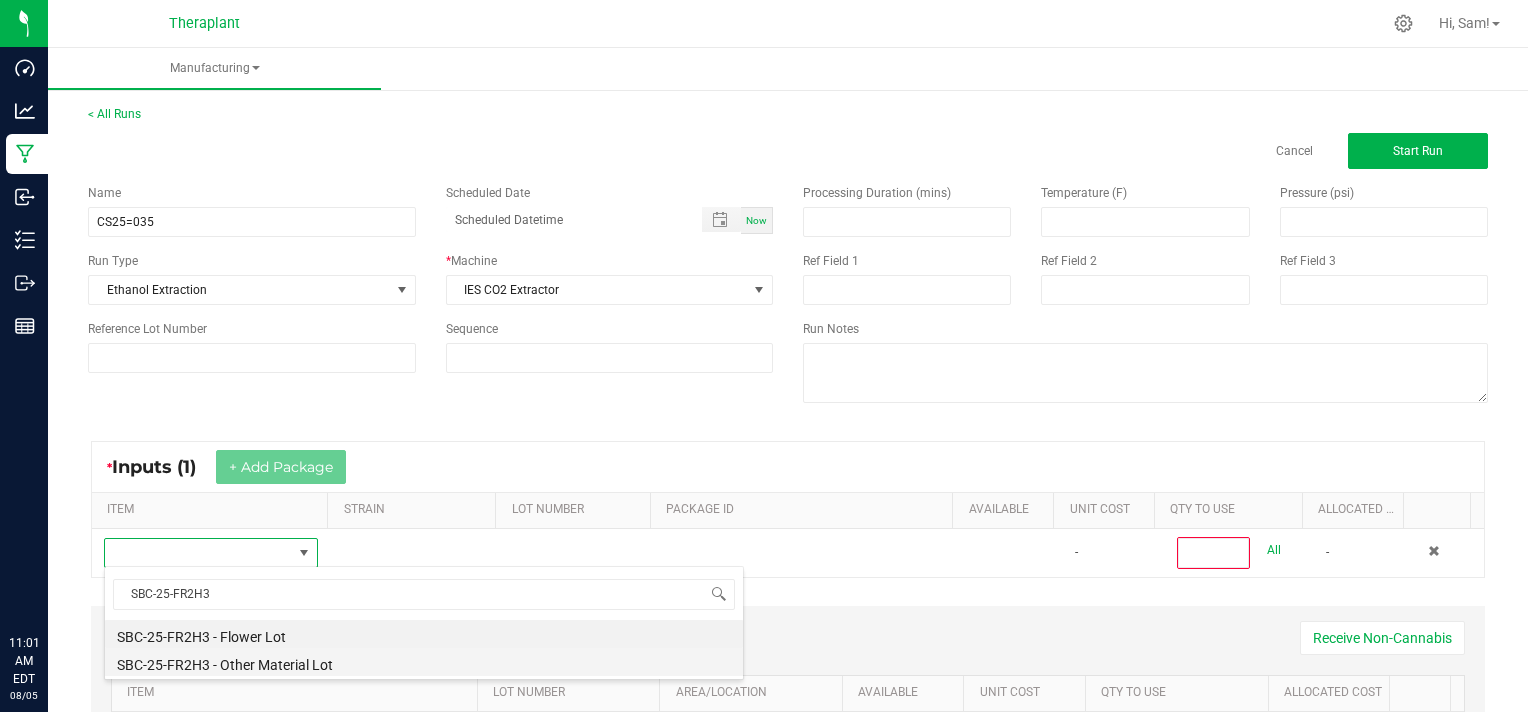 click on "SBC-25-FR2H3 - Other Material Lot" at bounding box center (424, 662) 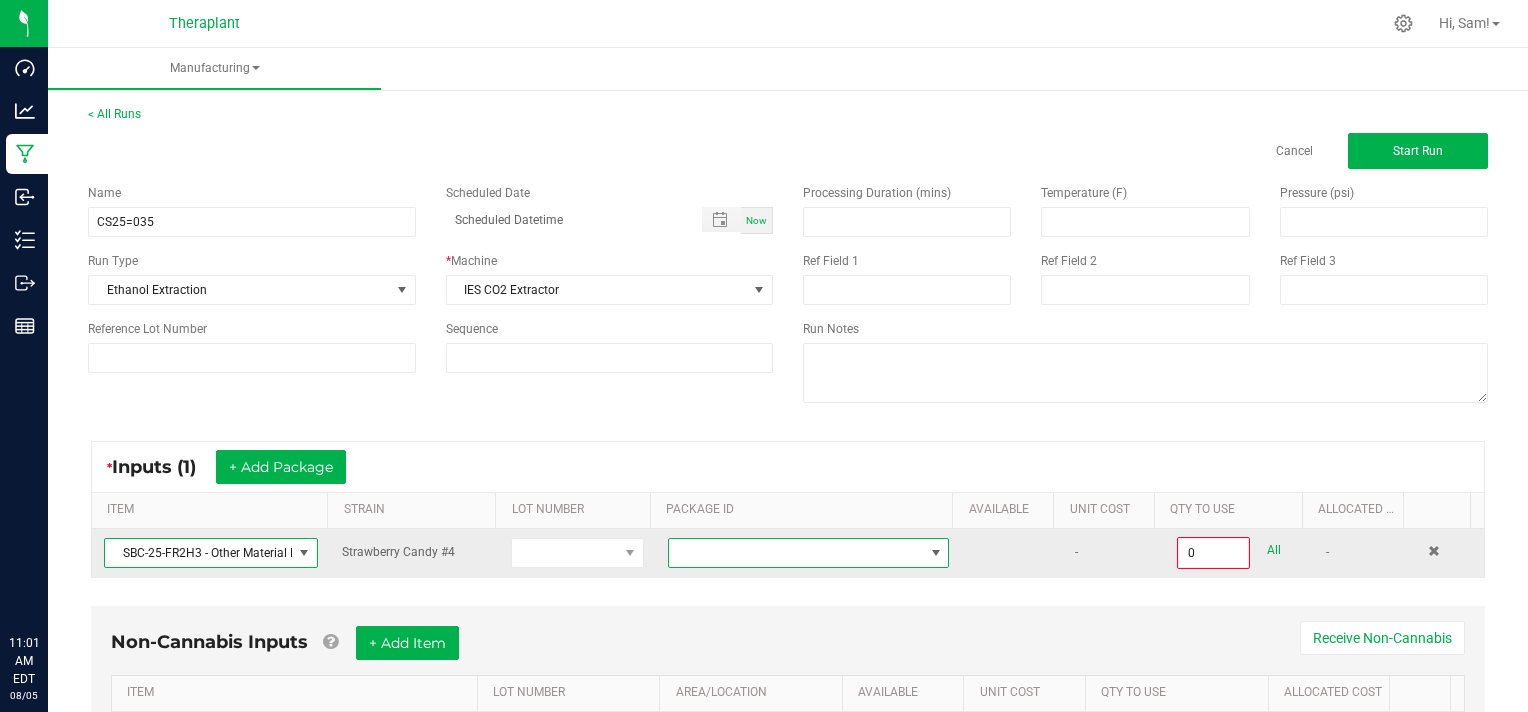 click at bounding box center (936, 553) 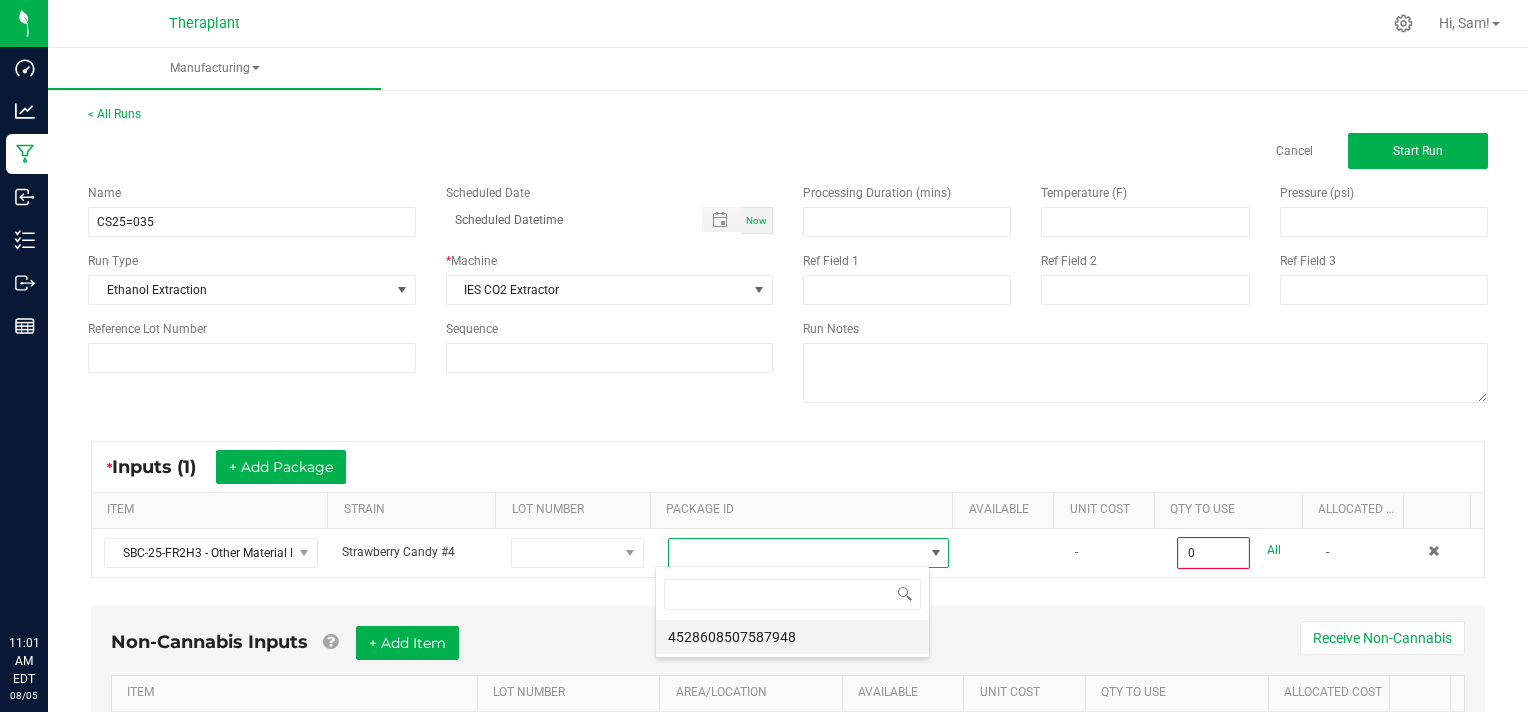 scroll, scrollTop: 99970, scrollLeft: 99724, axis: both 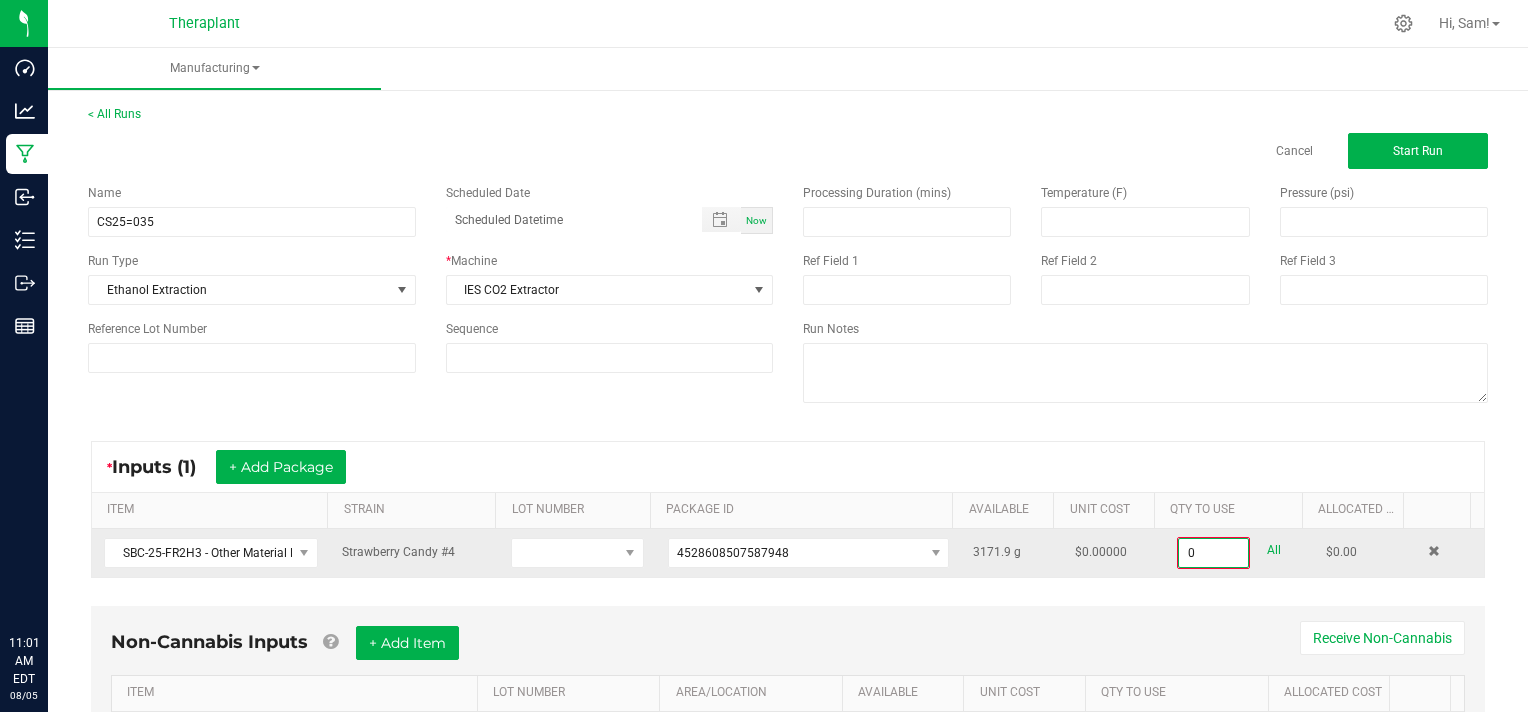 click on "0" at bounding box center (1213, 553) 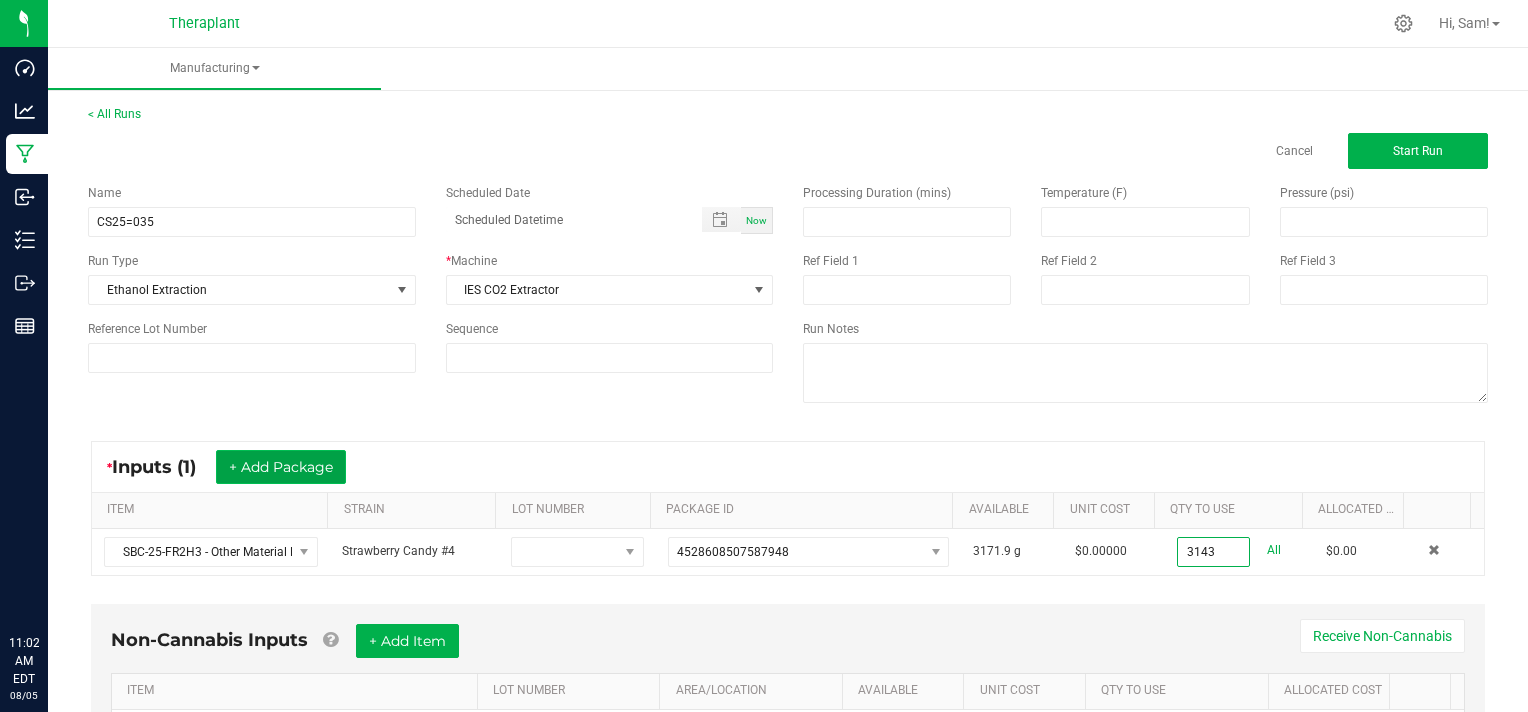 type on "3143.0000 g" 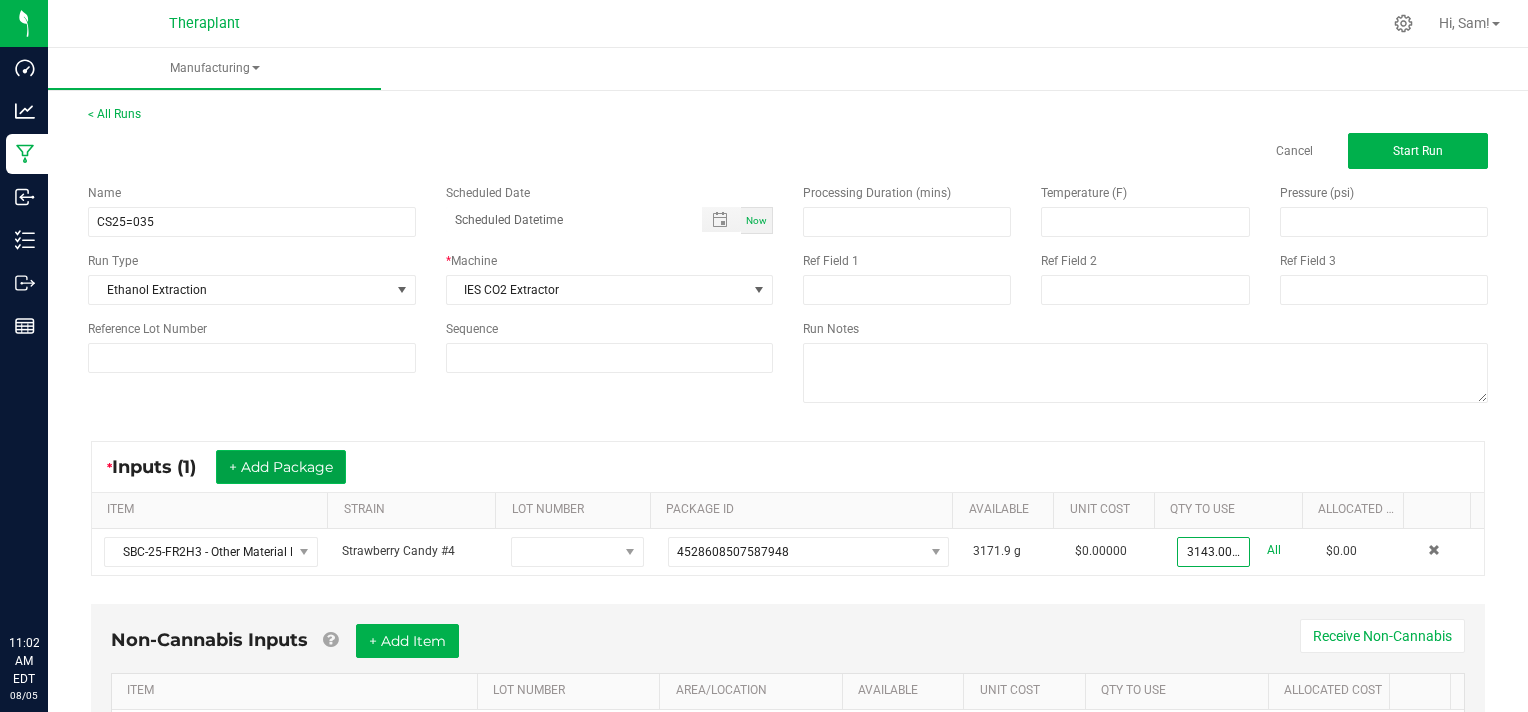 click on "+ Add Package" at bounding box center (281, 467) 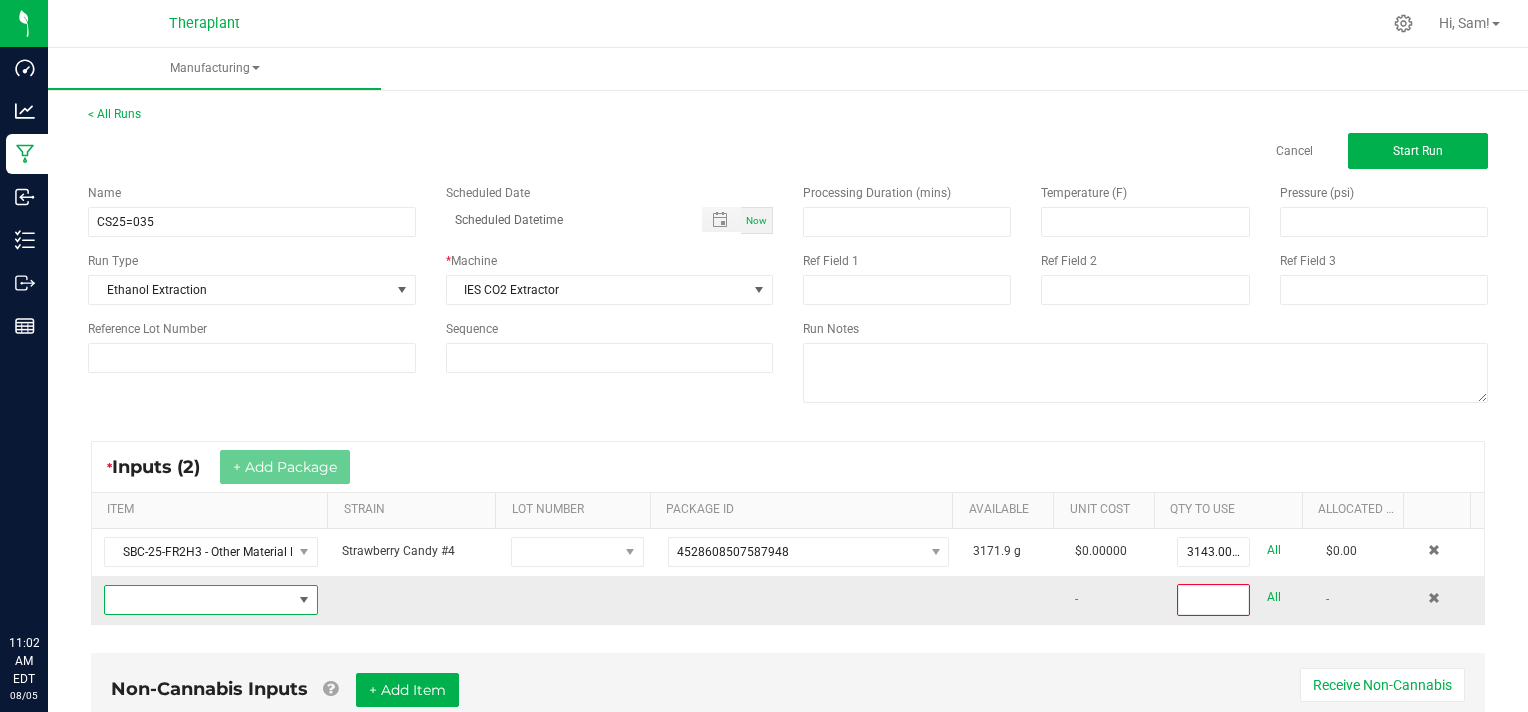 click at bounding box center (198, 600) 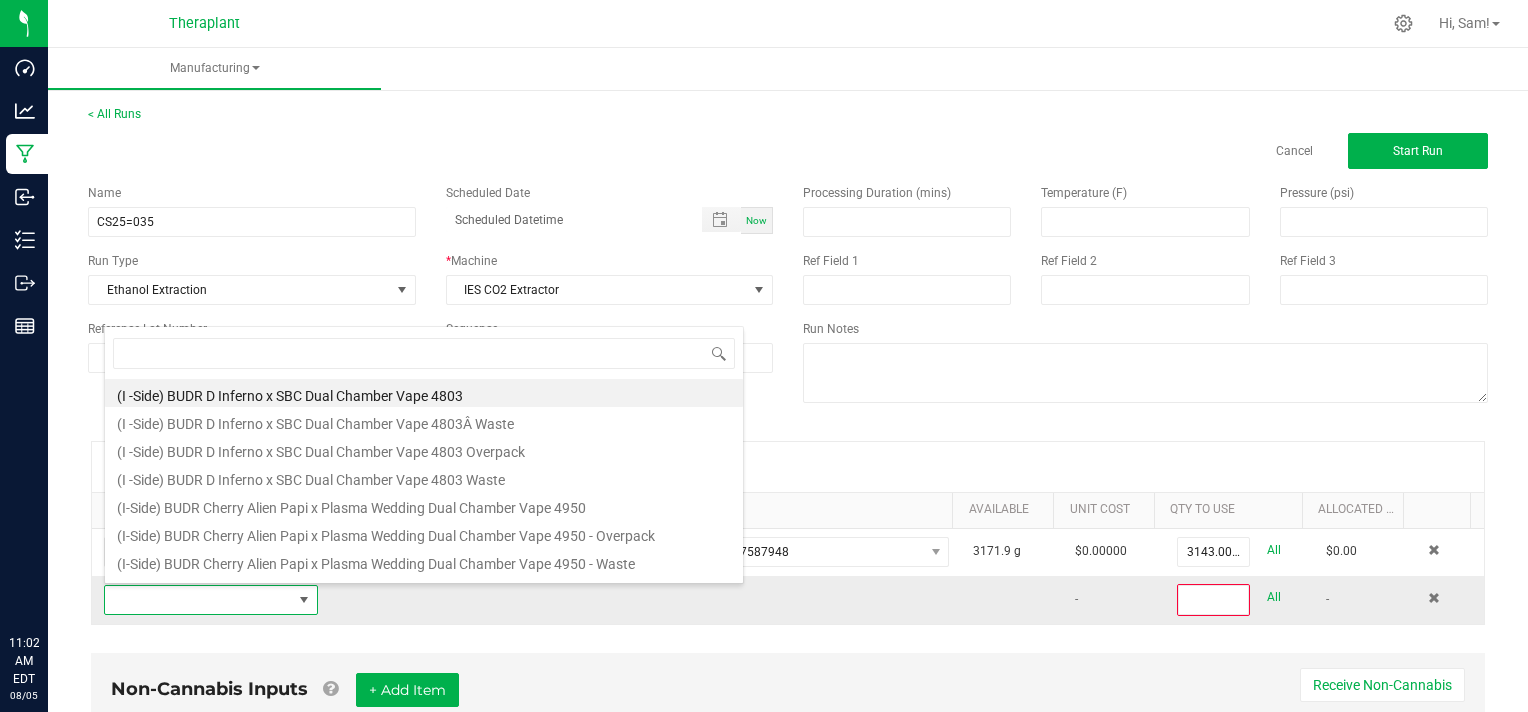 scroll, scrollTop: 99970, scrollLeft: 99791, axis: both 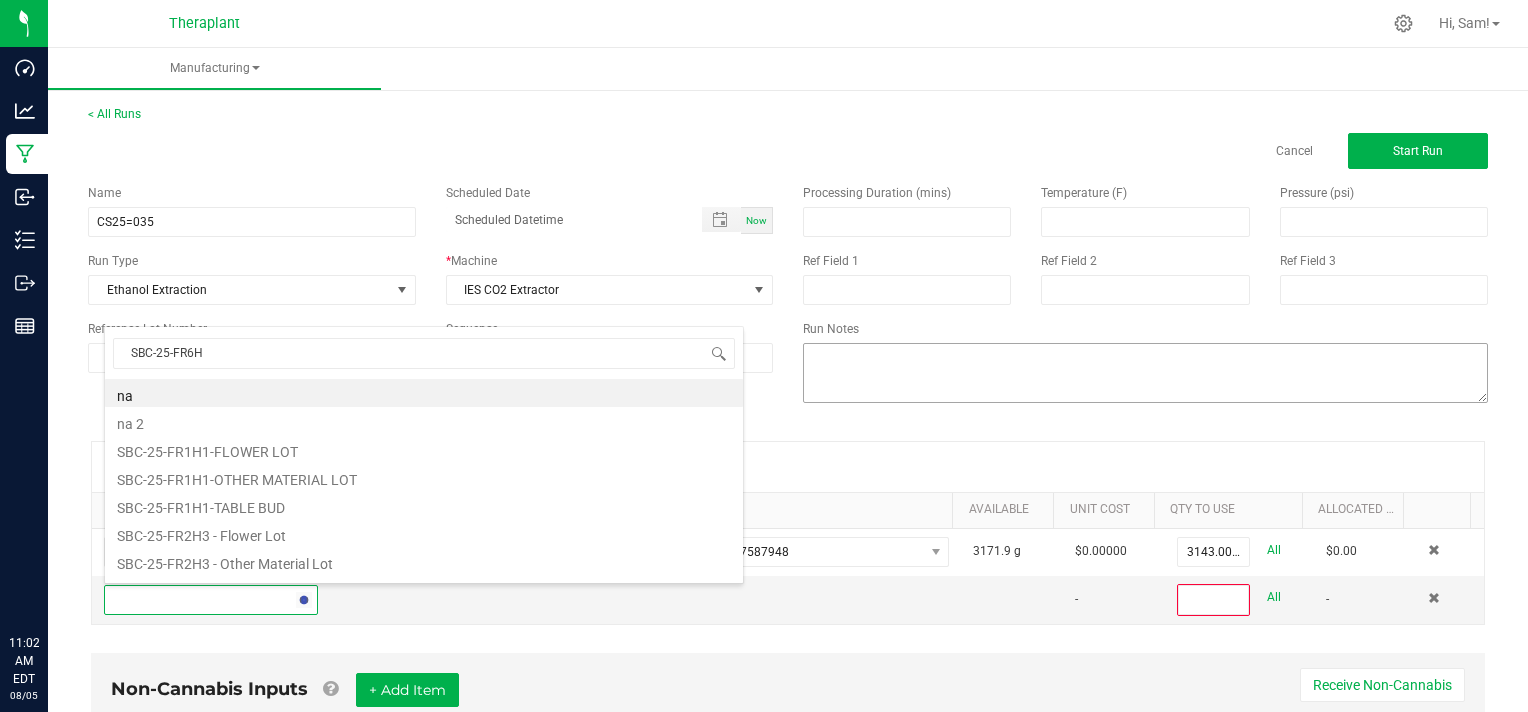 type on "SBC-[YEAR]-[SERIES]-[CODE]" 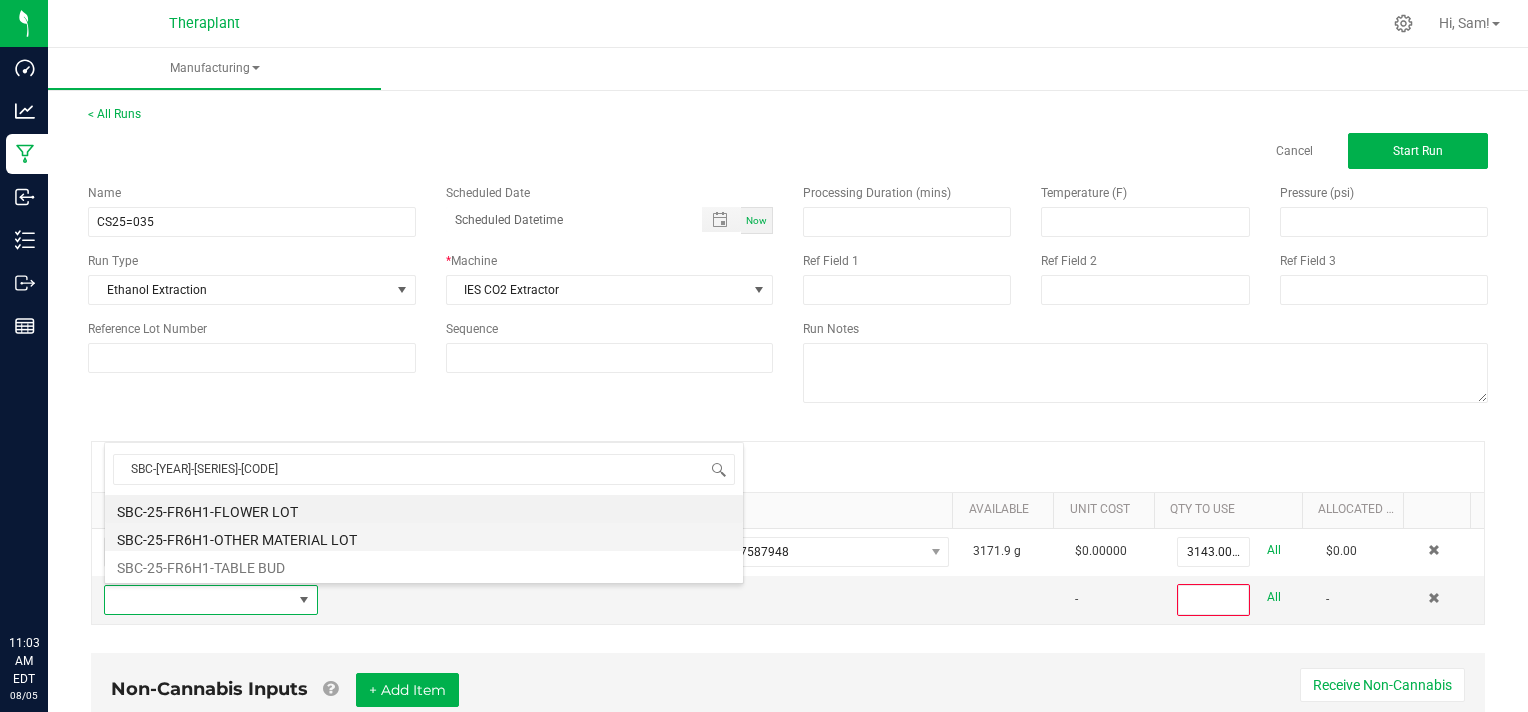 click on "SBC-25-FR6H1-OTHER MATERIAL LOT" at bounding box center [424, 537] 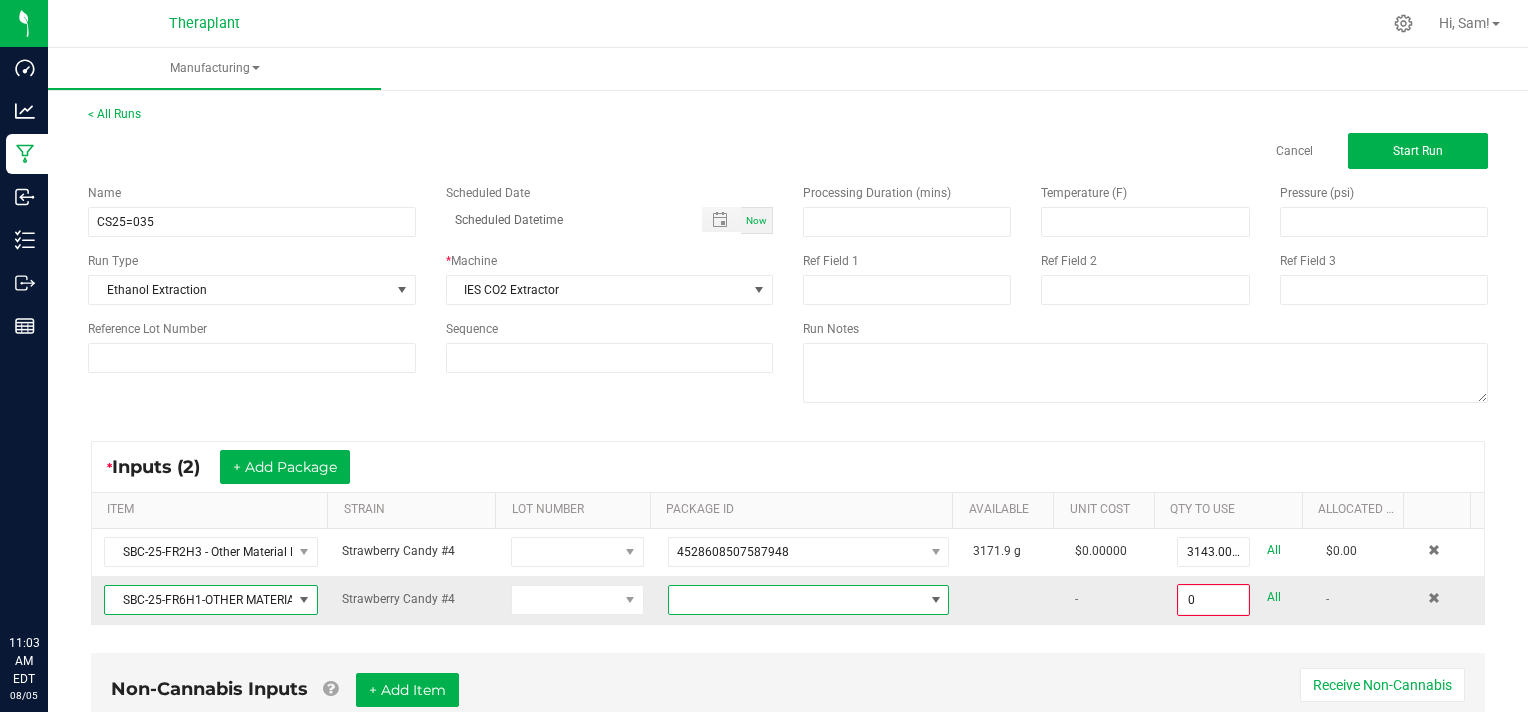 click at bounding box center (936, 600) 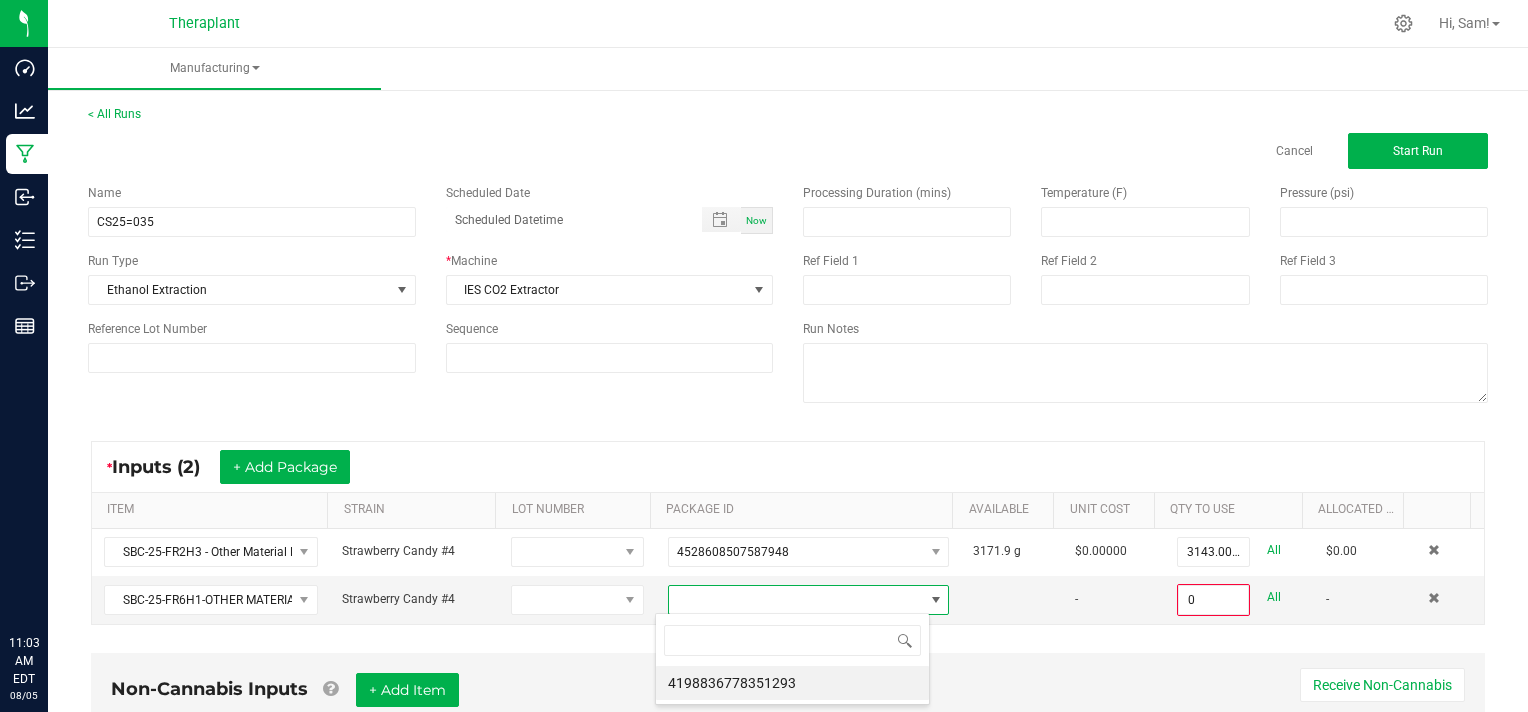 scroll, scrollTop: 99970, scrollLeft: 99724, axis: both 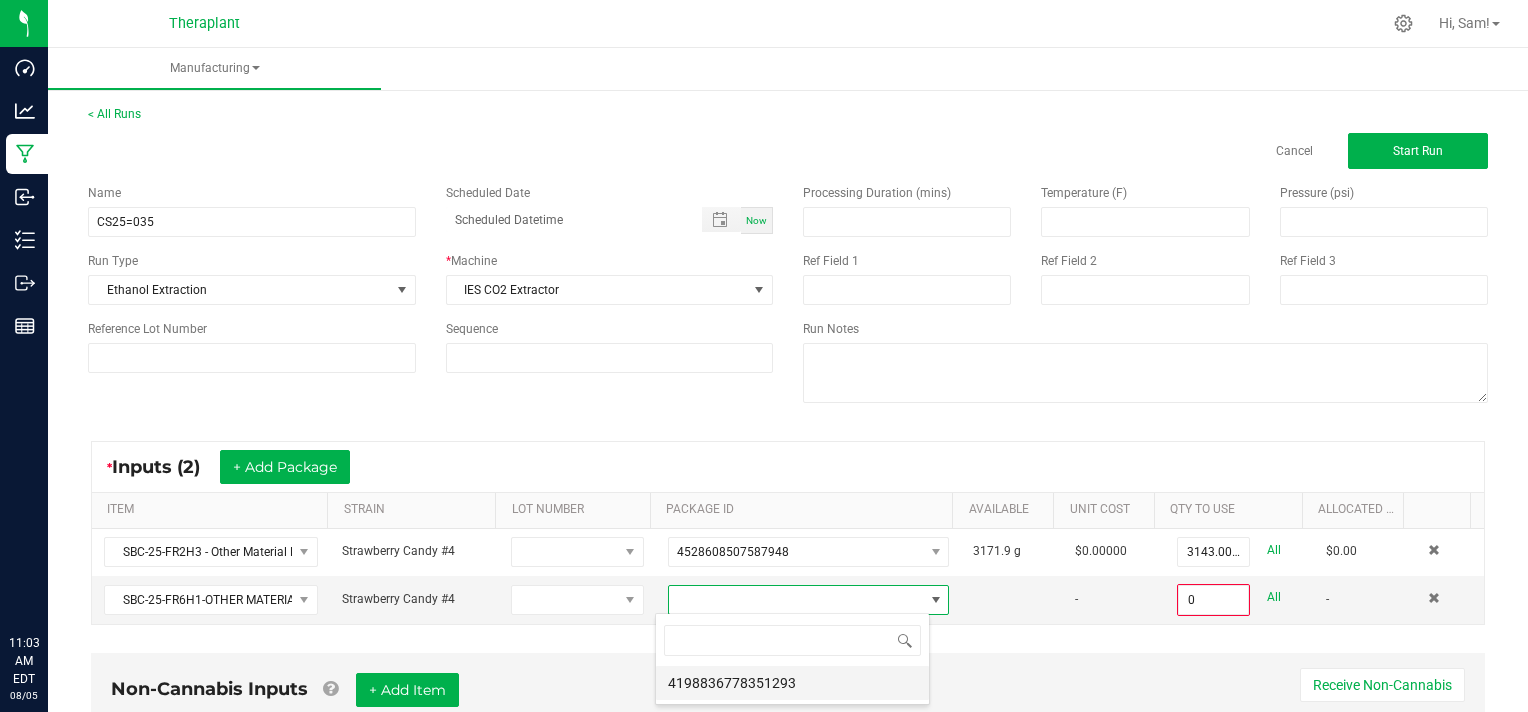 click on "4198836778351293" at bounding box center (792, 683) 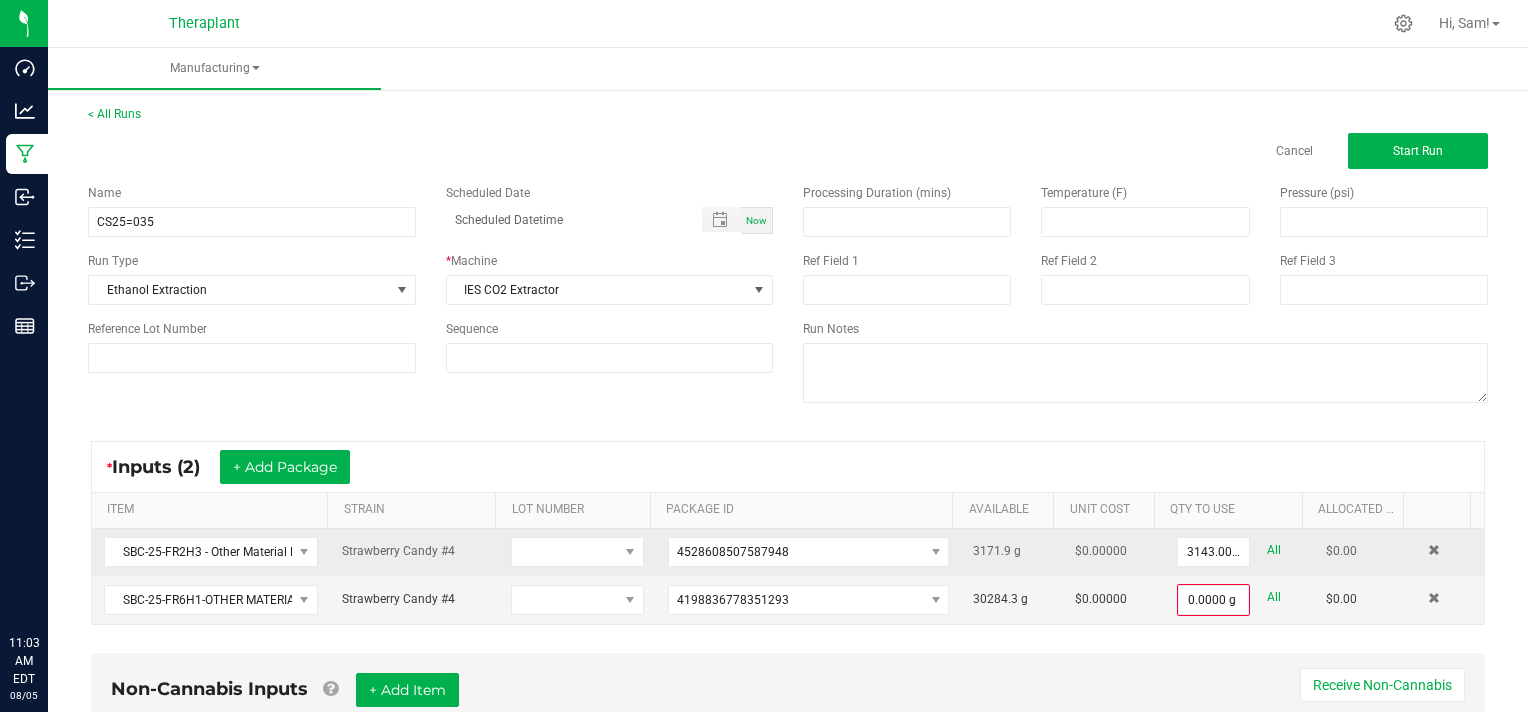 click on "All" at bounding box center (1274, 550) 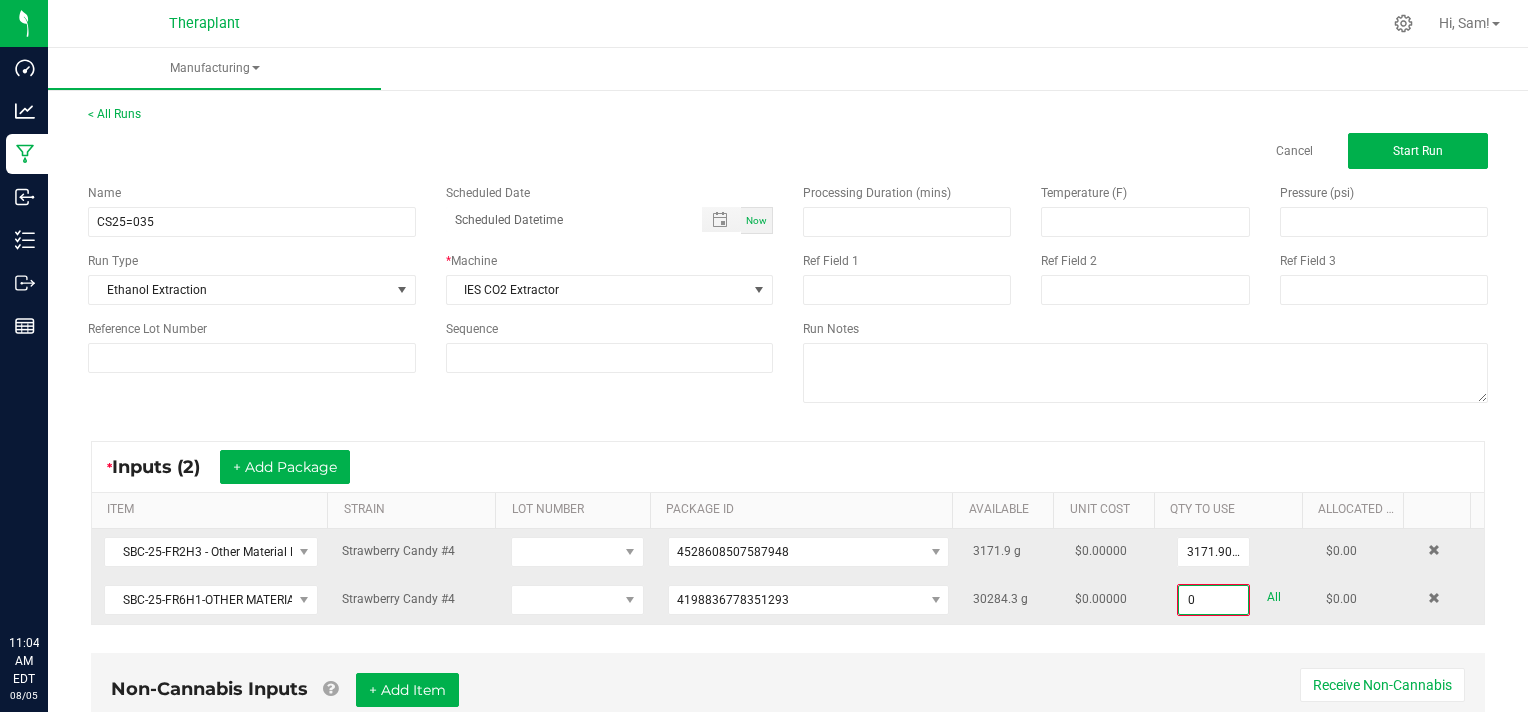 click on "0" at bounding box center [1213, 600] 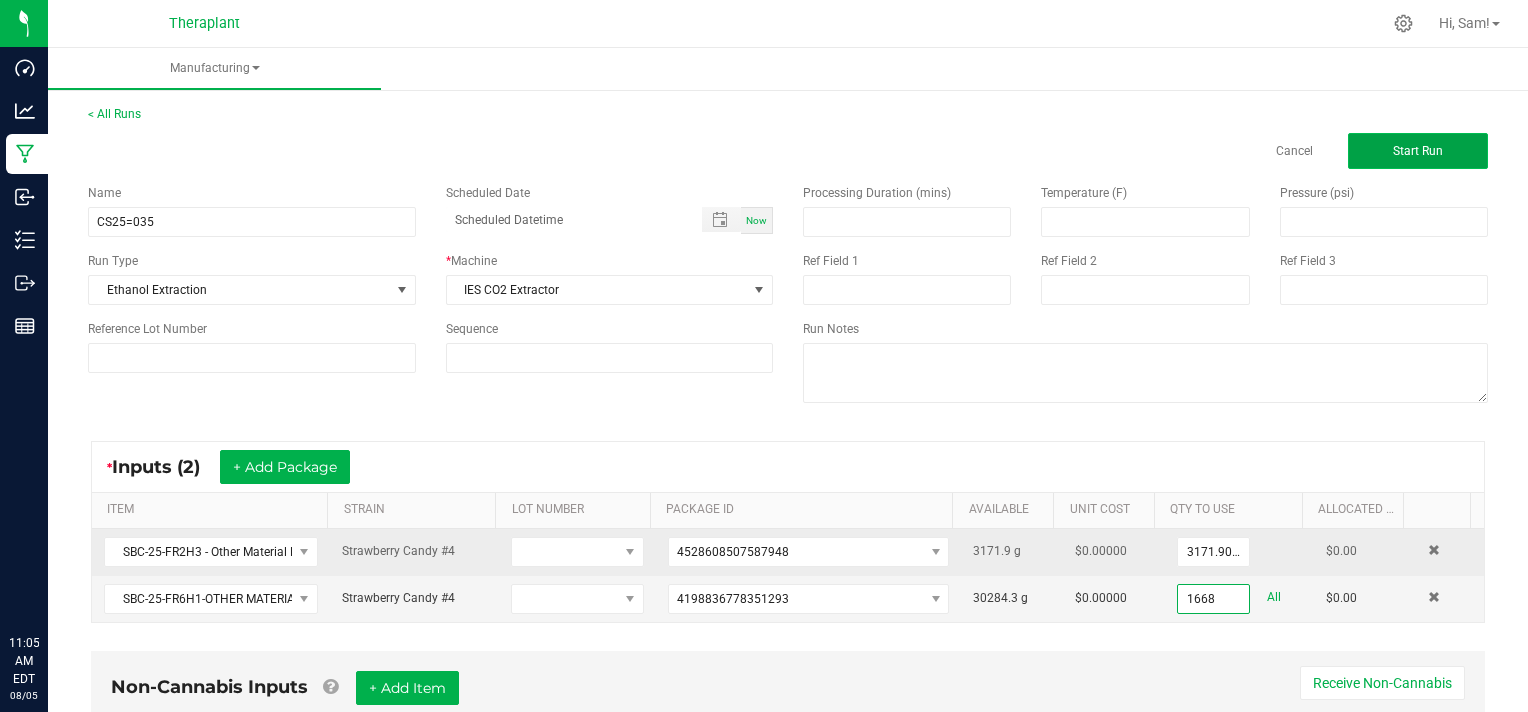 type on "1668.0000 g" 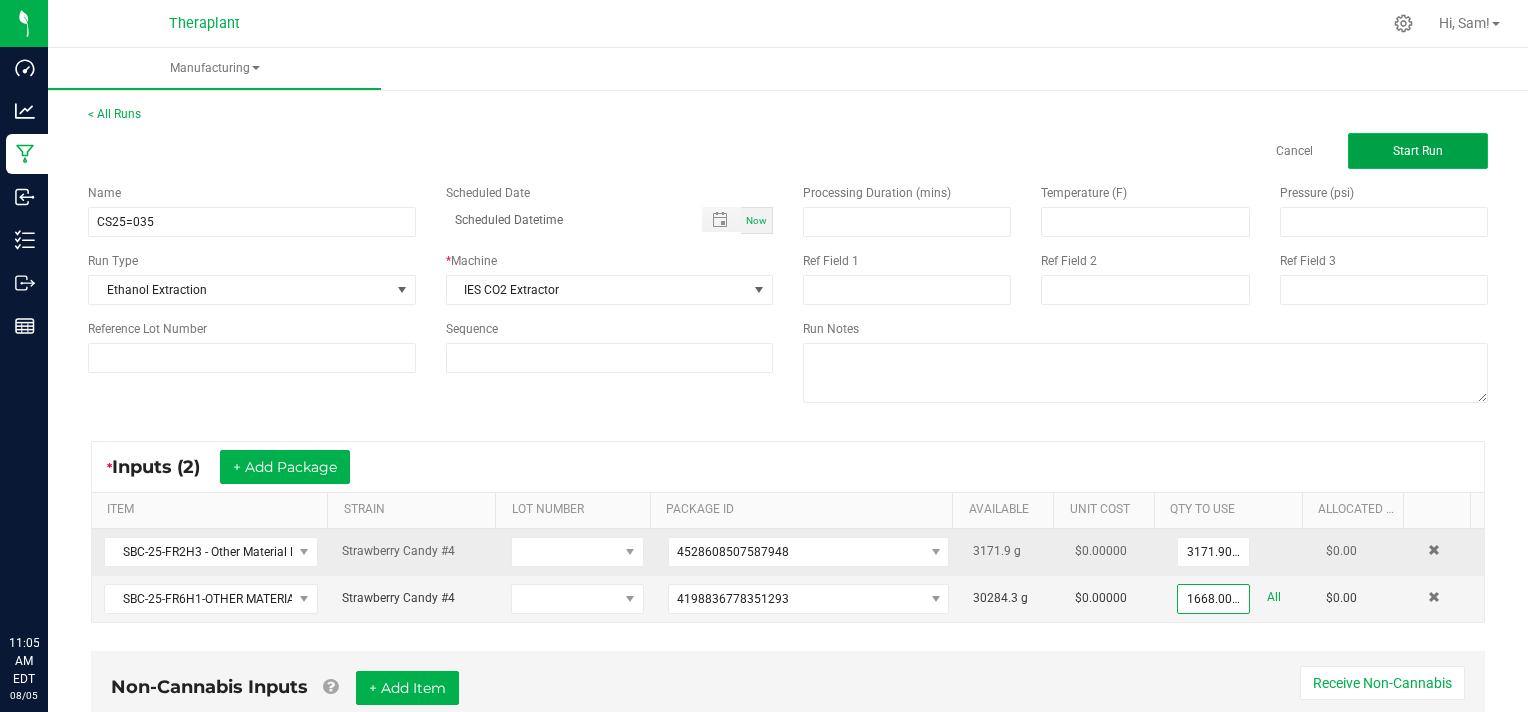 click on "Start Run" 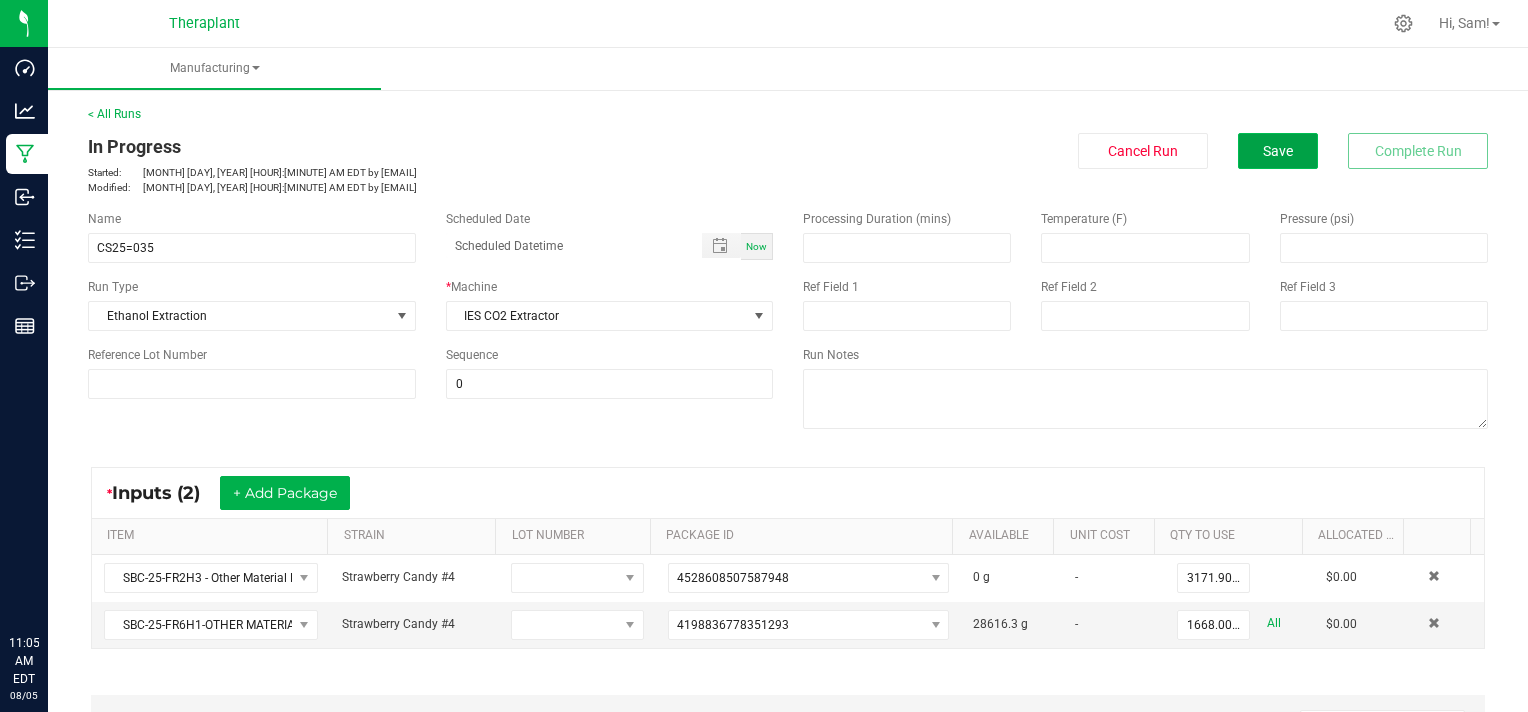 click on "Save" at bounding box center [1278, 151] 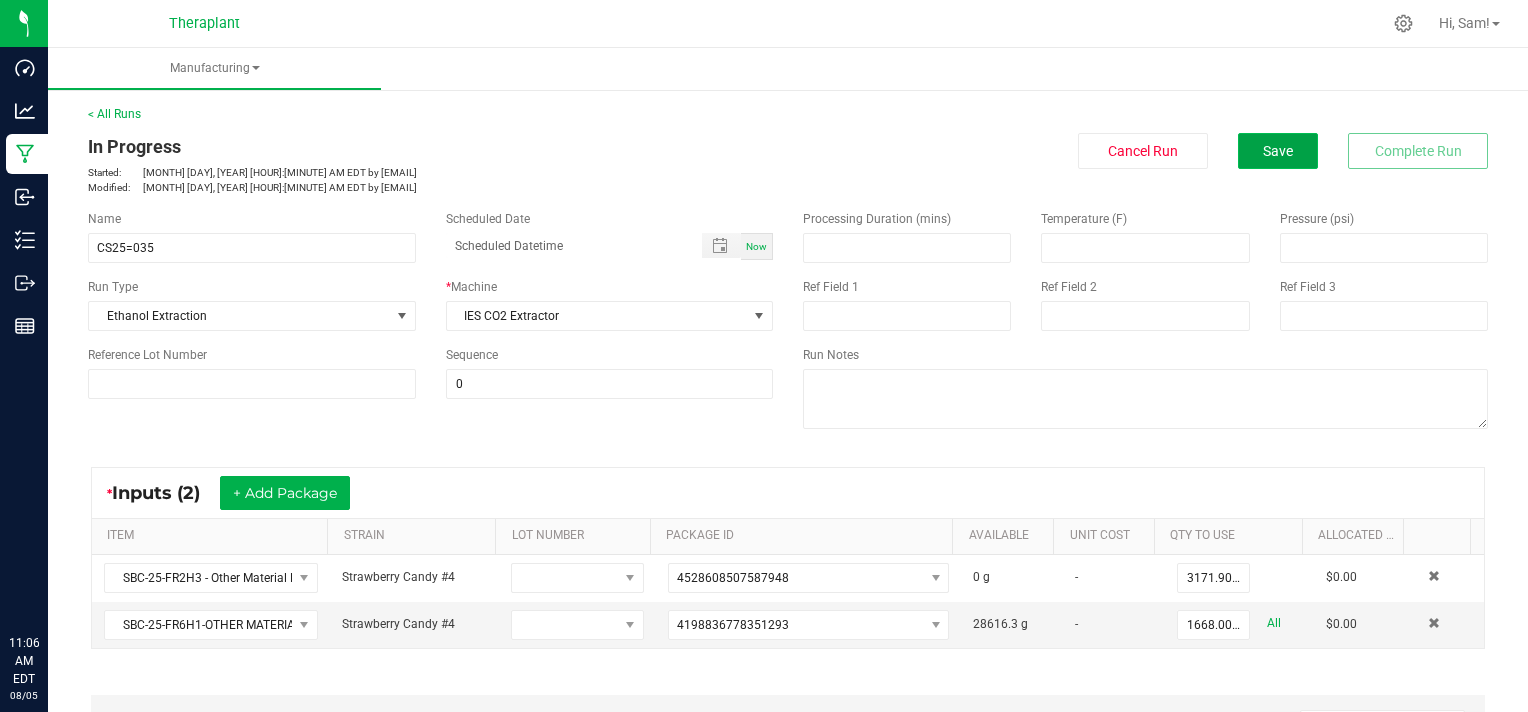 click on "Save" at bounding box center (1278, 151) 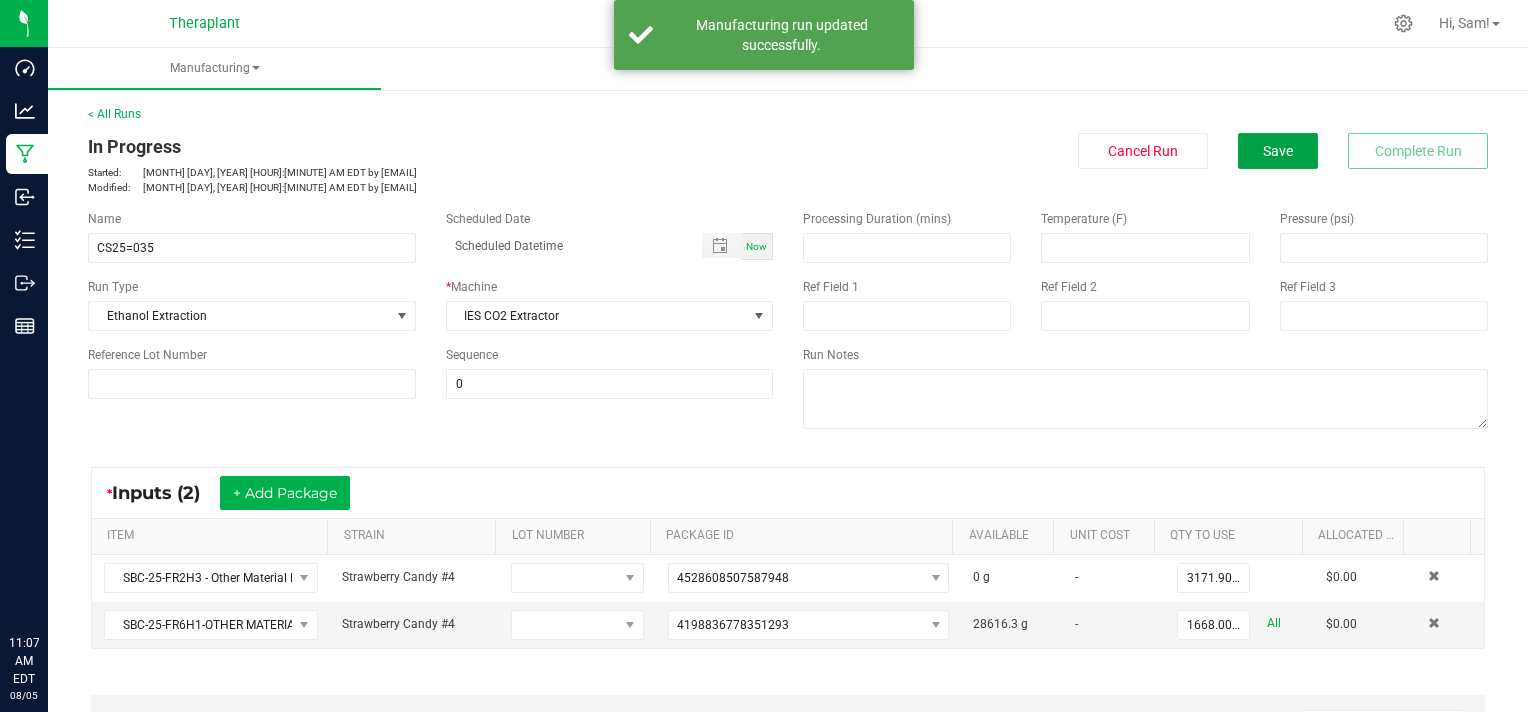 click on "Save" at bounding box center [1278, 151] 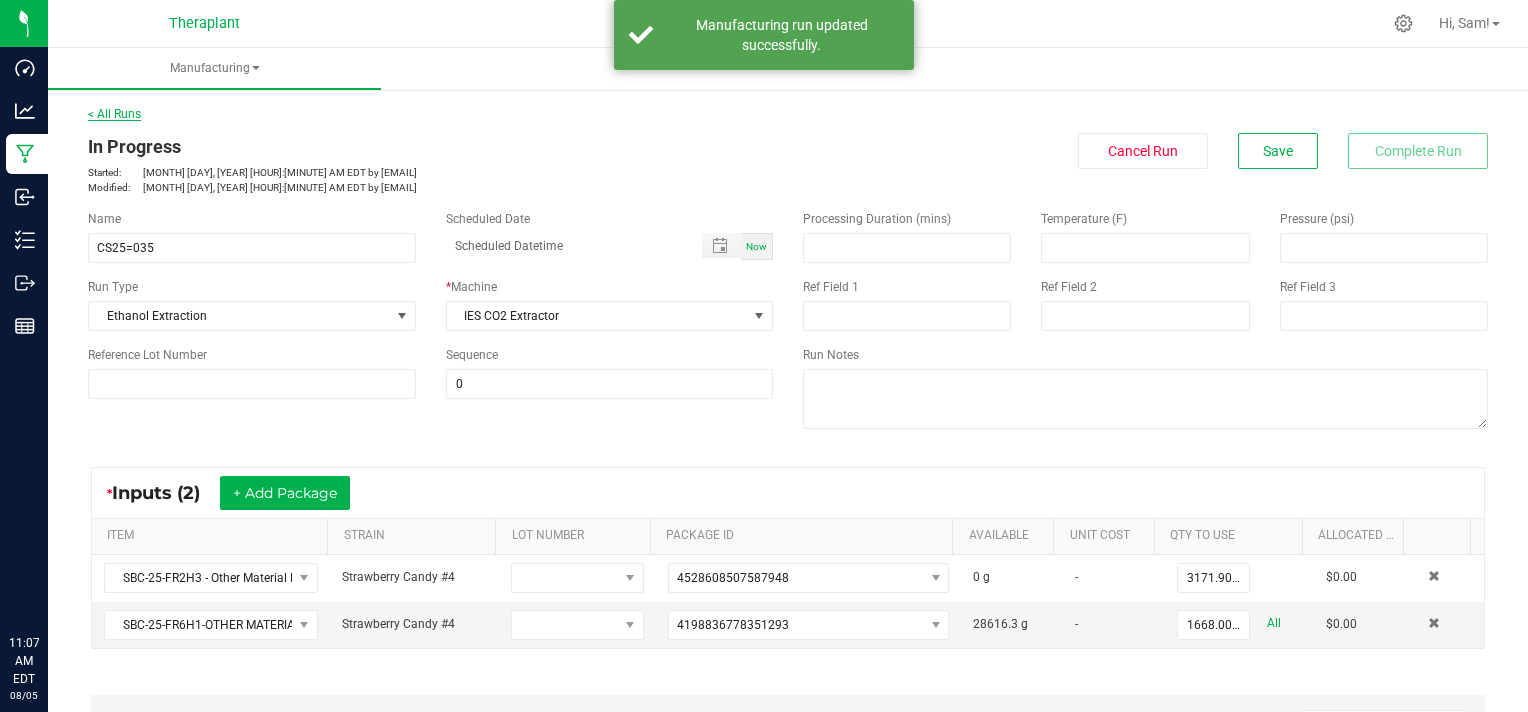 click on "< All Runs" at bounding box center [114, 114] 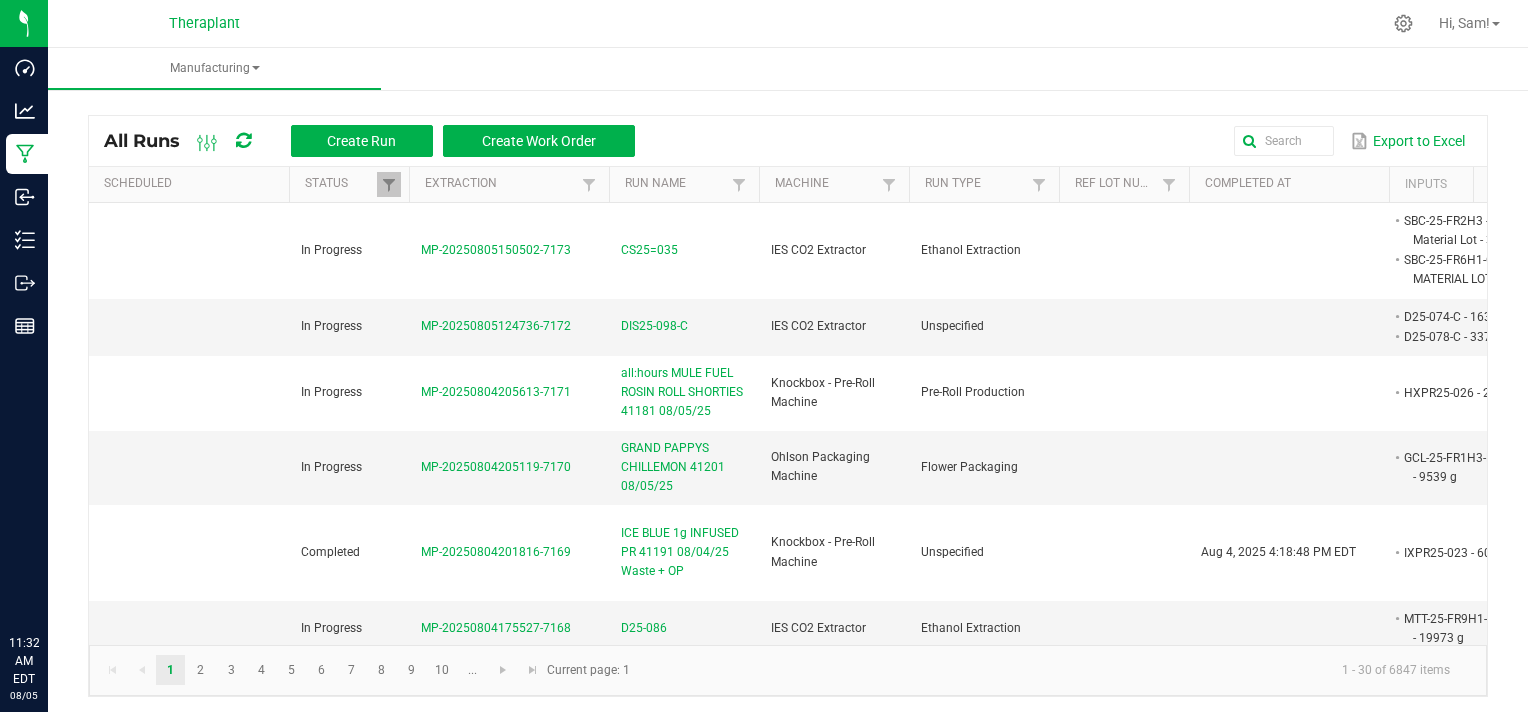 click on "1 - 30 of 6847 items" 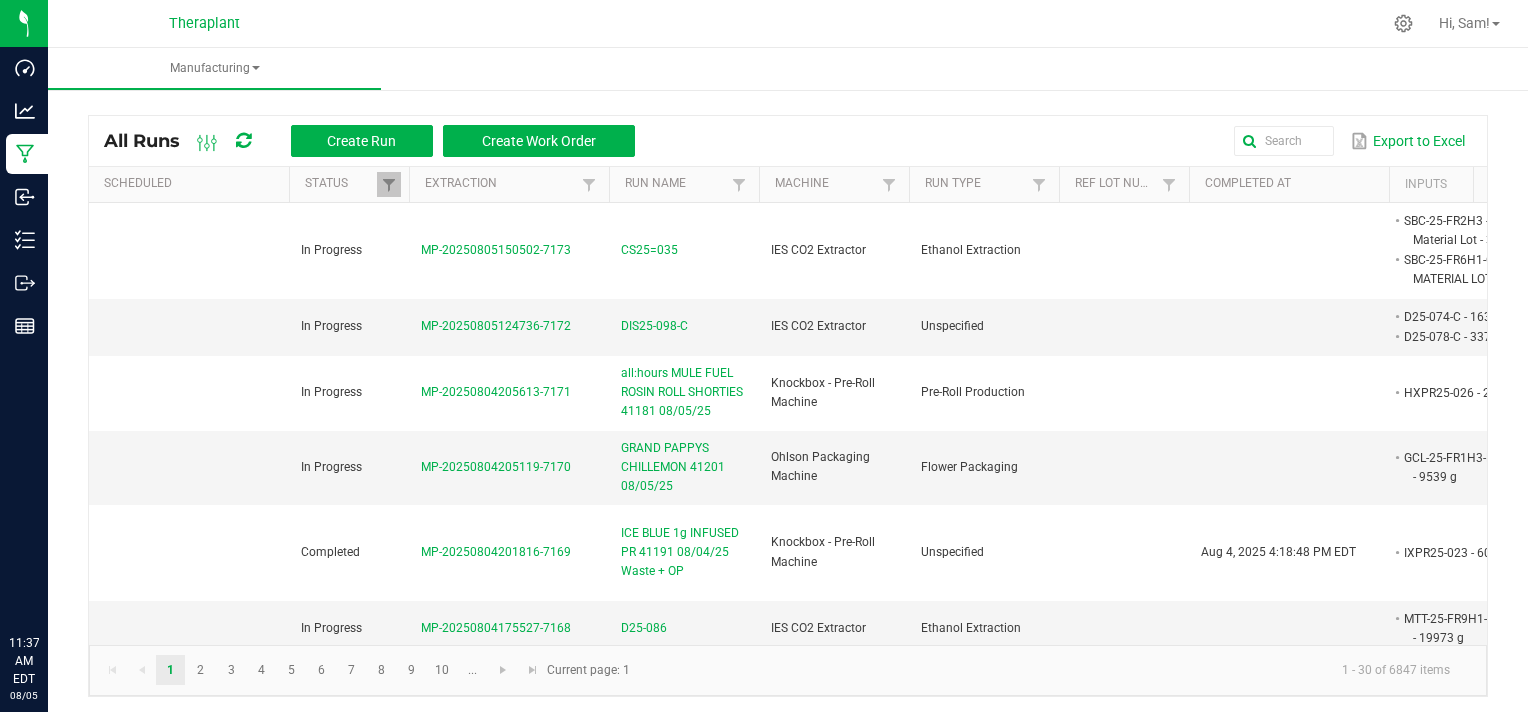 click at bounding box center [869, 23] 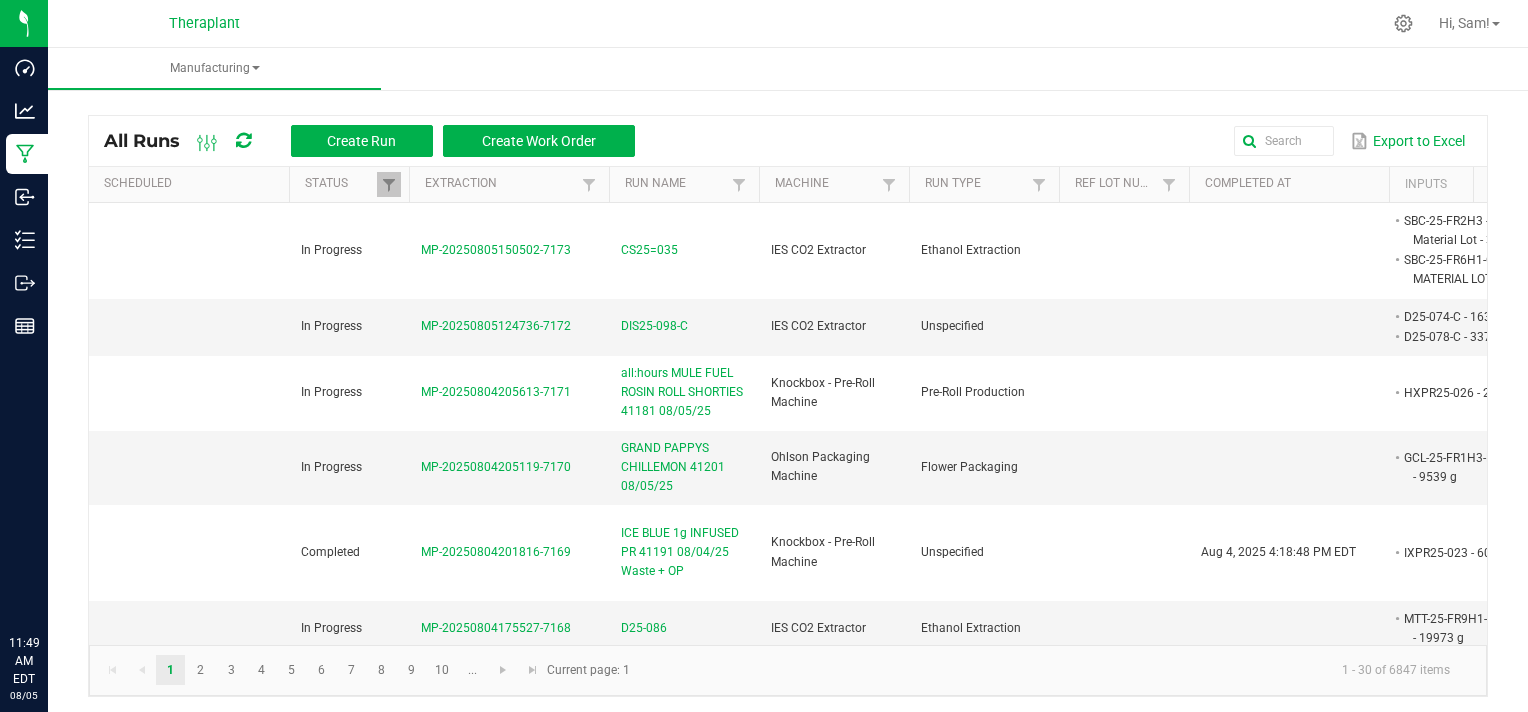 click on "1 - 30 of 6847 items" 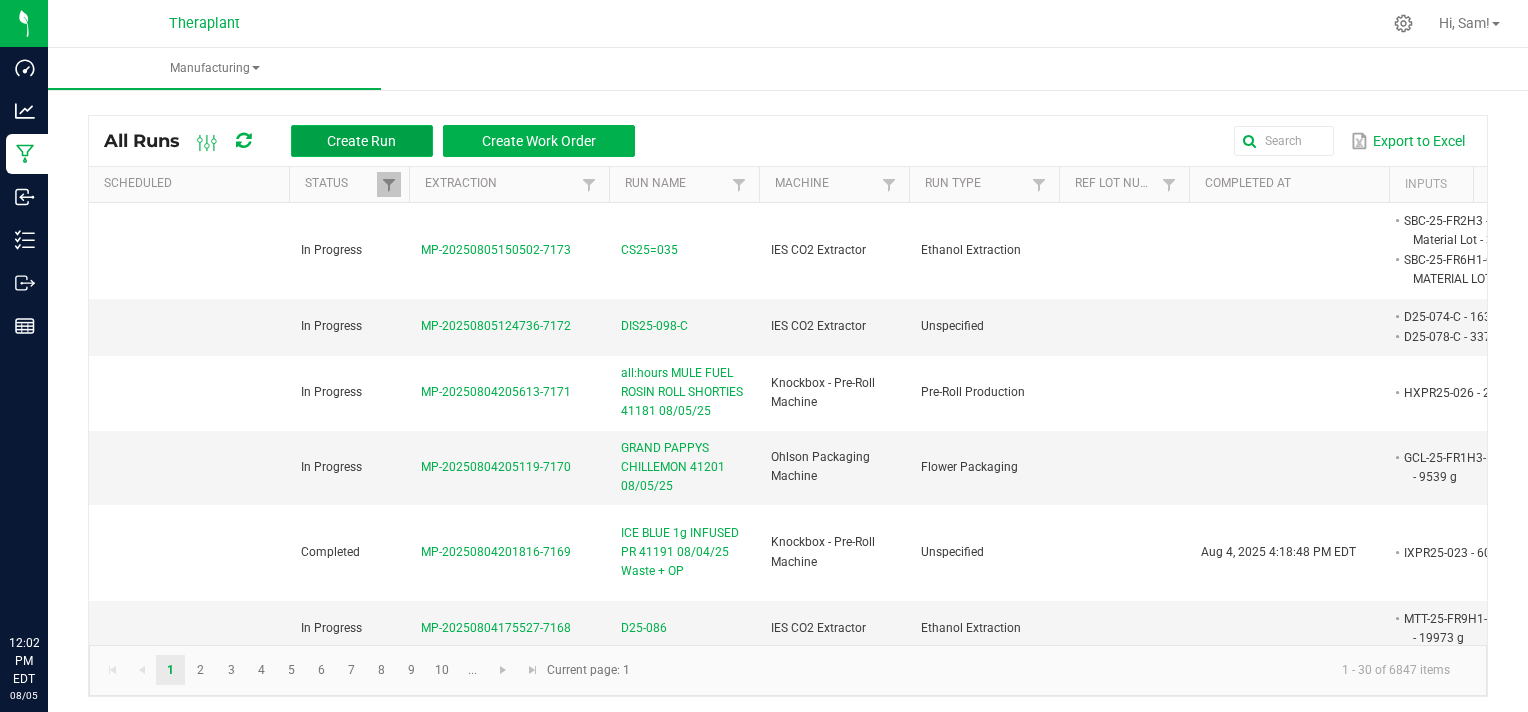 click on "Create Run" at bounding box center (361, 141) 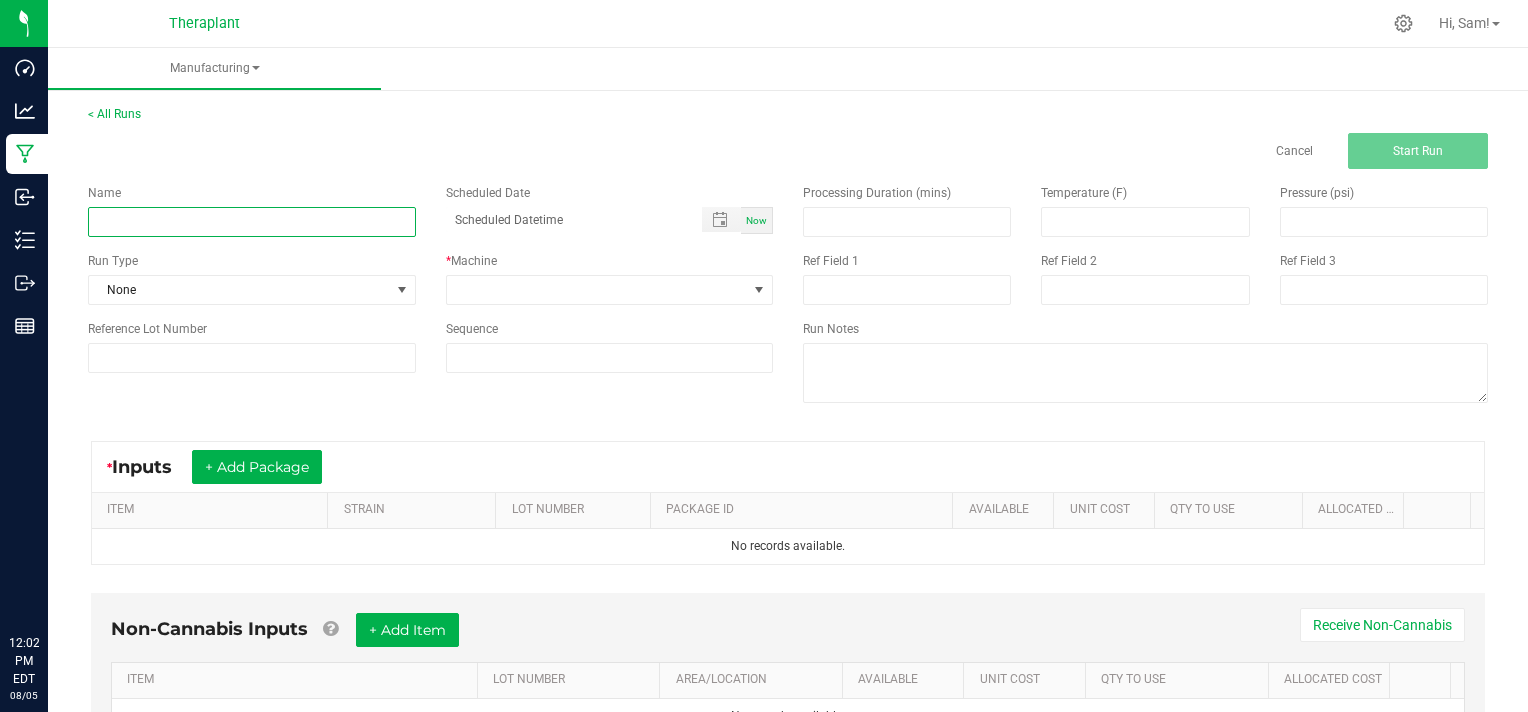 click at bounding box center (252, 222) 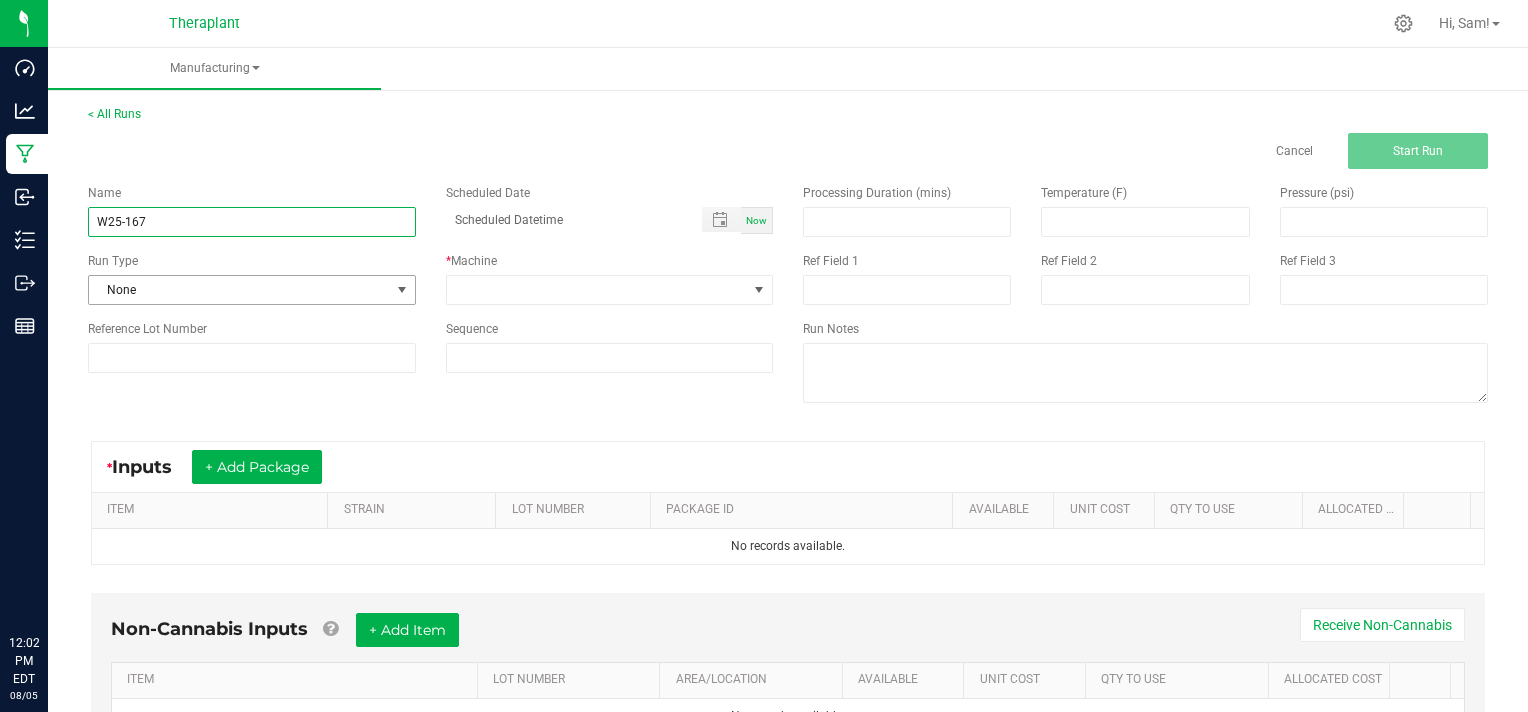 type on "W25-167" 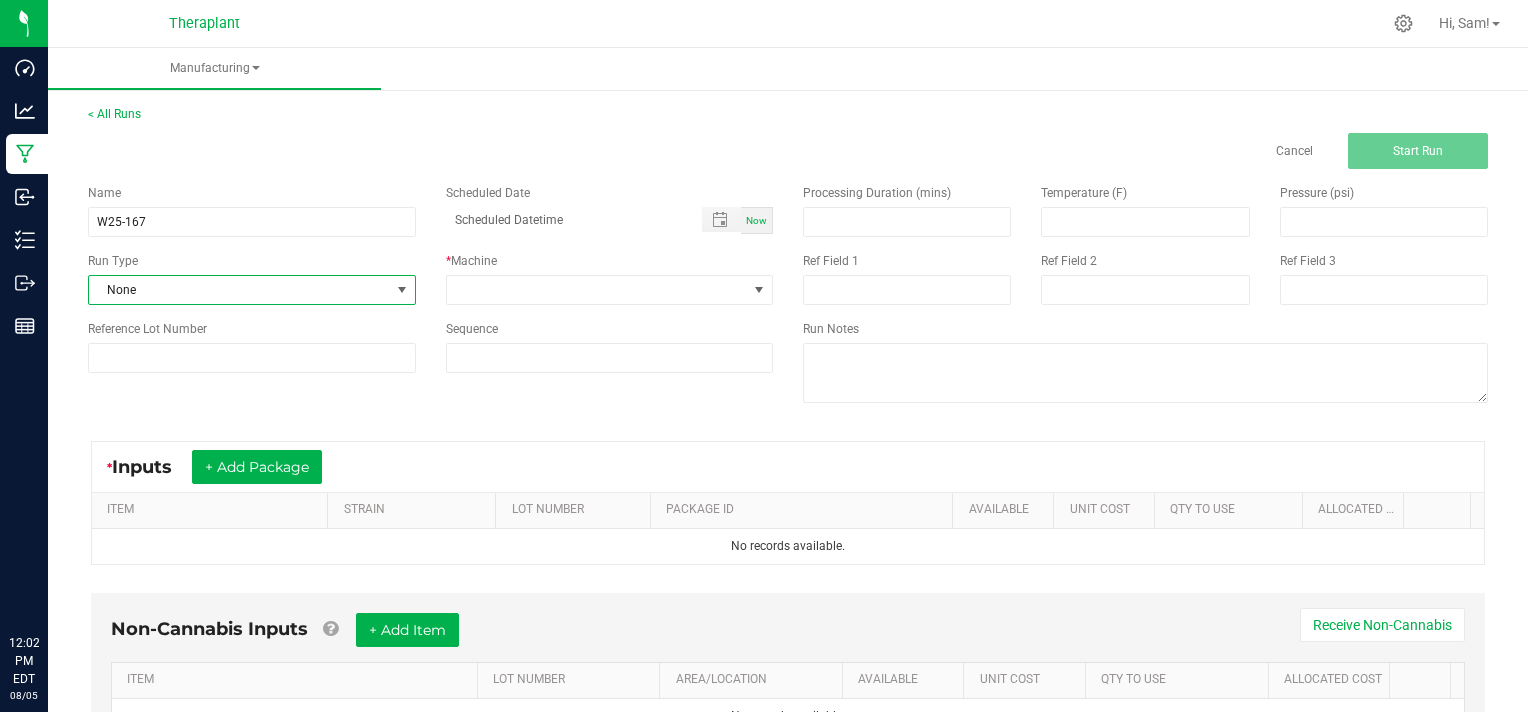 click at bounding box center [402, 290] 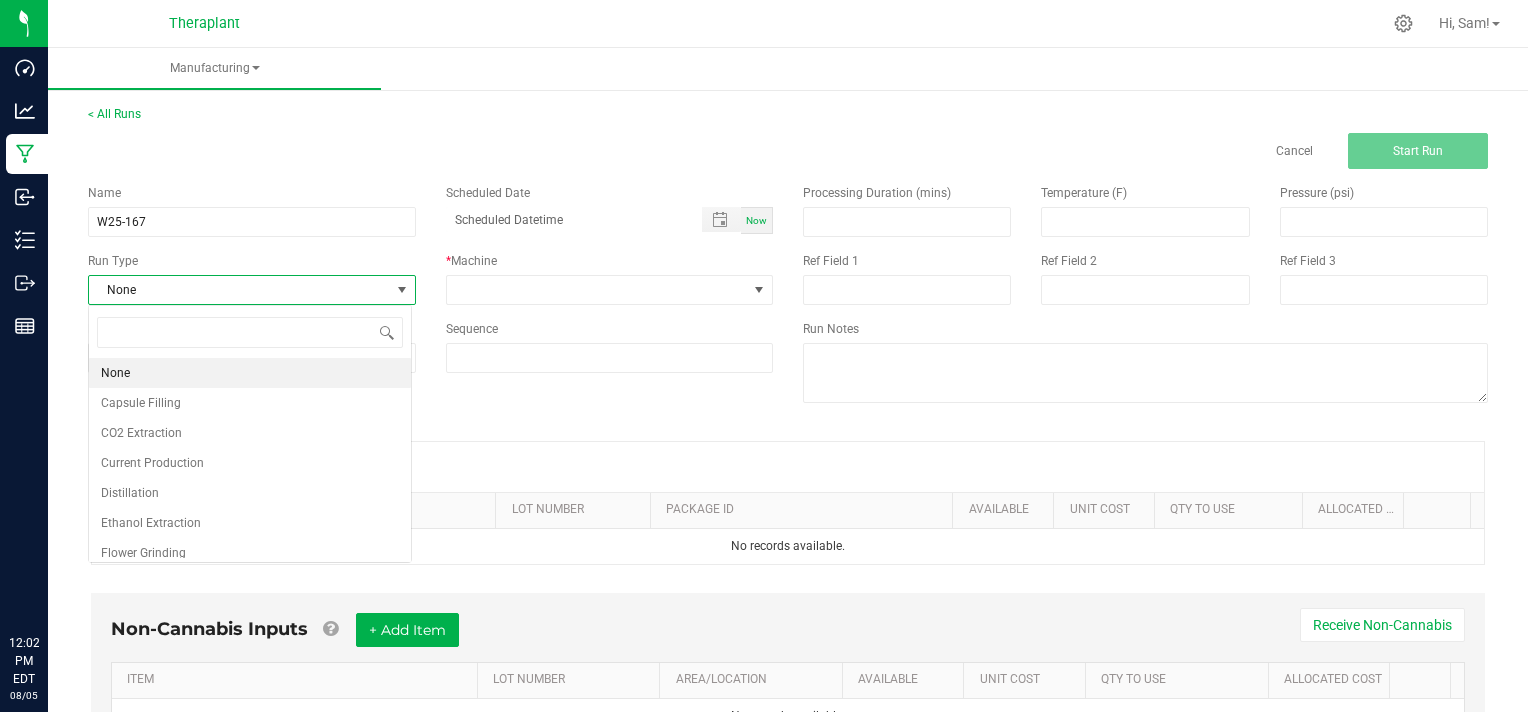 scroll, scrollTop: 99970, scrollLeft: 99676, axis: both 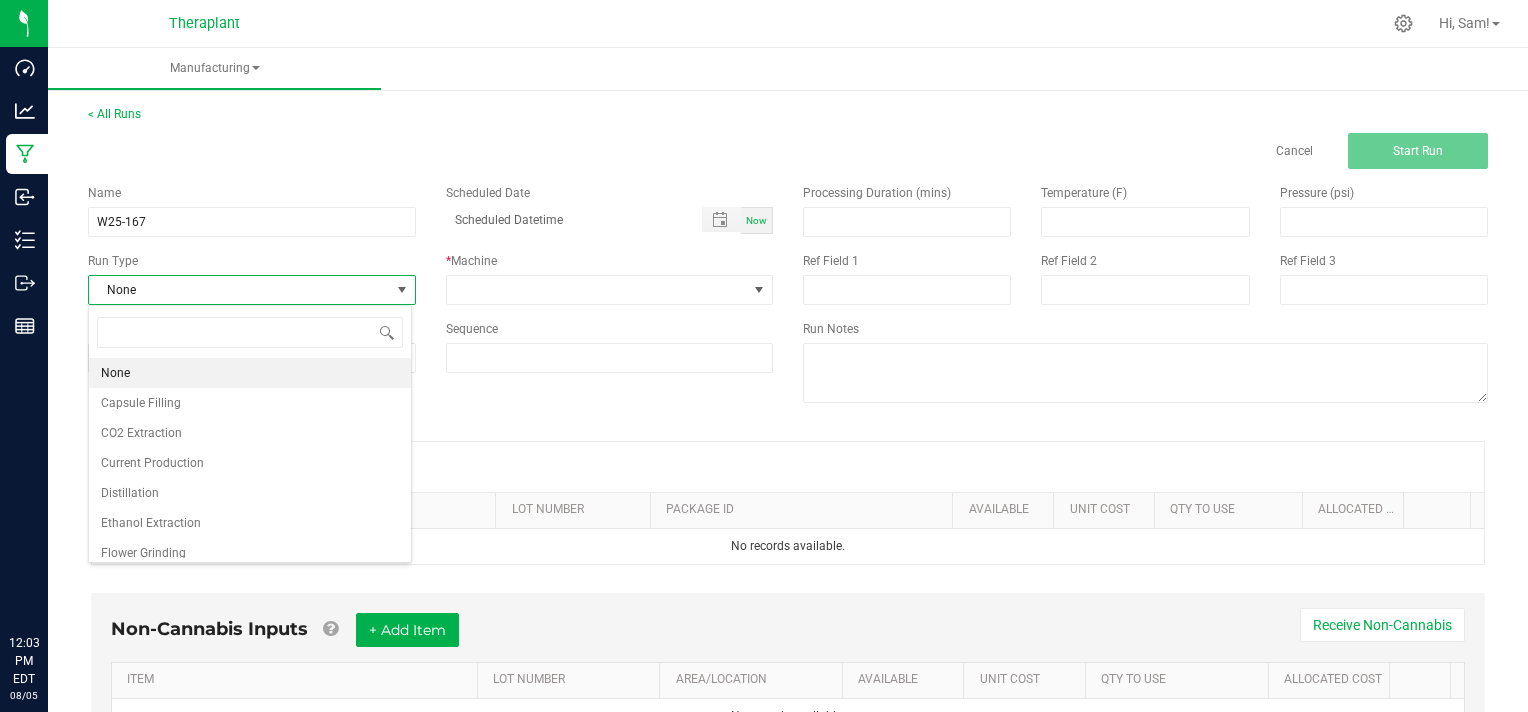 drag, startPoint x: 159, startPoint y: 530, endPoint x: 218, endPoint y: 464, distance: 88.52683 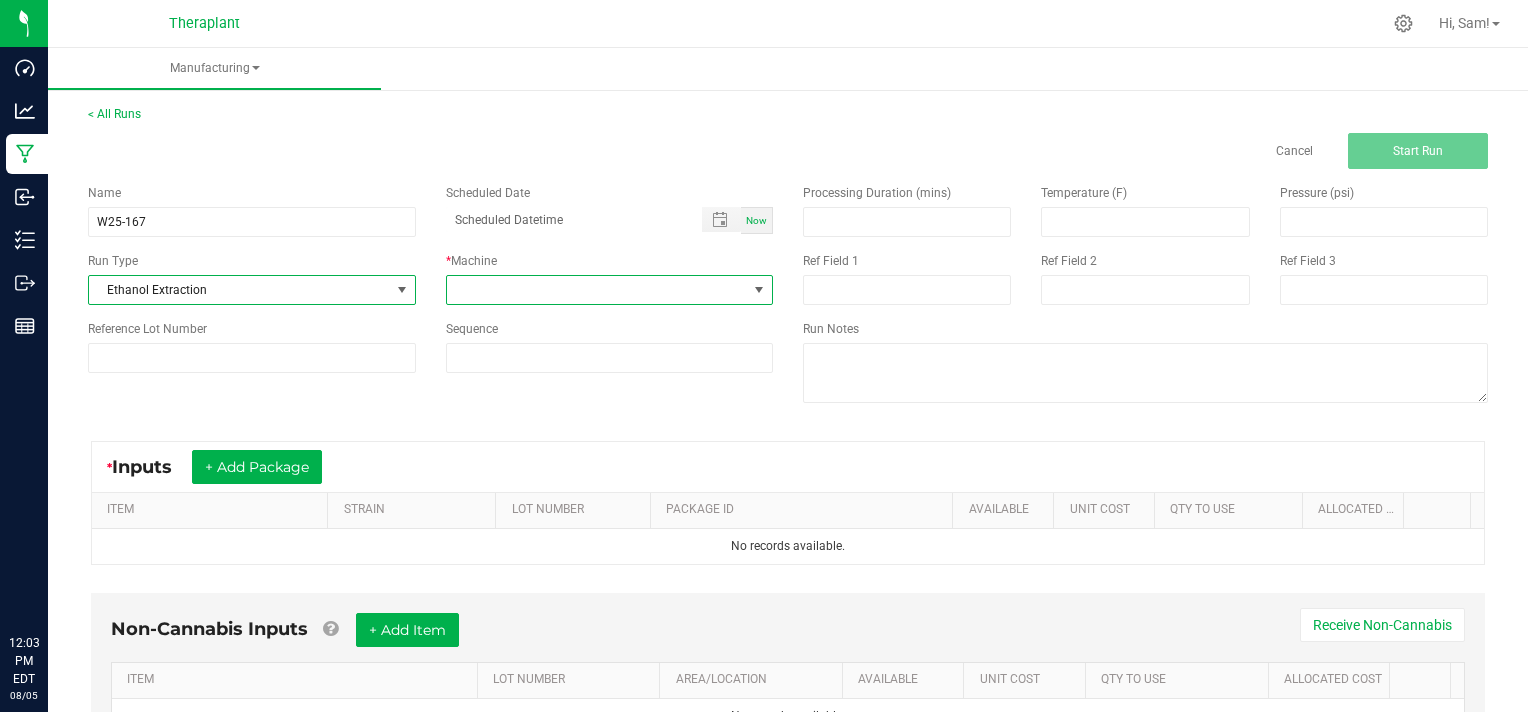 click at bounding box center [759, 290] 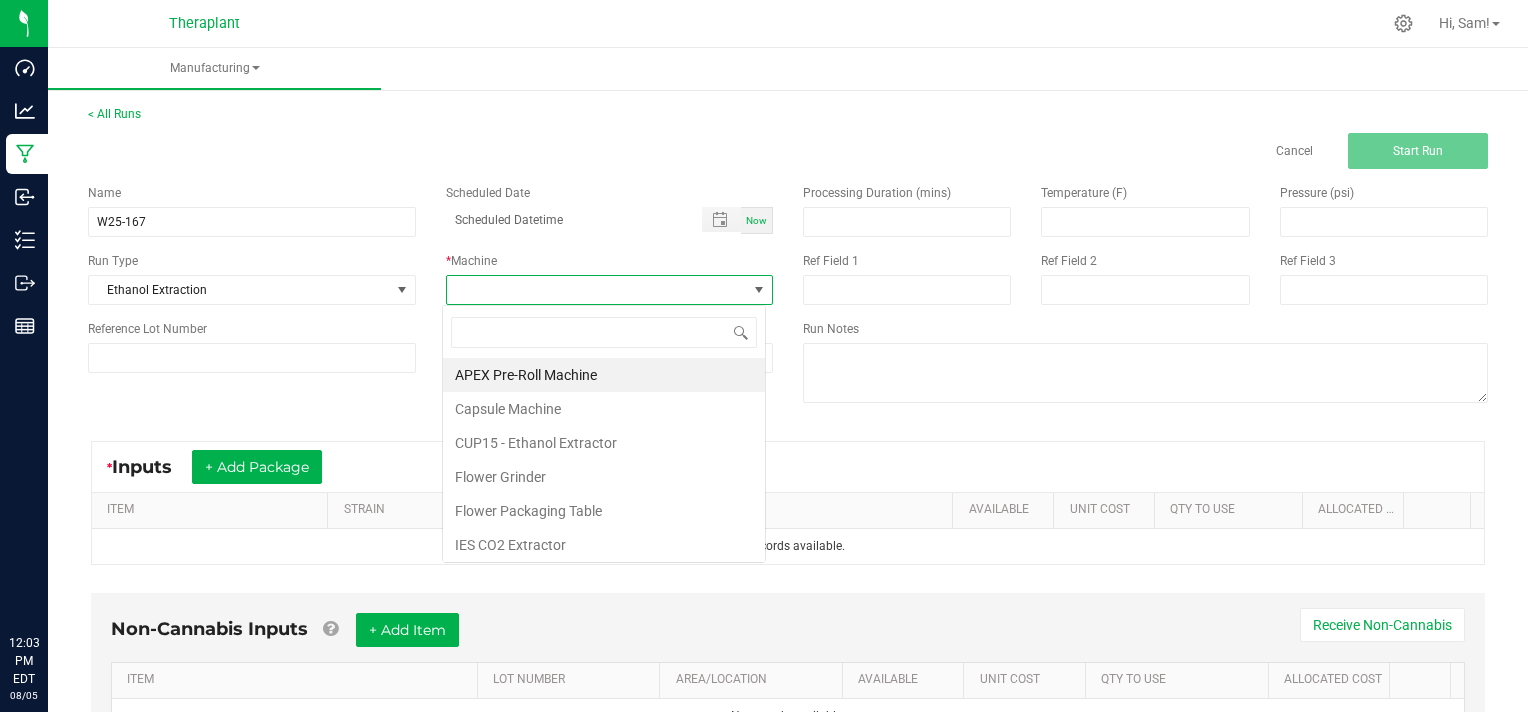 scroll, scrollTop: 99970, scrollLeft: 99676, axis: both 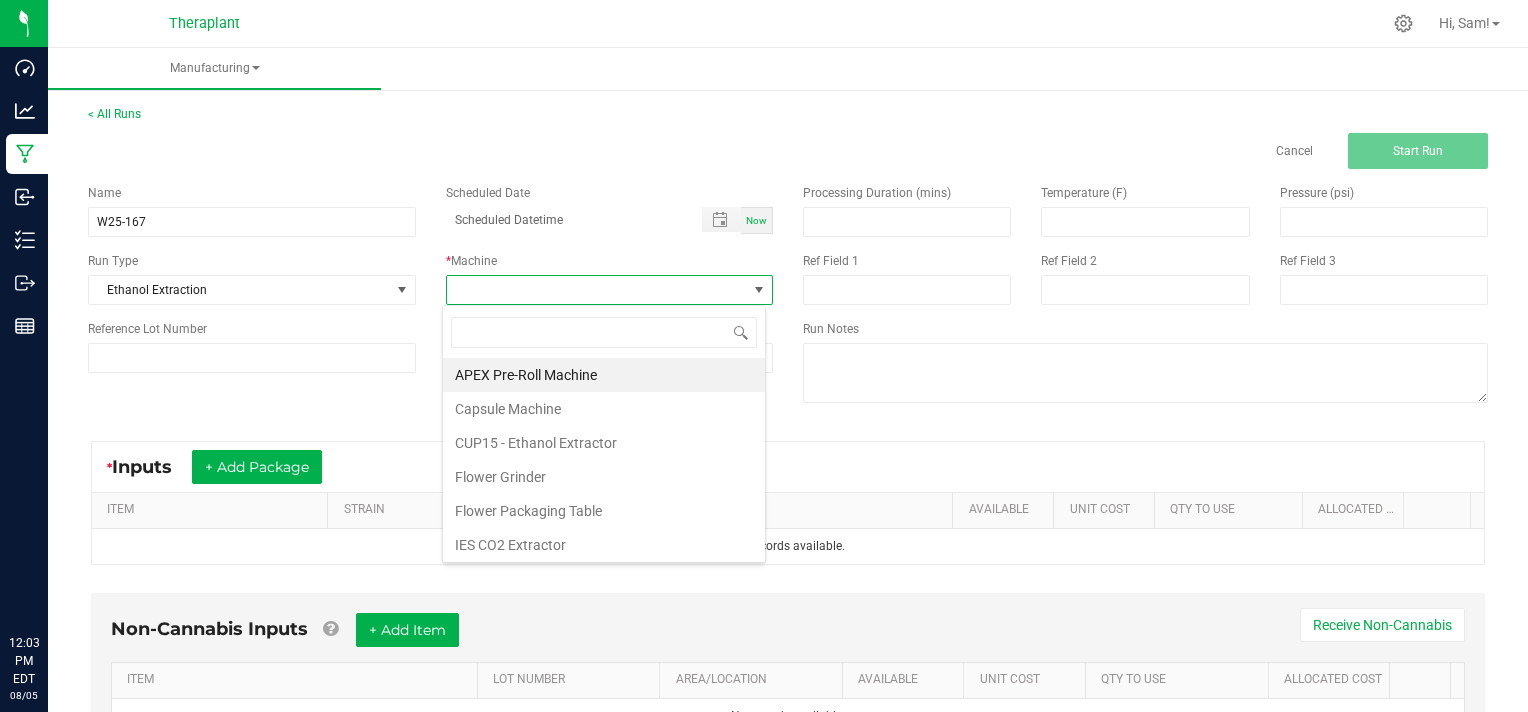 drag, startPoint x: 537, startPoint y: 538, endPoint x: 391, endPoint y: 468, distance: 161.91356 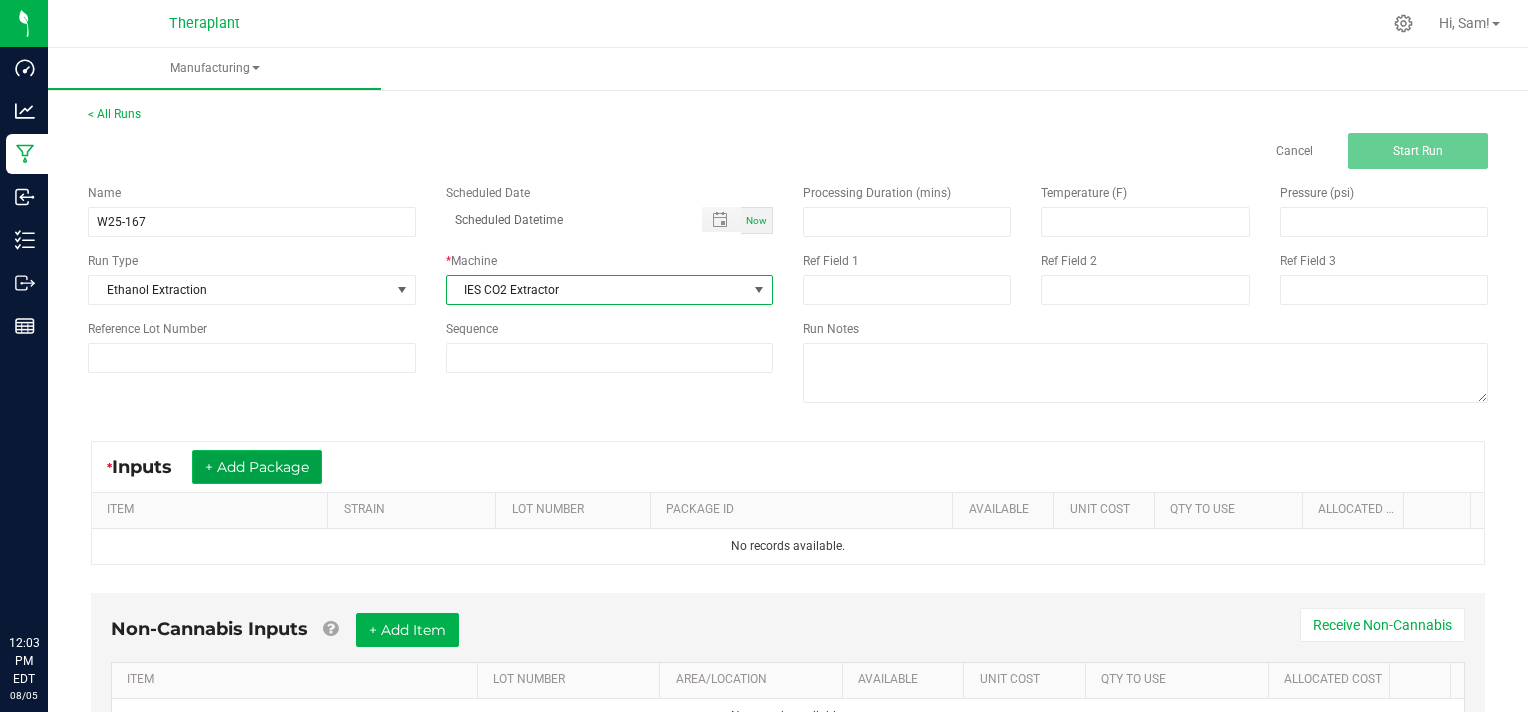 click on "+ Add Package" at bounding box center [257, 467] 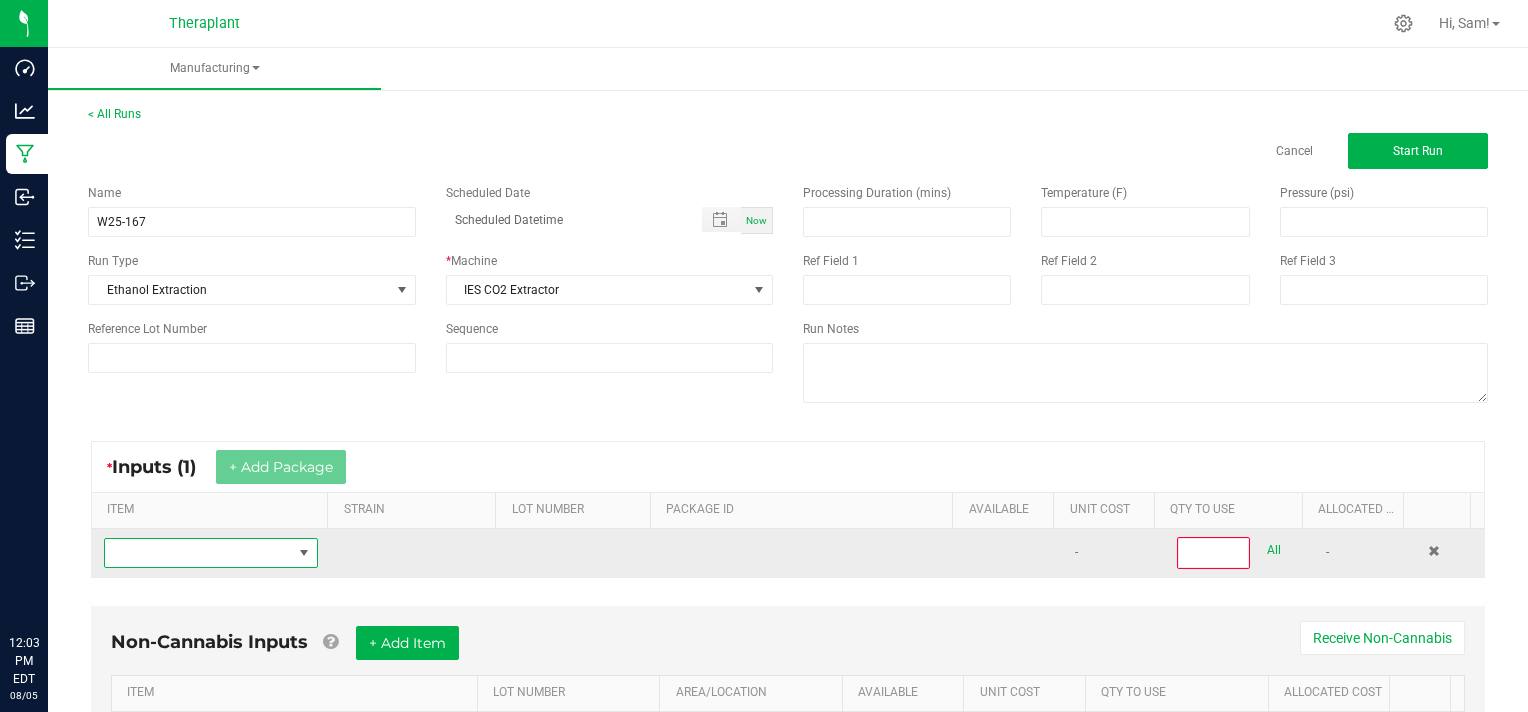 click at bounding box center (198, 553) 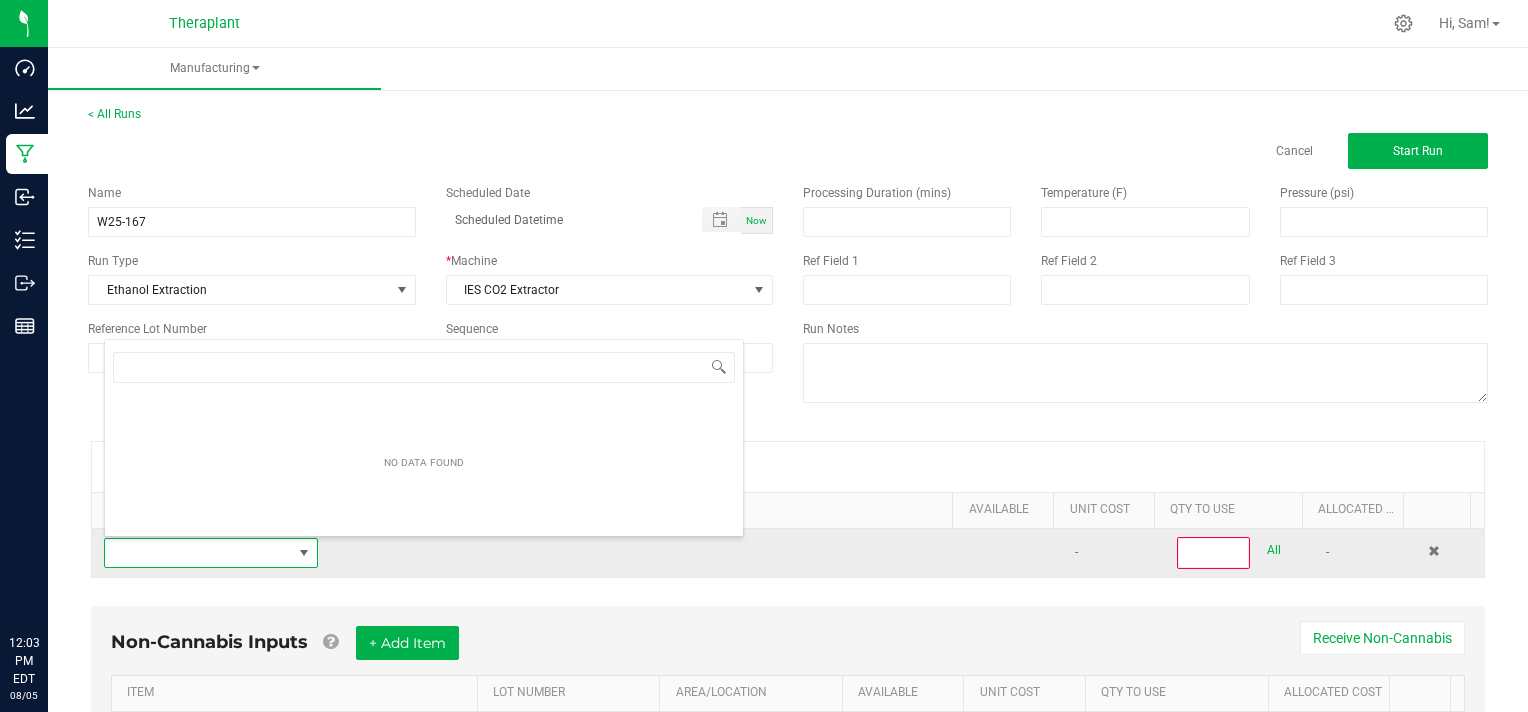 scroll, scrollTop: 99970, scrollLeft: 99791, axis: both 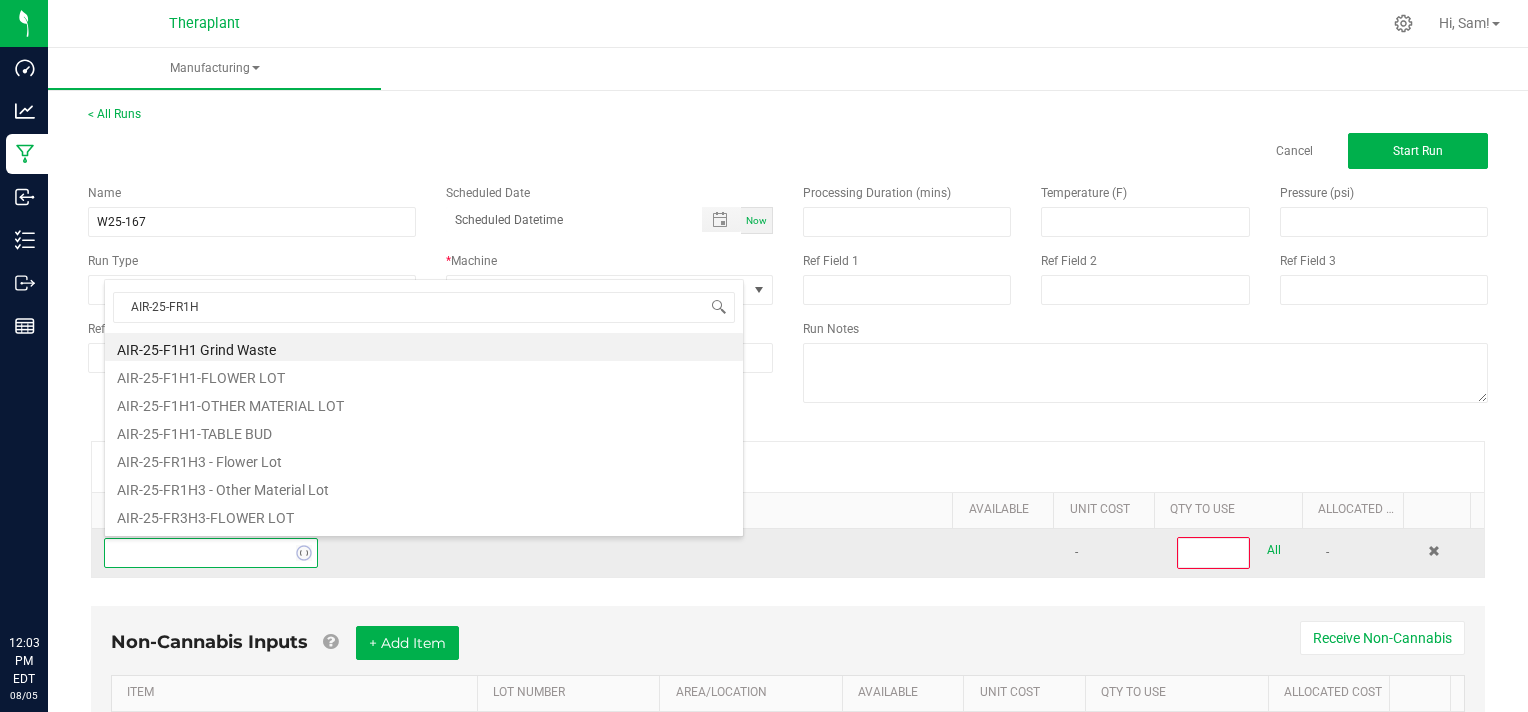 type on "AIR-25-FR1H3" 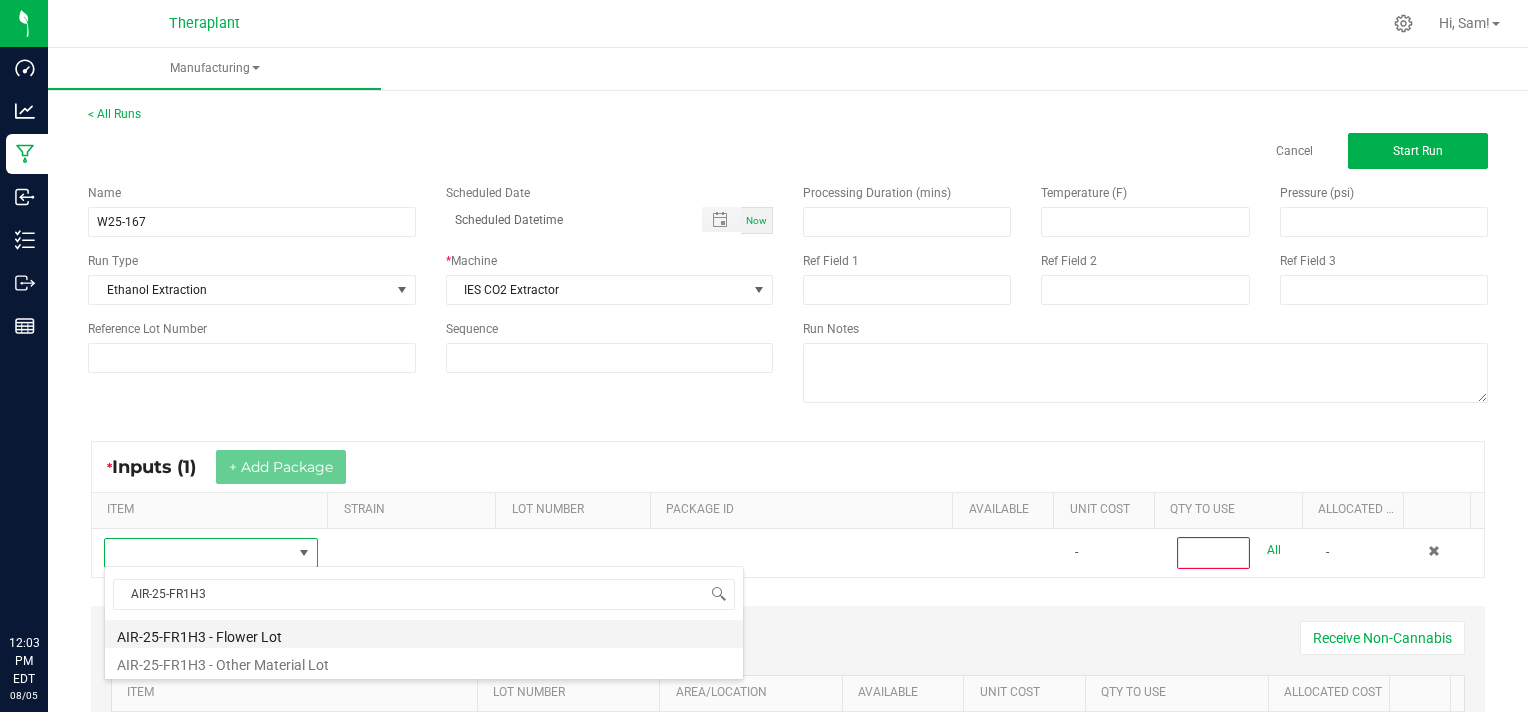 click on "AIR-25-FR1H3 - Flower Lot" at bounding box center (424, 634) 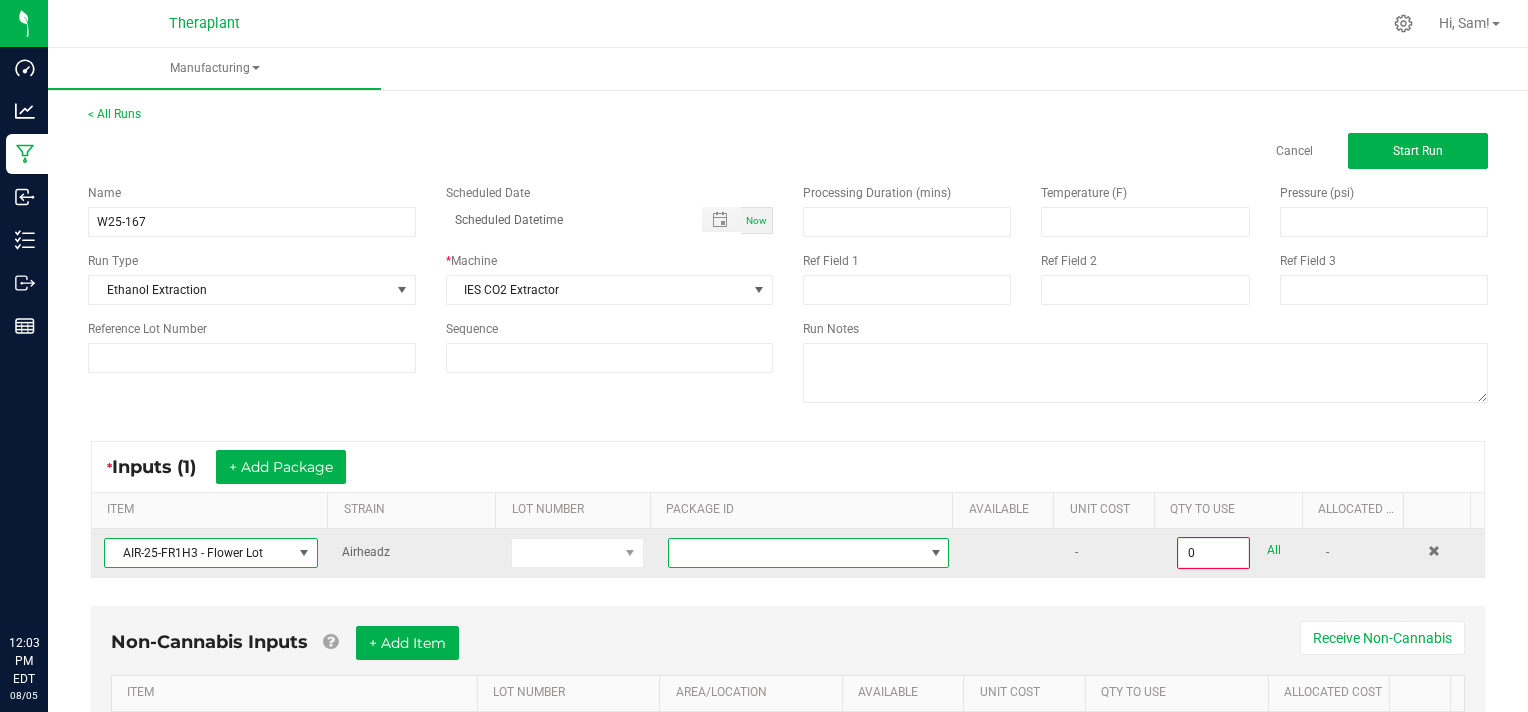 click at bounding box center [936, 553] 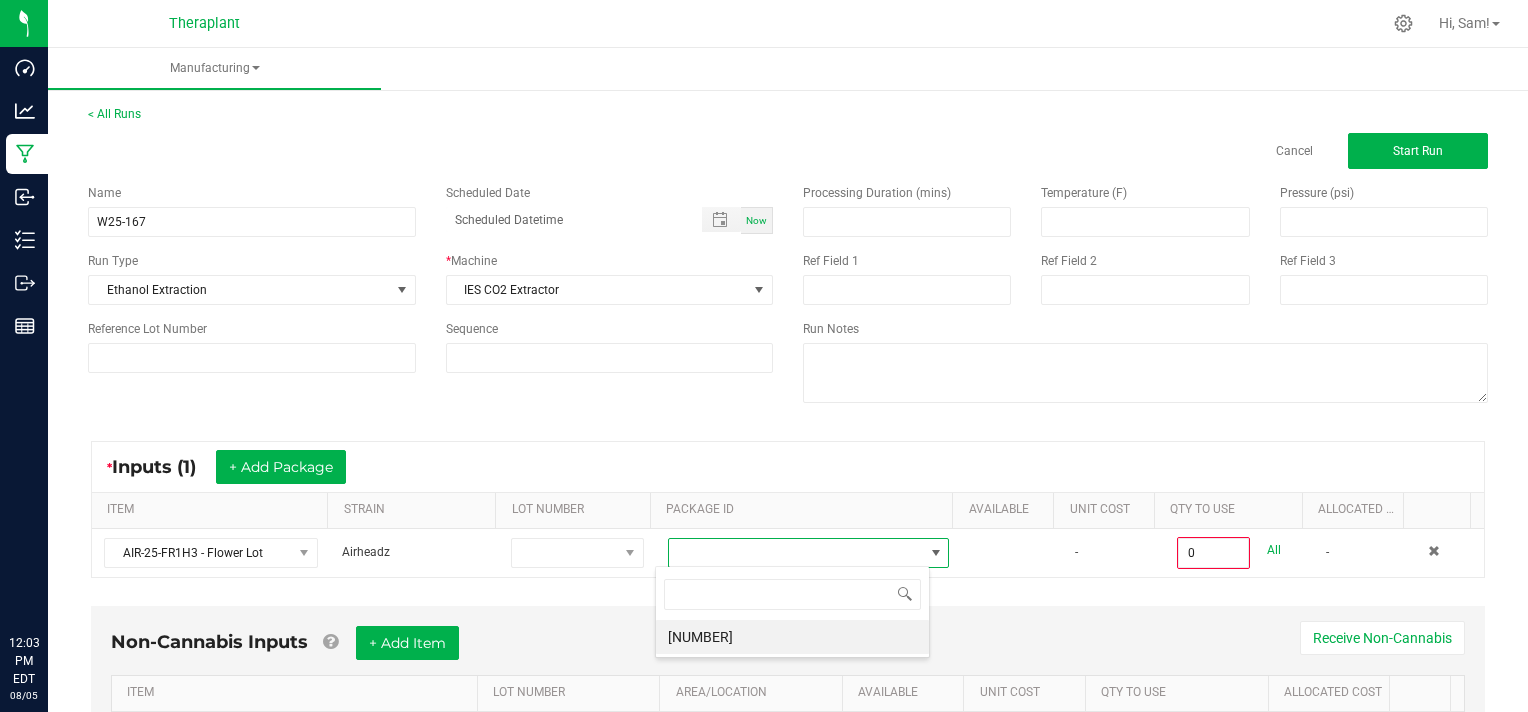 scroll, scrollTop: 99970, scrollLeft: 99724, axis: both 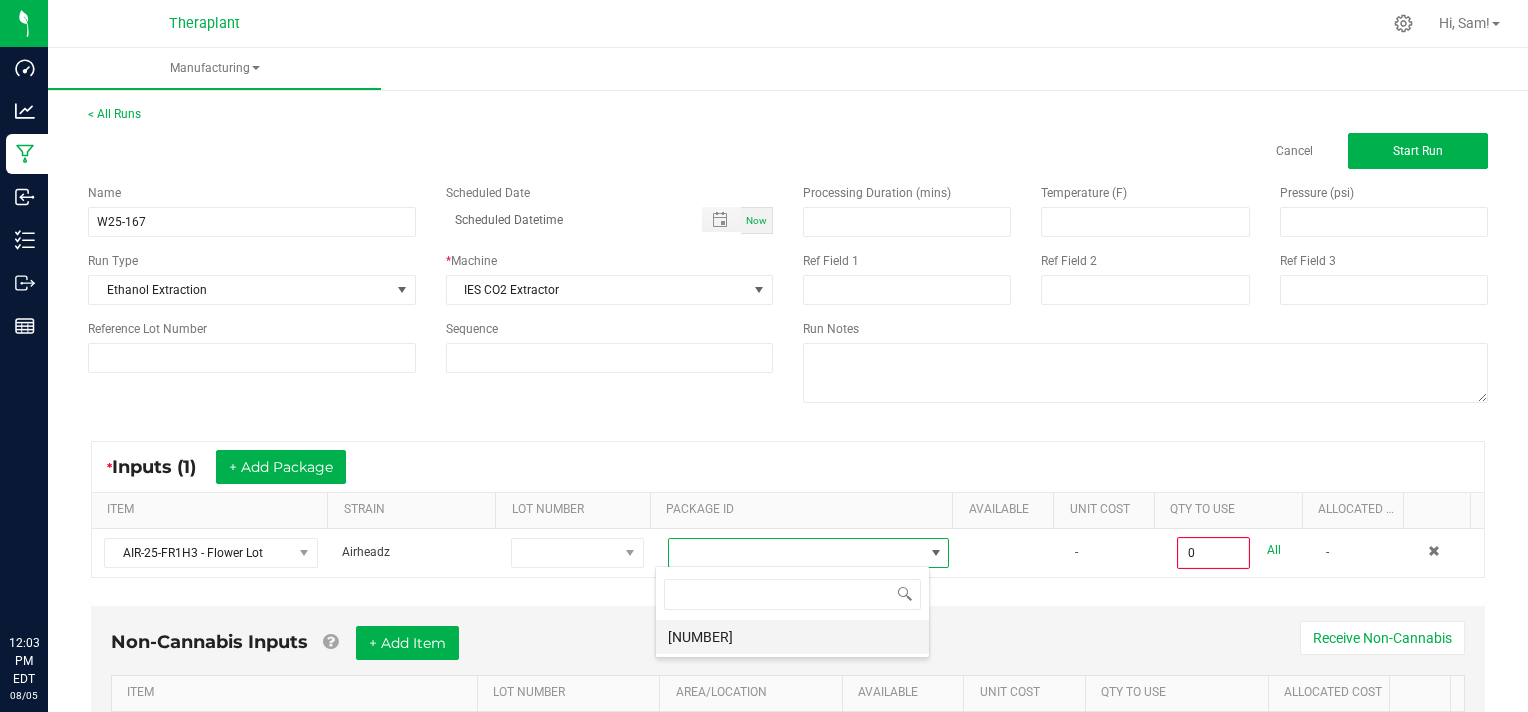 click on "[NUMBER]" at bounding box center (792, 637) 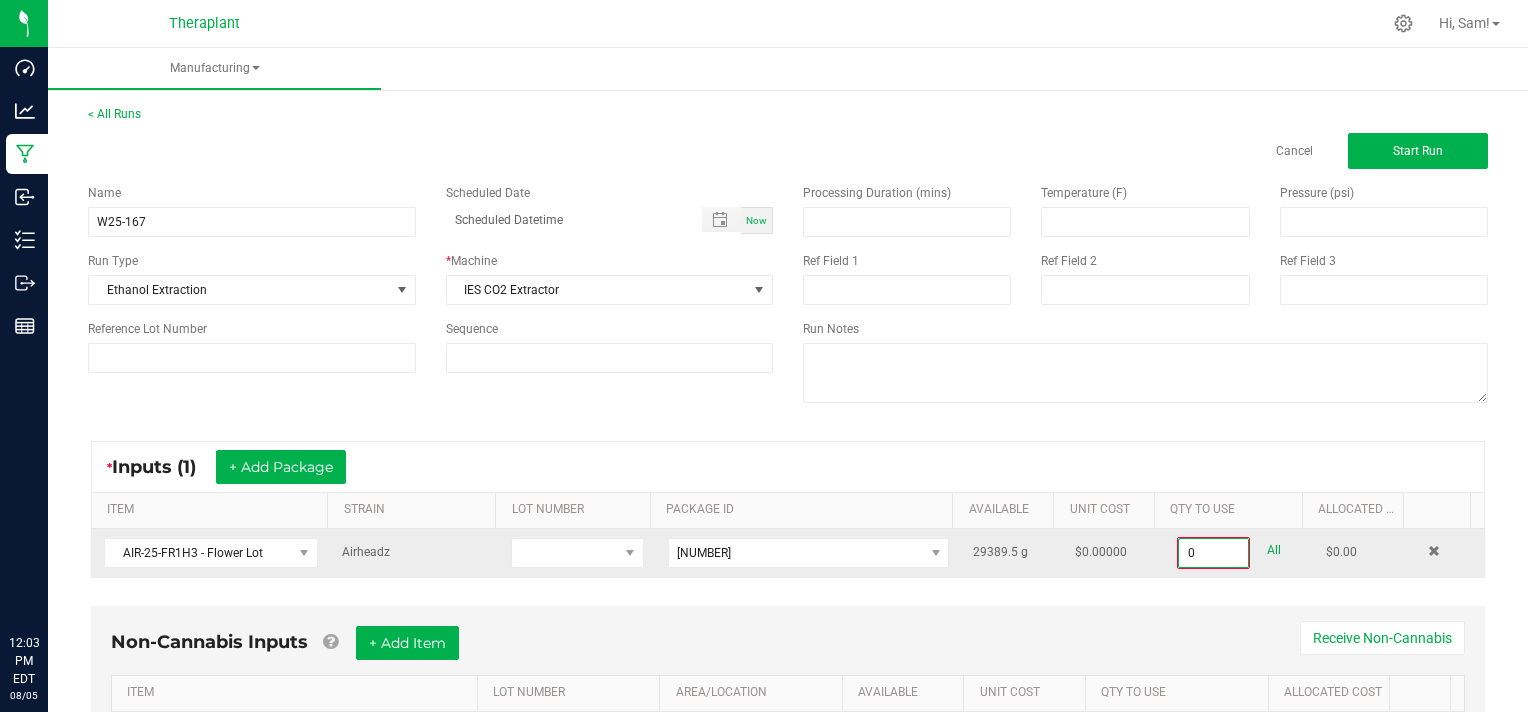 click on "0" at bounding box center (1213, 553) 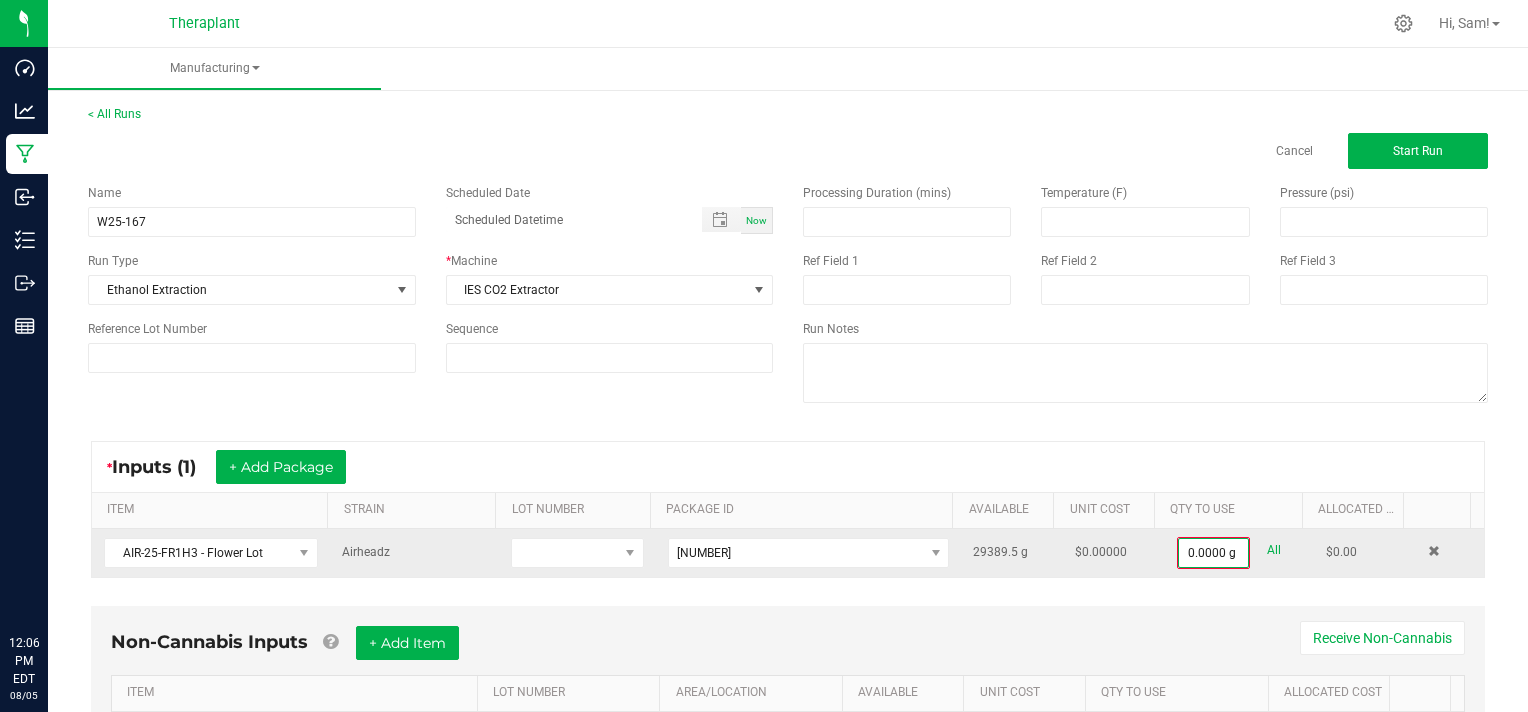 click on "All" at bounding box center (1274, 550) 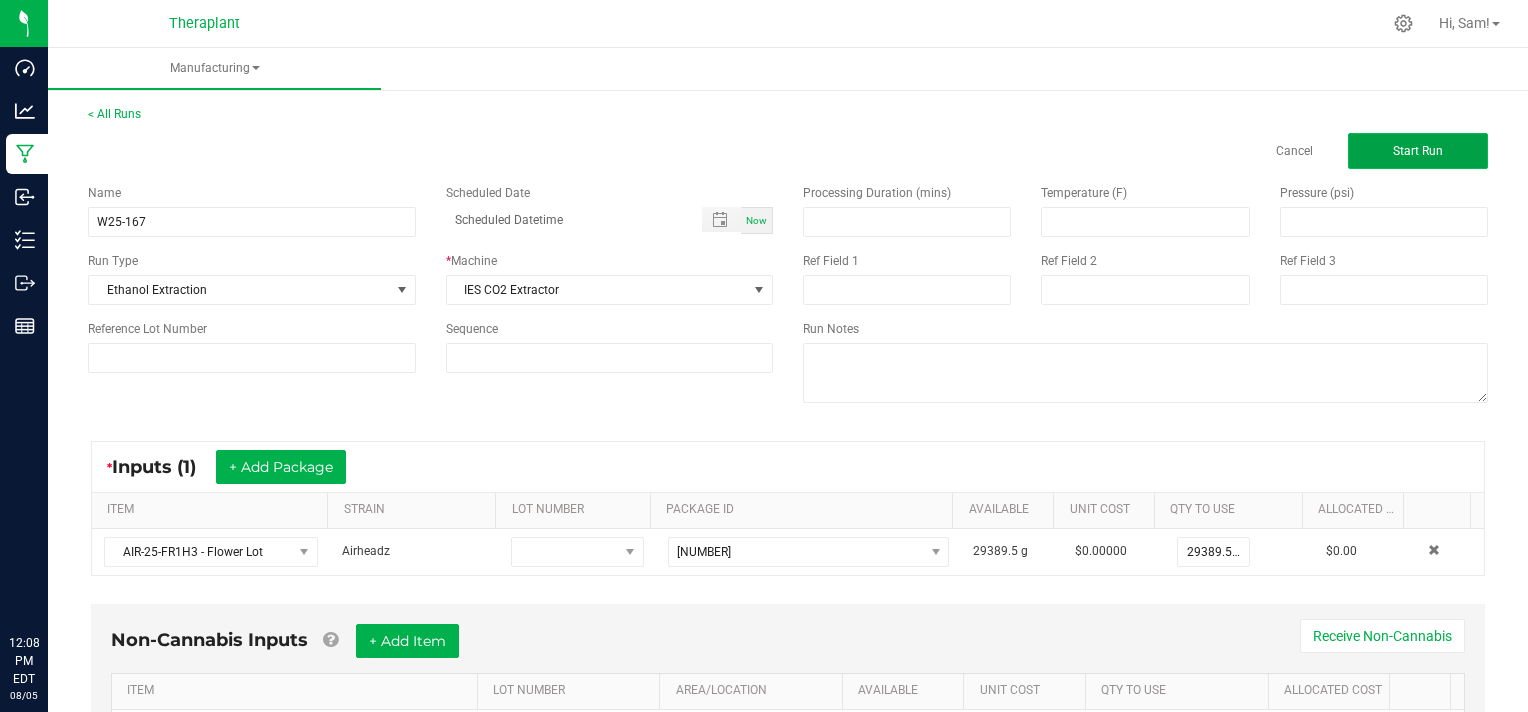click on "Start Run" 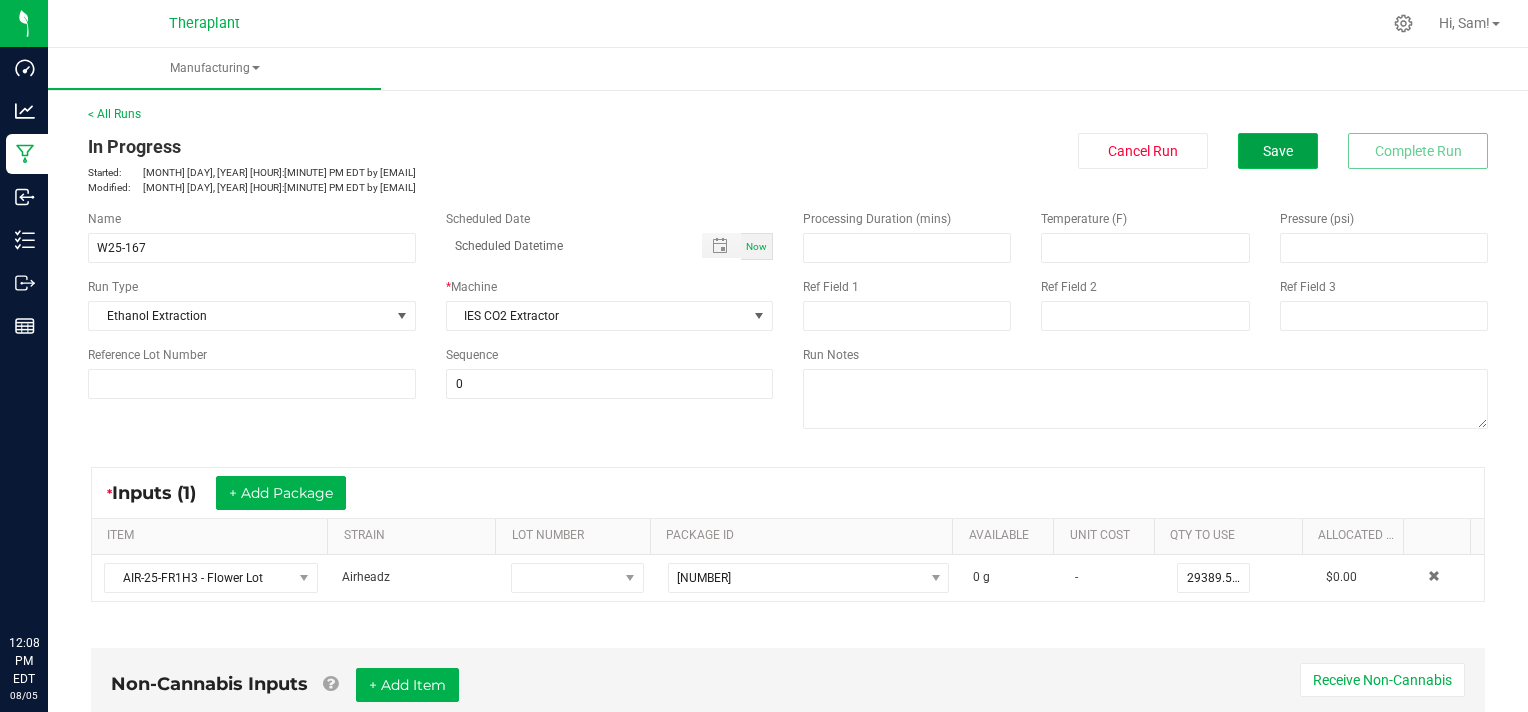 click on "Save" at bounding box center (1278, 151) 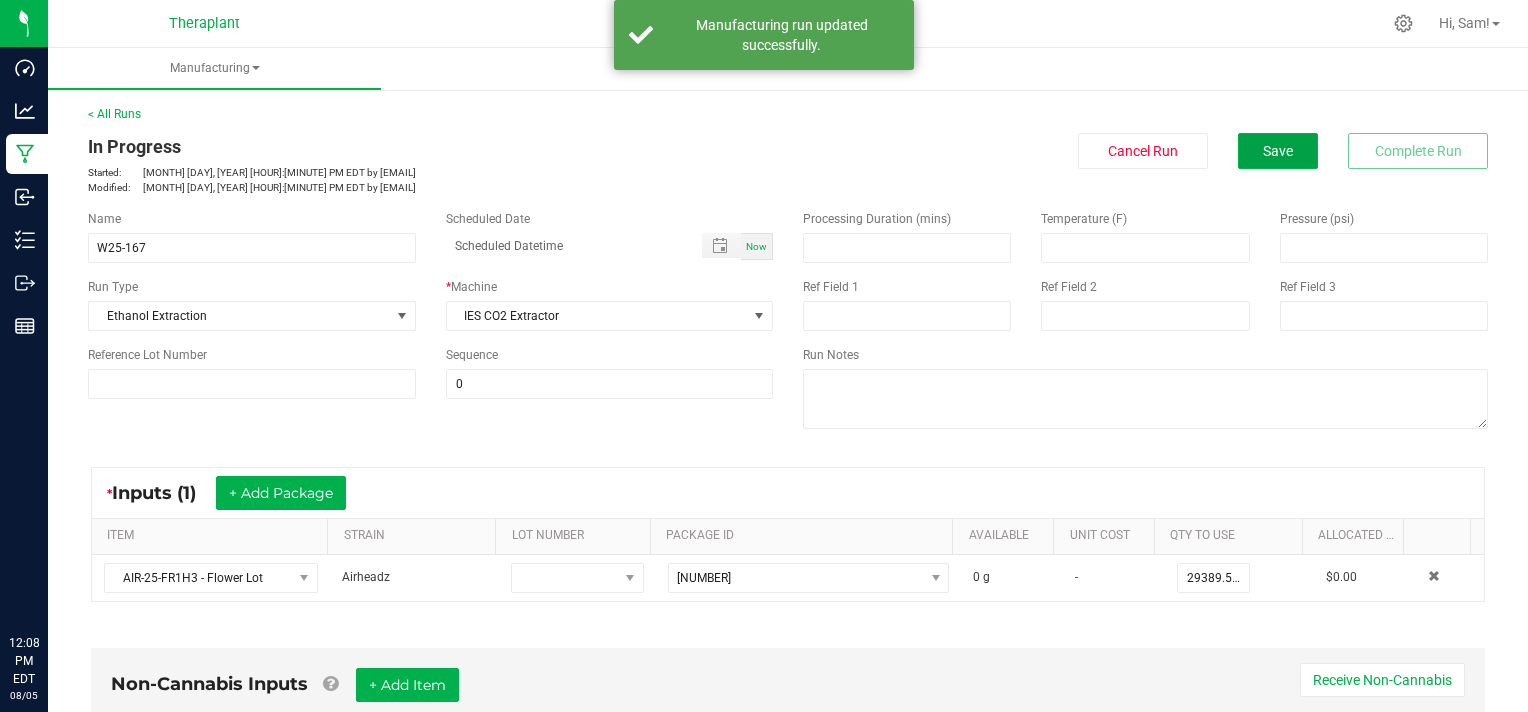 click on "Save" at bounding box center (1278, 151) 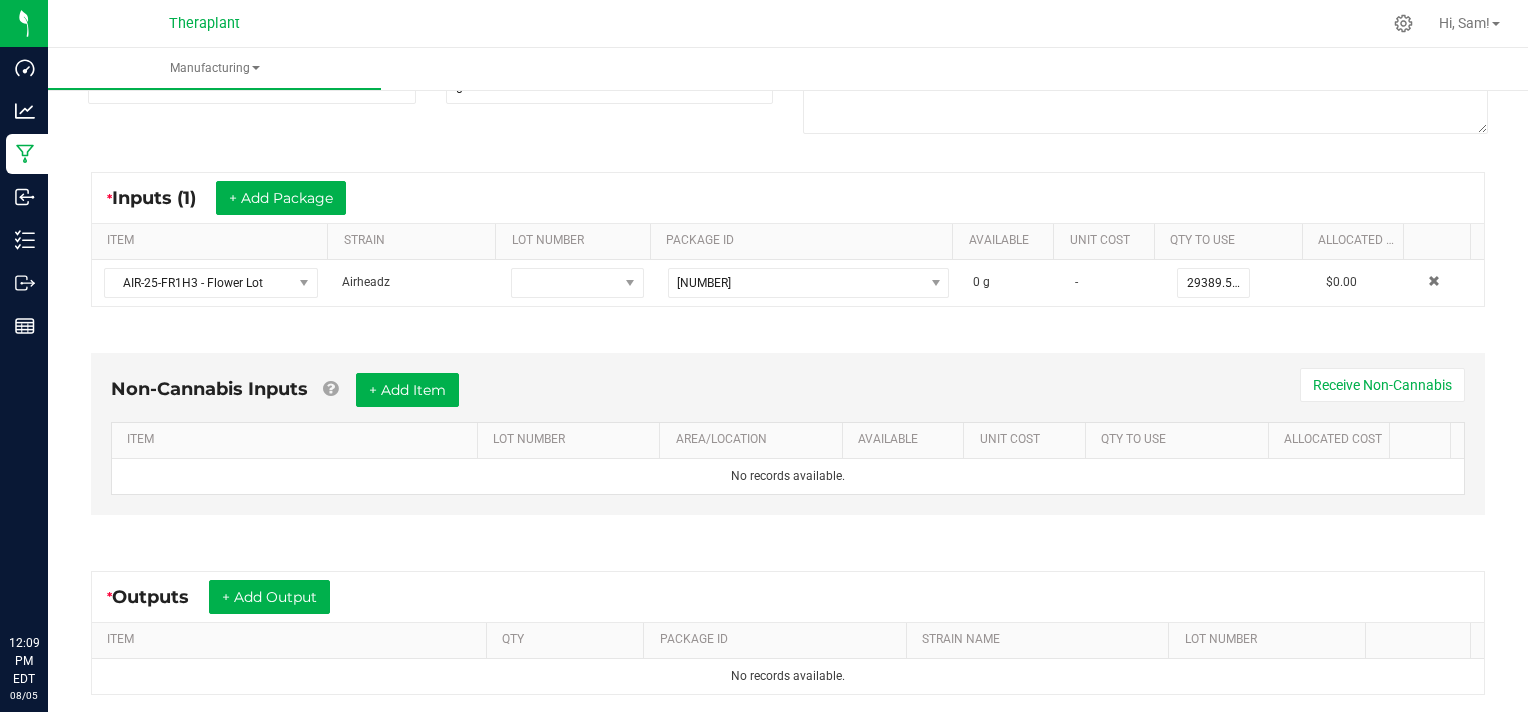 scroll, scrollTop: 300, scrollLeft: 0, axis: vertical 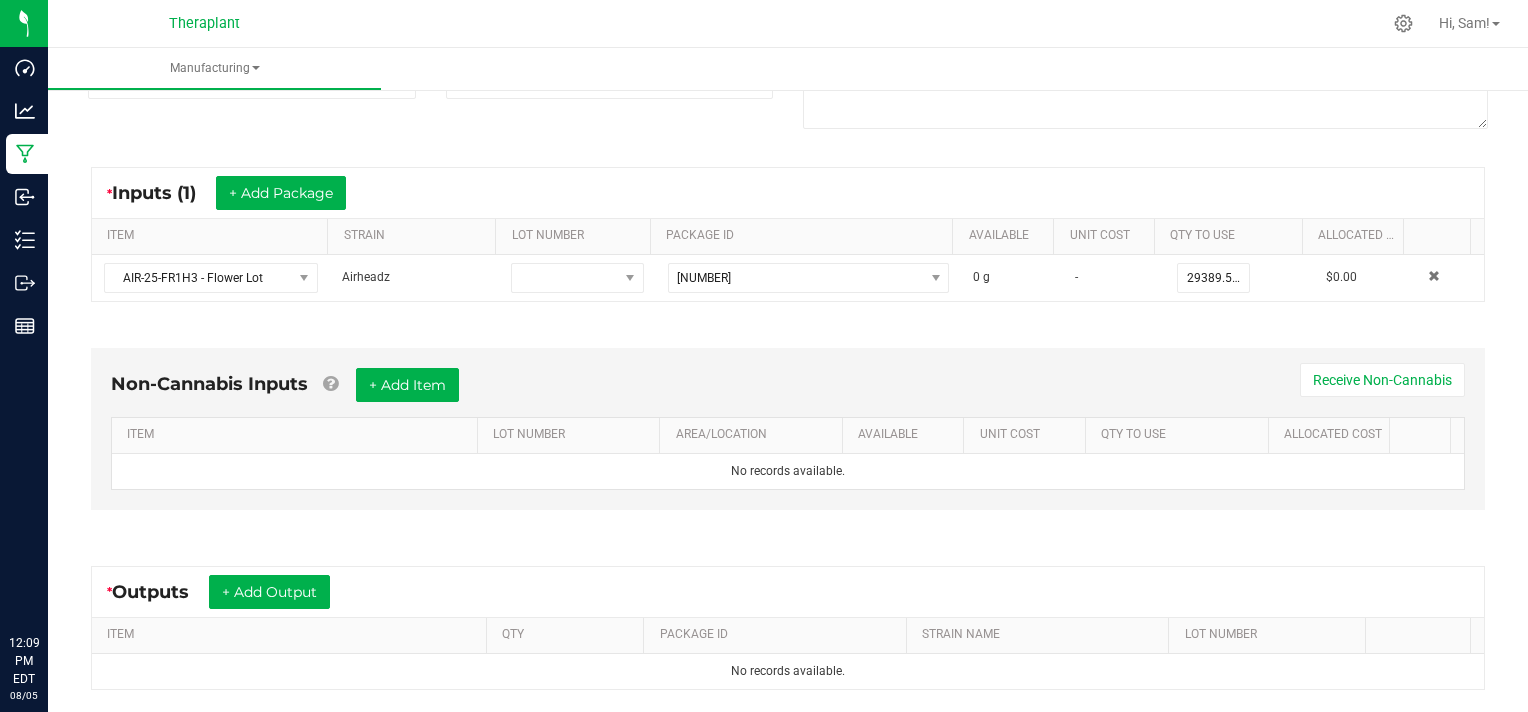 click on "*    Outputs    + Add Output  ITEM QTY PACKAGE ID STRAIN NAME LOT NUMBER  No records available." at bounding box center (788, 628) 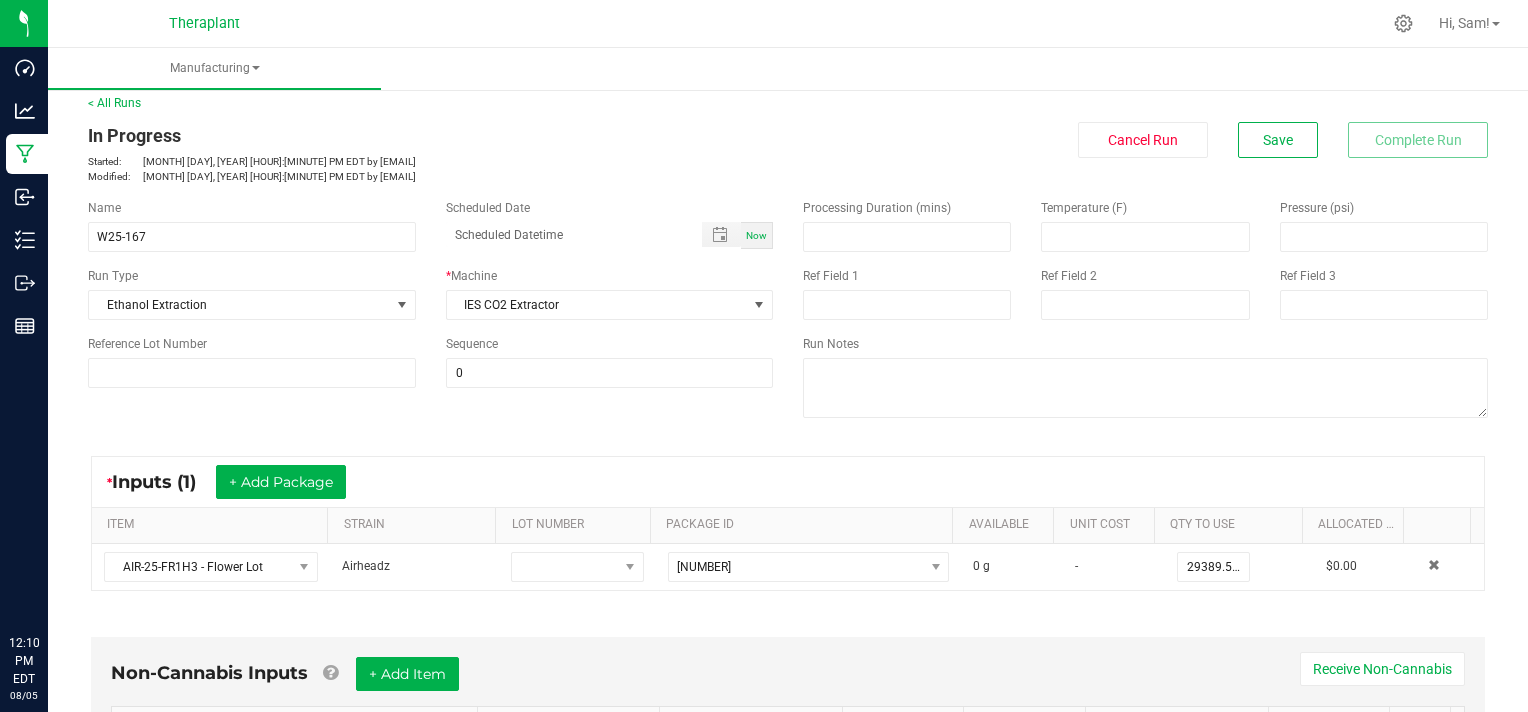 scroll, scrollTop: 0, scrollLeft: 0, axis: both 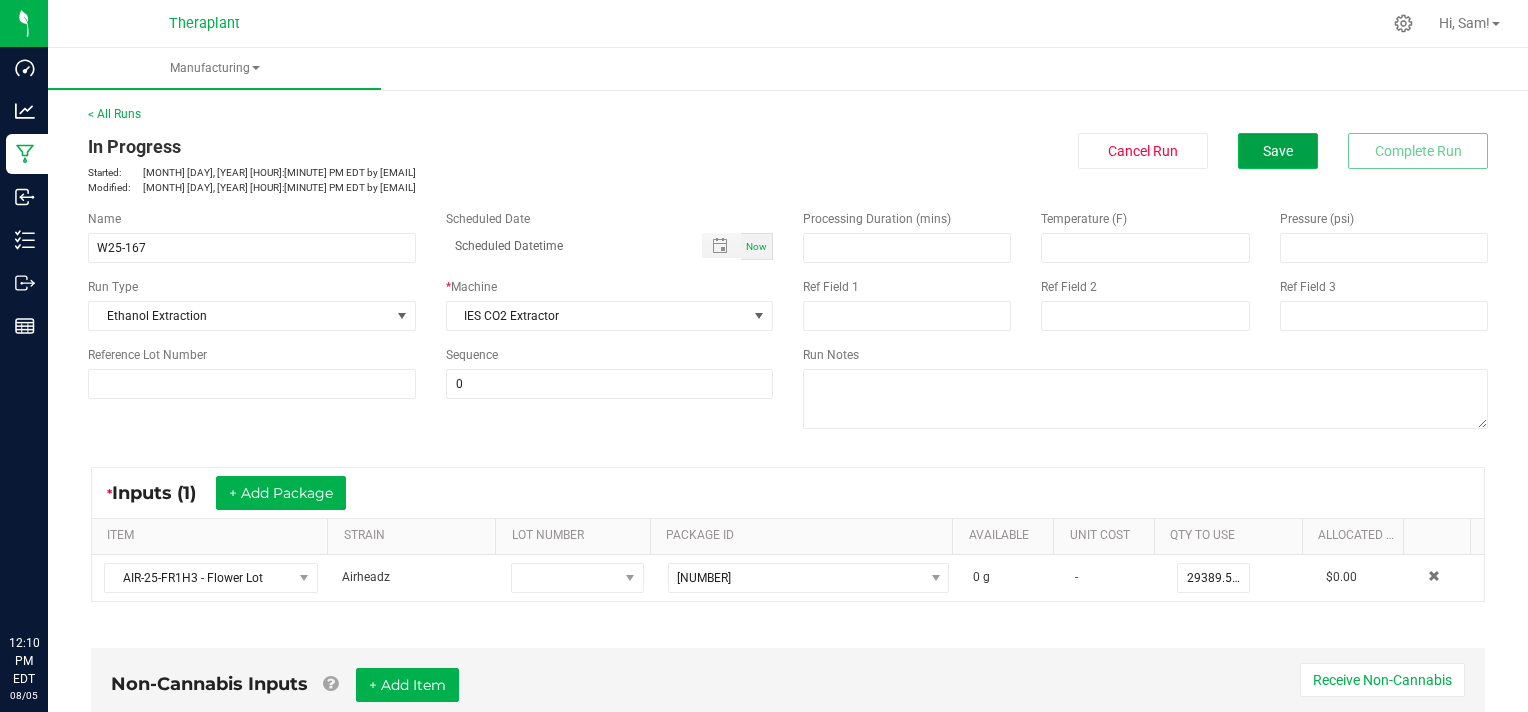 click on "Save" at bounding box center [1278, 151] 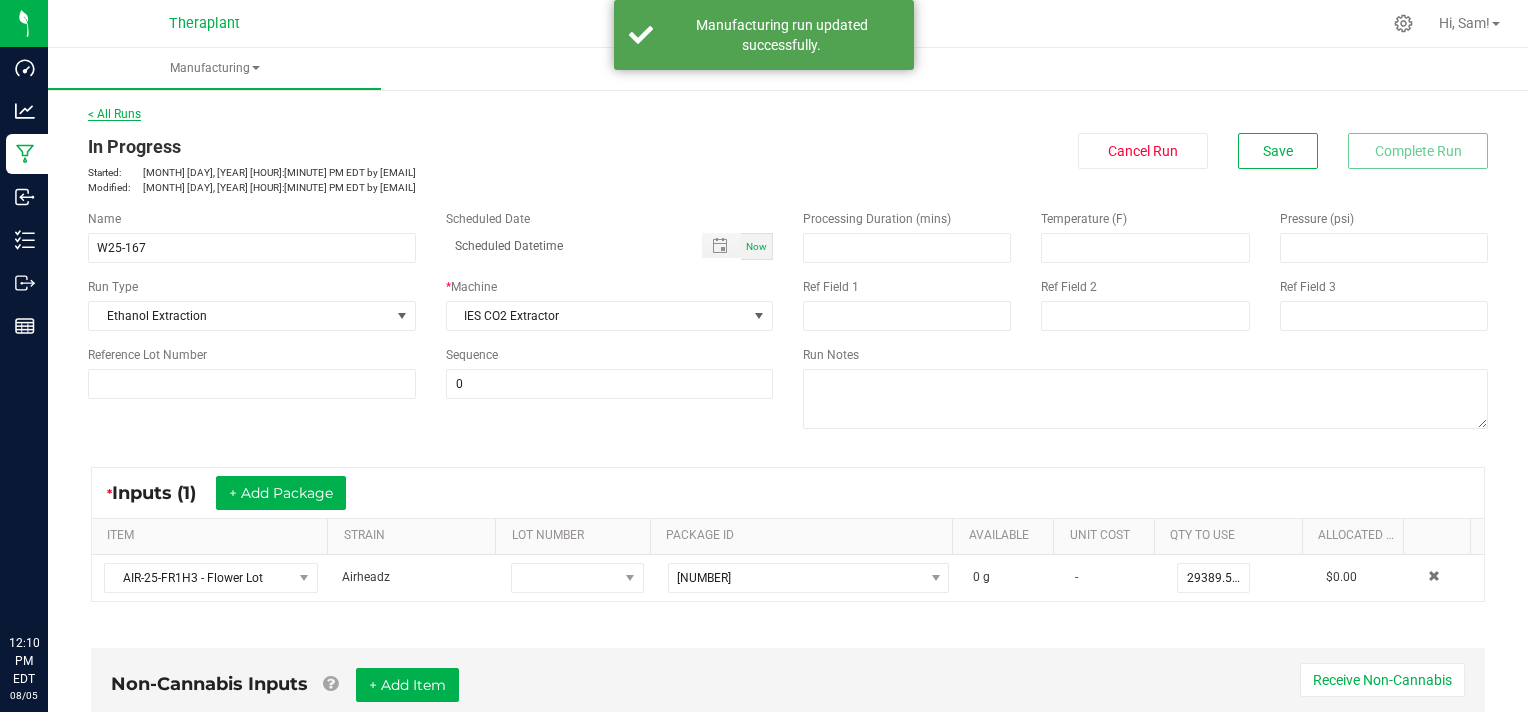 click on "< All Runs" at bounding box center (114, 114) 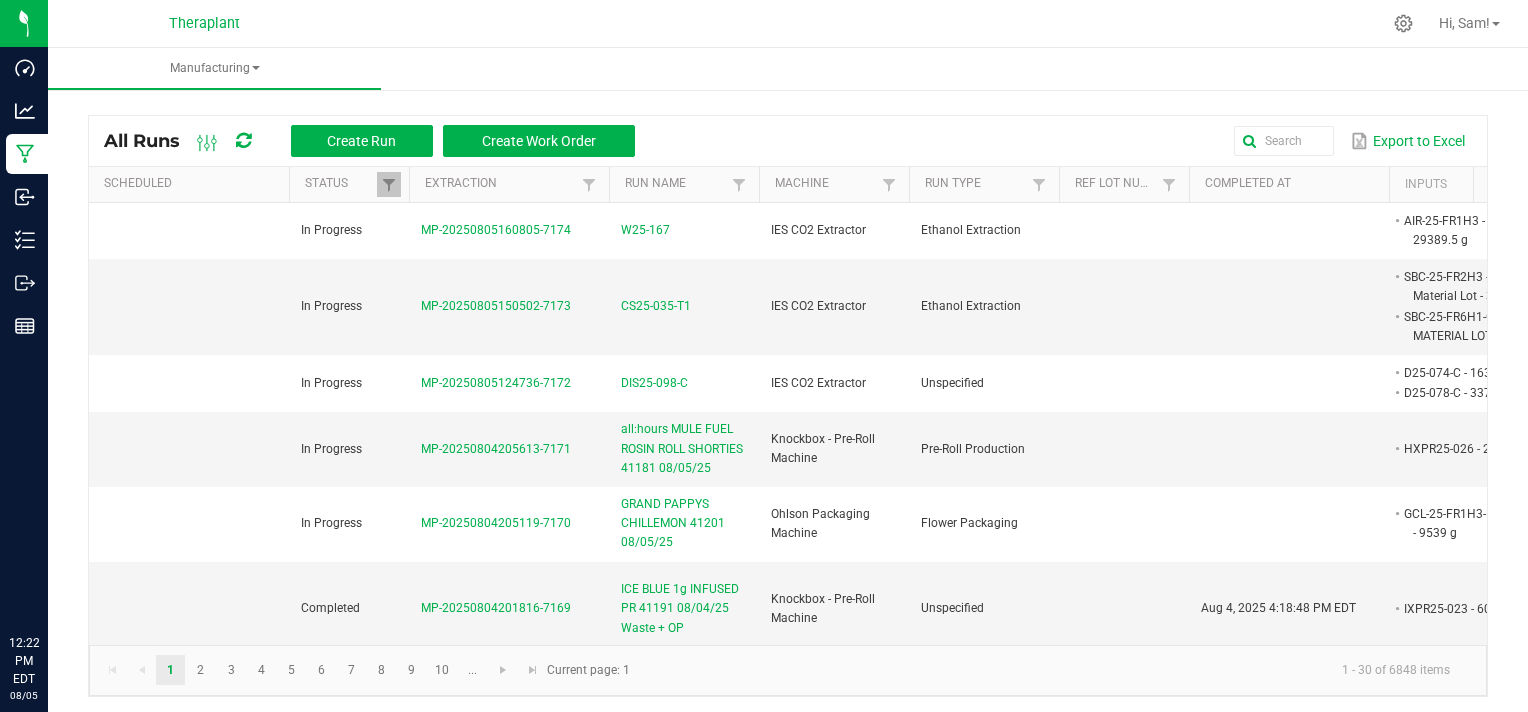 click on "1 - 30 of 6848 items" 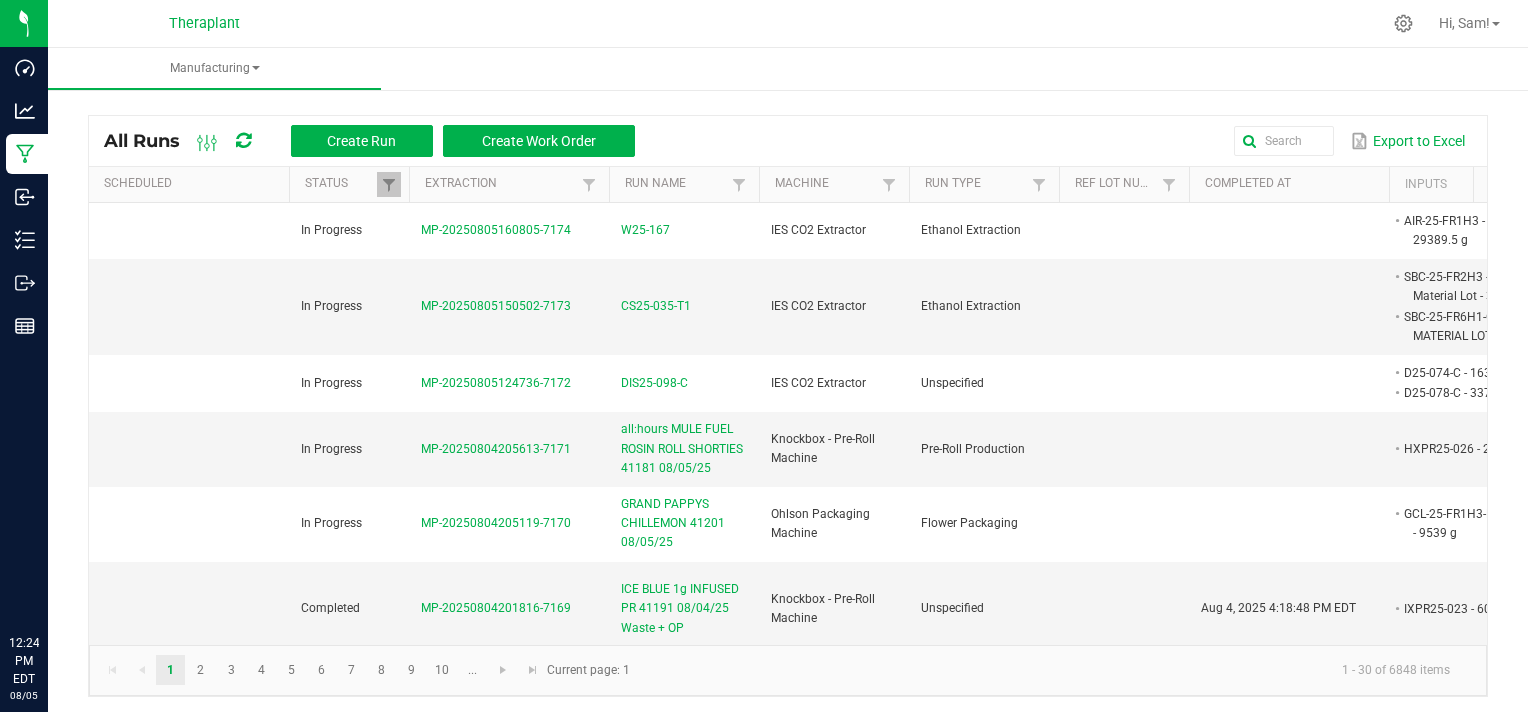 click on "All Runs   Create Run   Create Work Order   Export to Excel  Scheduled Status Extraction Run Name Machine Run Type Ref Lot Number Completed At Inputs Outputs Non Cannabis Ref Field 1 Ref Field 2 Ref Field 3     In Progress   MP-[YEAR][MONTH][DAY][TIME]  W[YEAR]-[CODE]  IES CO2 Extractor   Ethanol Extraction         AIR-[YEAR]-[SERIES]-[CODE] - Flower Lot - [QUANTITY] g - -              In Progress   MP-[YEAR][MONTH][DAY][TIME]  CS[YEAR]-[CODE]-[CODE]  IES CO2 Extractor   Ethanol Extraction         SBC-[YEAR]-[SERIES]-[CODE] - Other Material Lot - [QUANTITY] g SBC-[YEAR]-[SERIES]-[CODE]-OTHER MATERIAL LOT - [QUANTITY] g - -              In Progress   MP-[YEAR][MONTH][DAY][TIME]  DIS[YEAR]-[CODE]-[CODE]  IES CO2 Extractor   Unspecified        D[YEAR]-[CODE]-[CODE] - [QUANTITY] g D[YEAR]-[CODE]-[CODE] - [QUANTITY] g - -              In Progress   MP-[YEAR][MONTH][DAY][TIME]  all:hours MULE FUEL ROSIN ROLL SHORTIES [ZIP CODE] [MONTH]/[DAY]/[YEAR]  Knockbox - Pre-Roll Machine   Pre-Roll Production         HXPR[YEAR]-[CODE] - [QUANTITY] g - -              In Progress   MP-[YEAR][MONTH][DAY][TIME]  GRAND PAPPYS CHILLEMON [POSTAL CODE] [MONTH]/[DAY]/[YEAR]  Ohlson Packaging Machine   Flower Packaging" at bounding box center (788, 401) 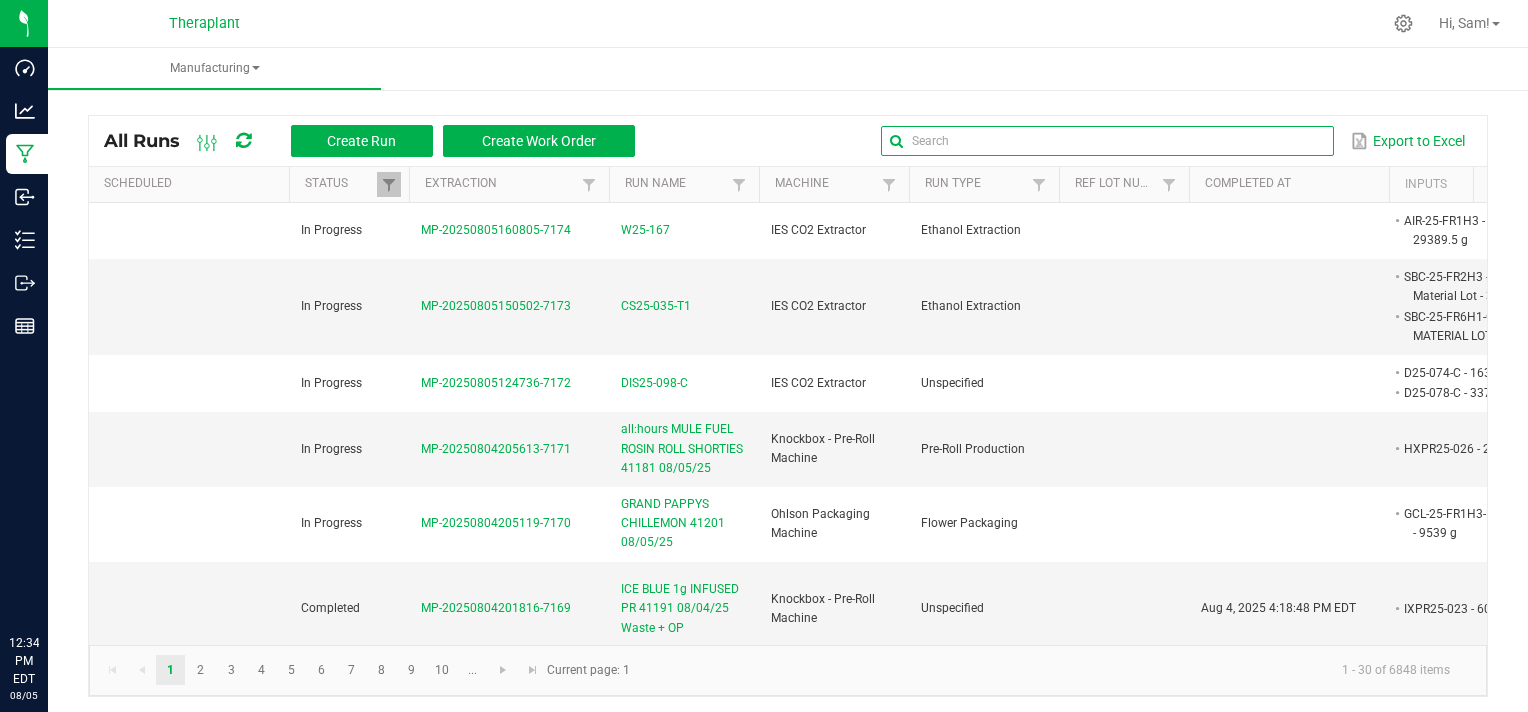 click at bounding box center (1107, 141) 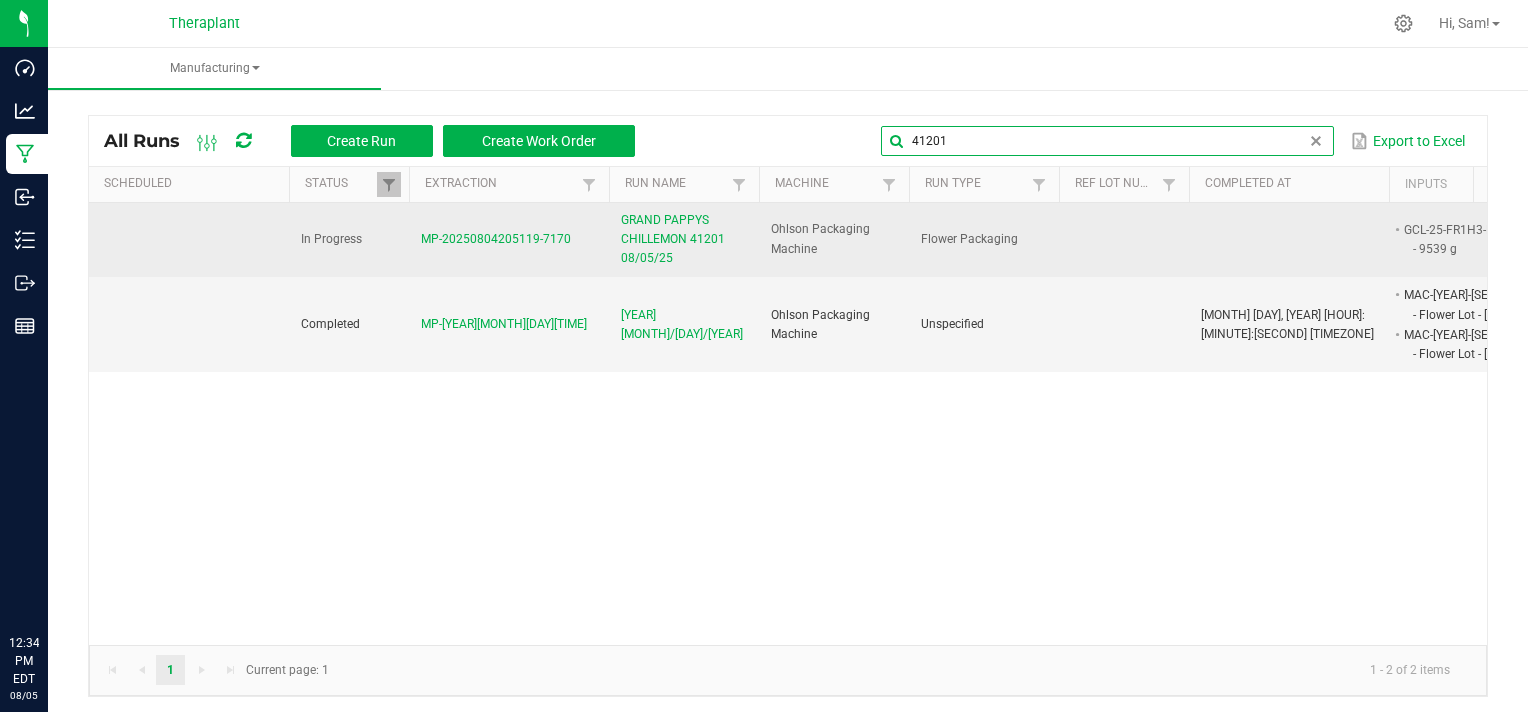 type on "41201" 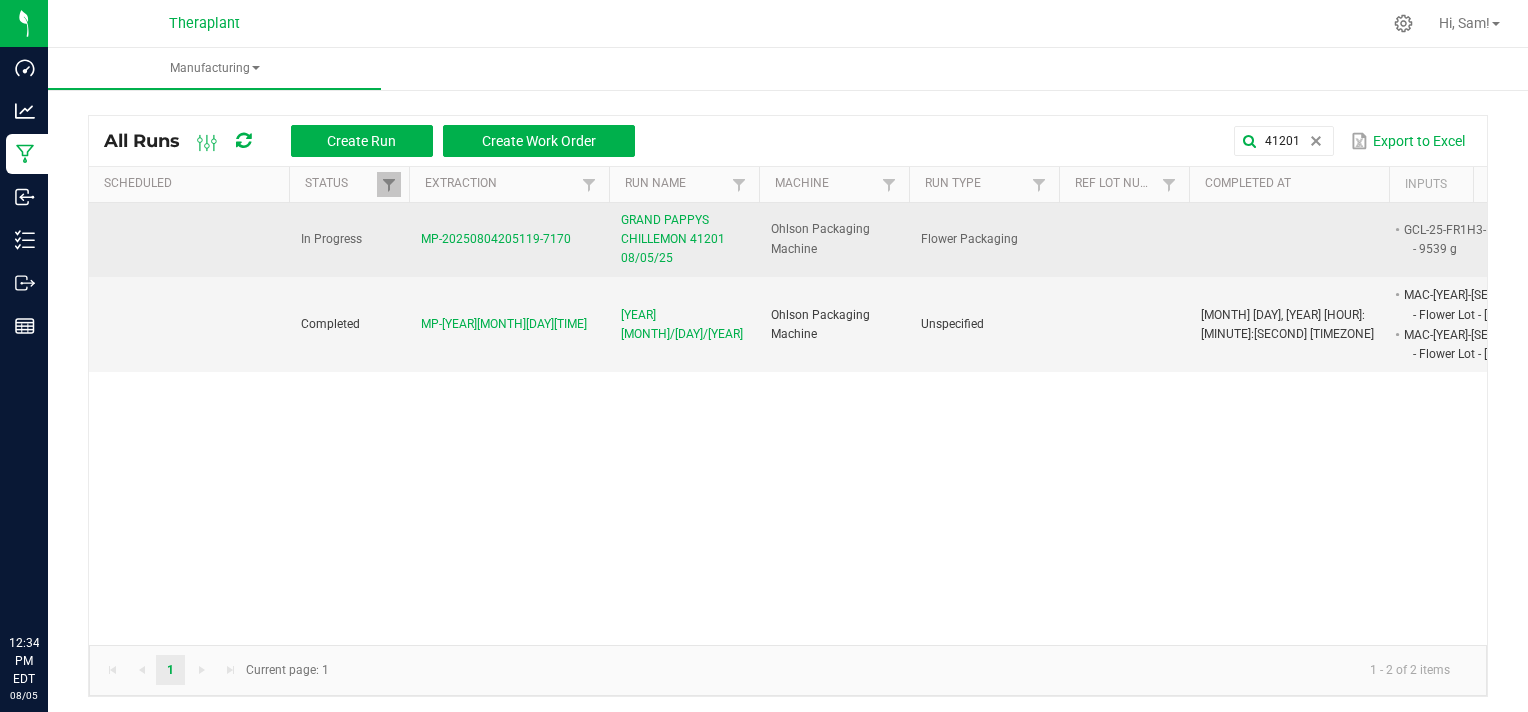 click on "MP-20250804205119-7170" at bounding box center (496, 239) 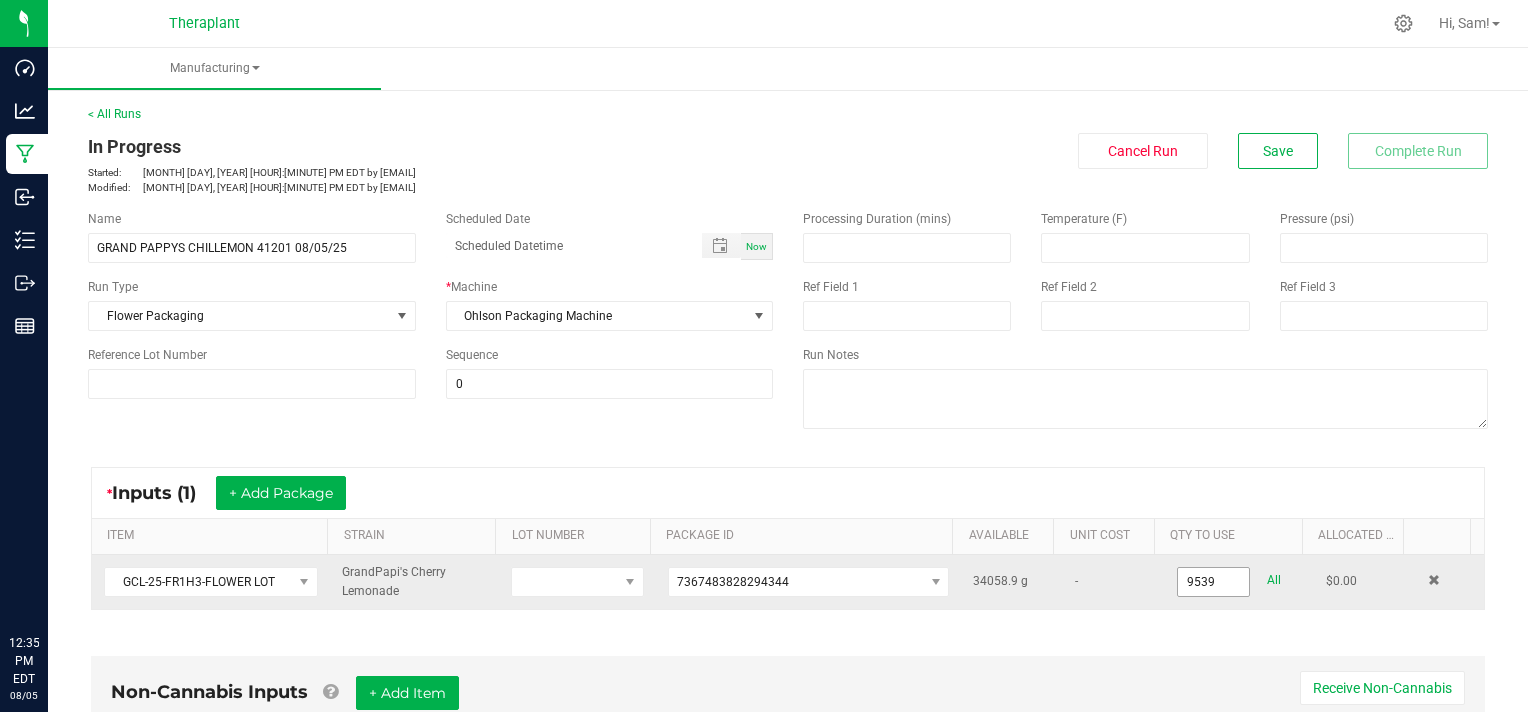 click on "9539" at bounding box center [1213, 582] 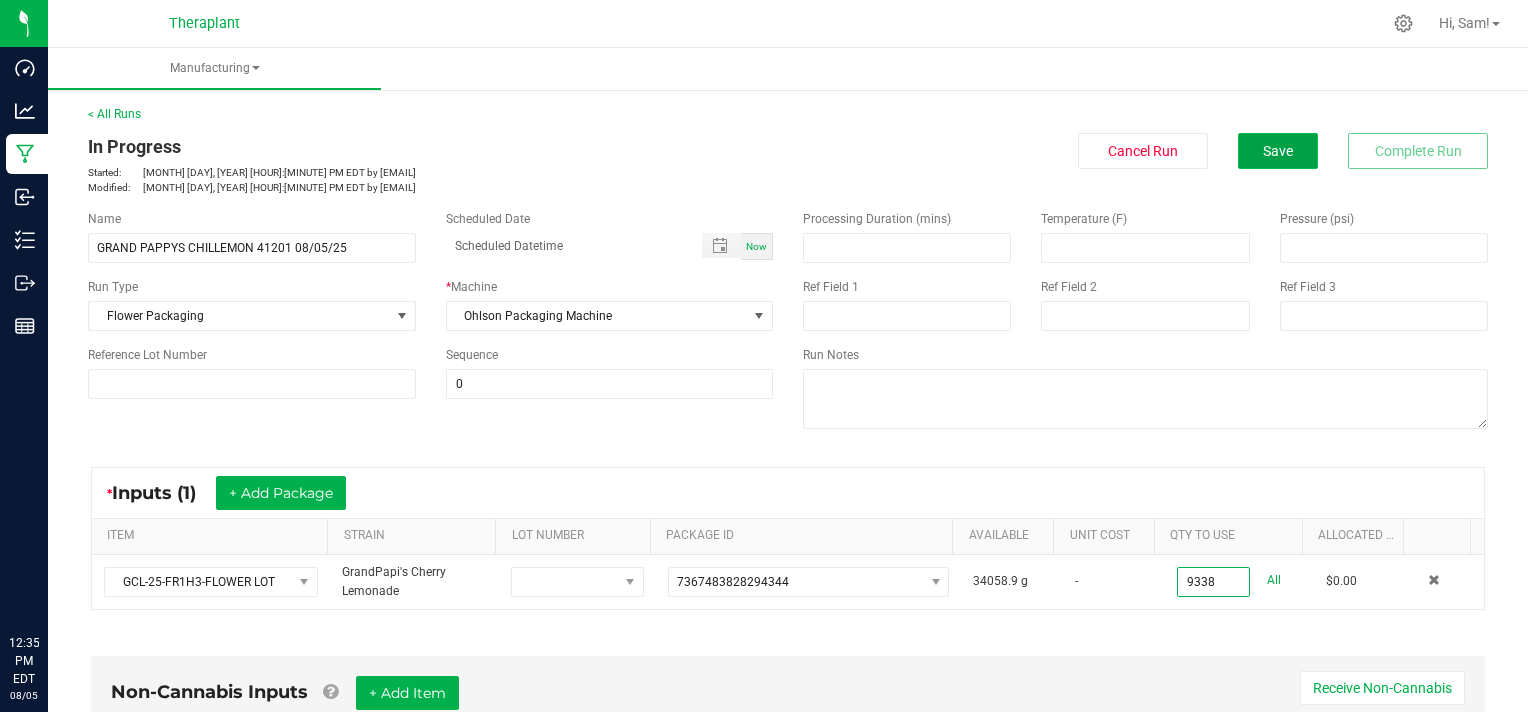 type on "9338.0000 g" 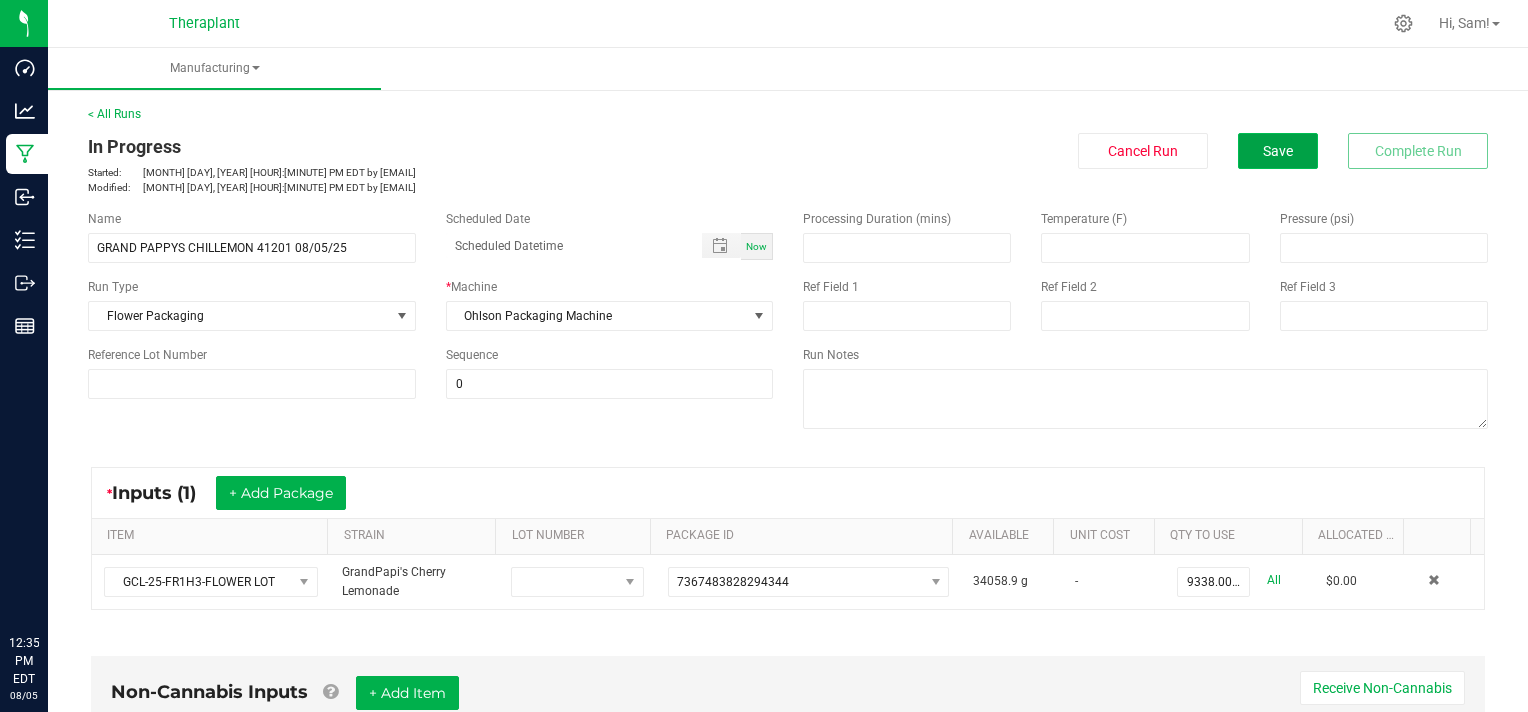 click on "Save" at bounding box center [1278, 151] 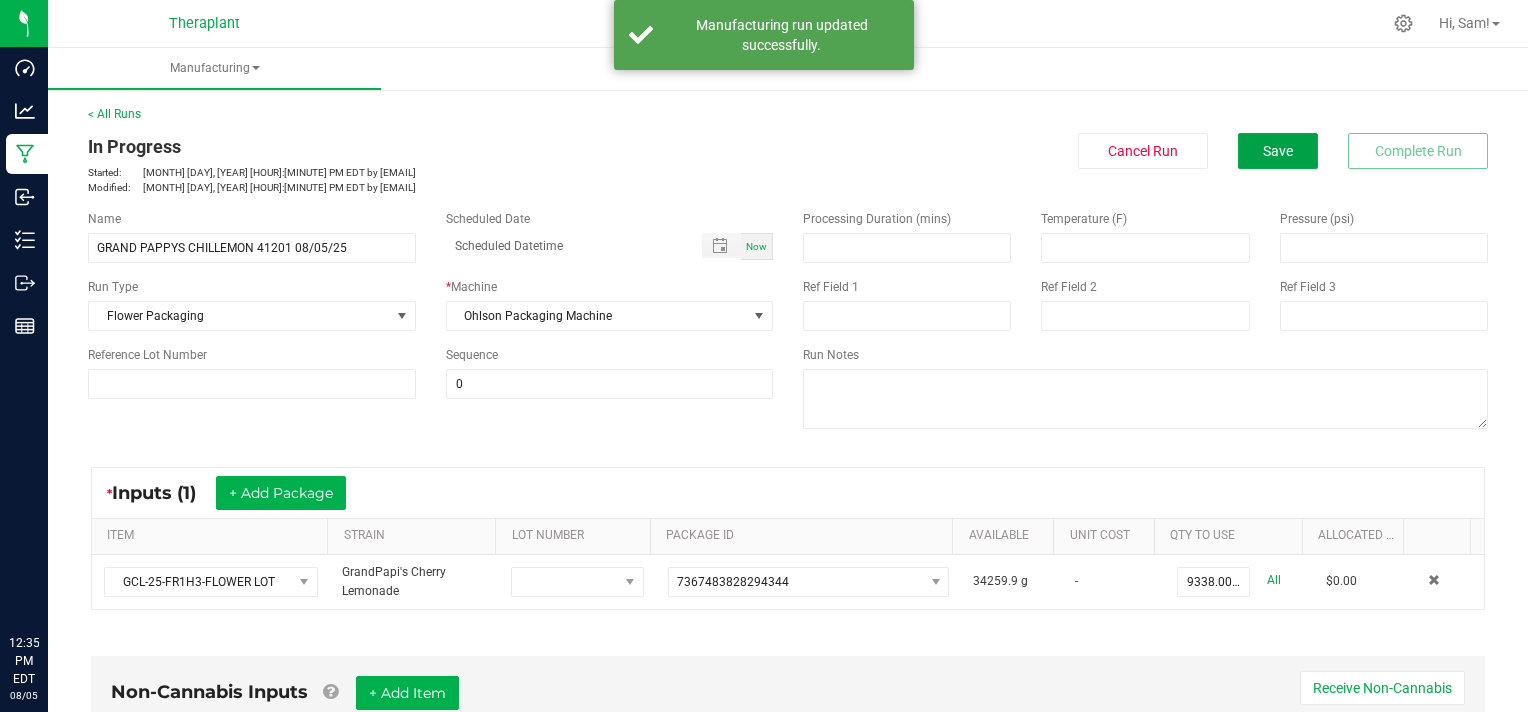 click on "Save" at bounding box center [1278, 151] 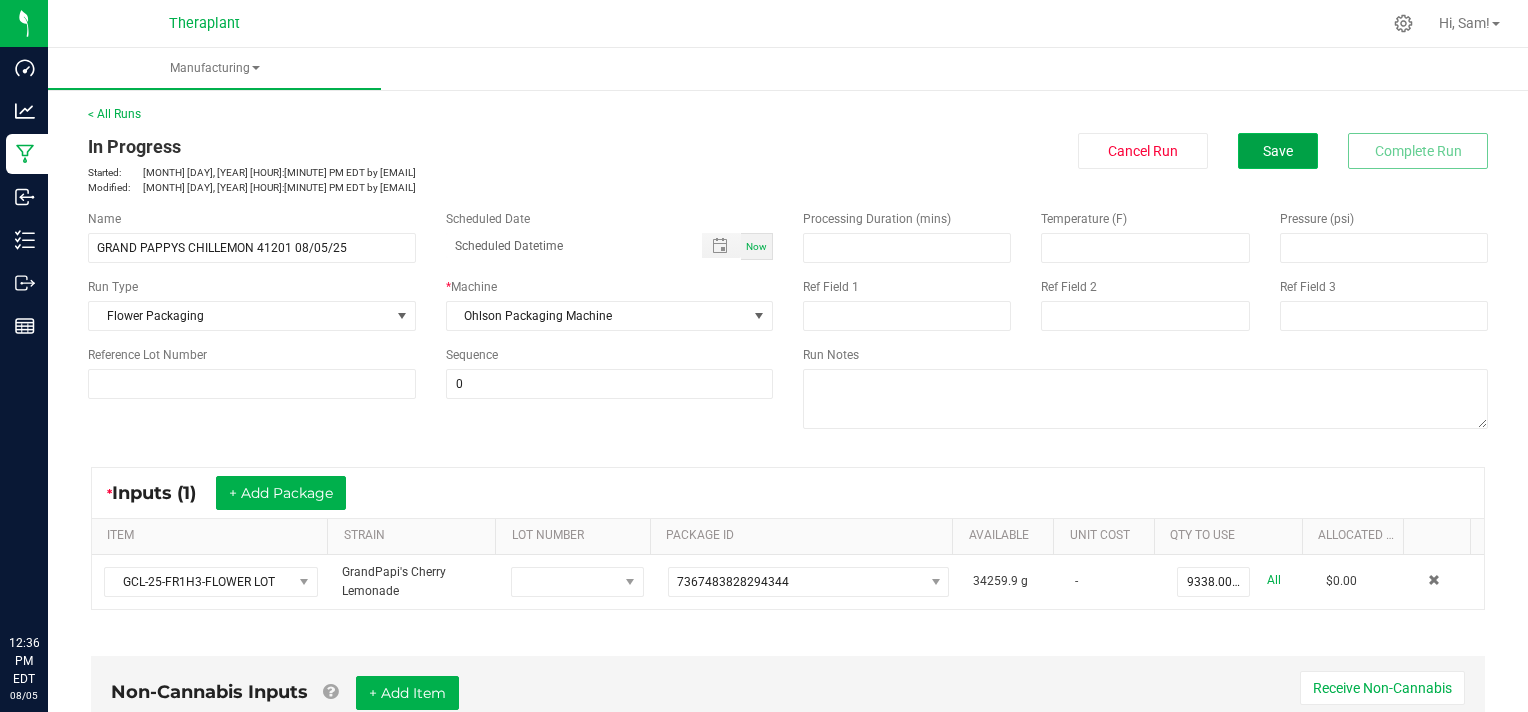 click on "Save" at bounding box center [1278, 151] 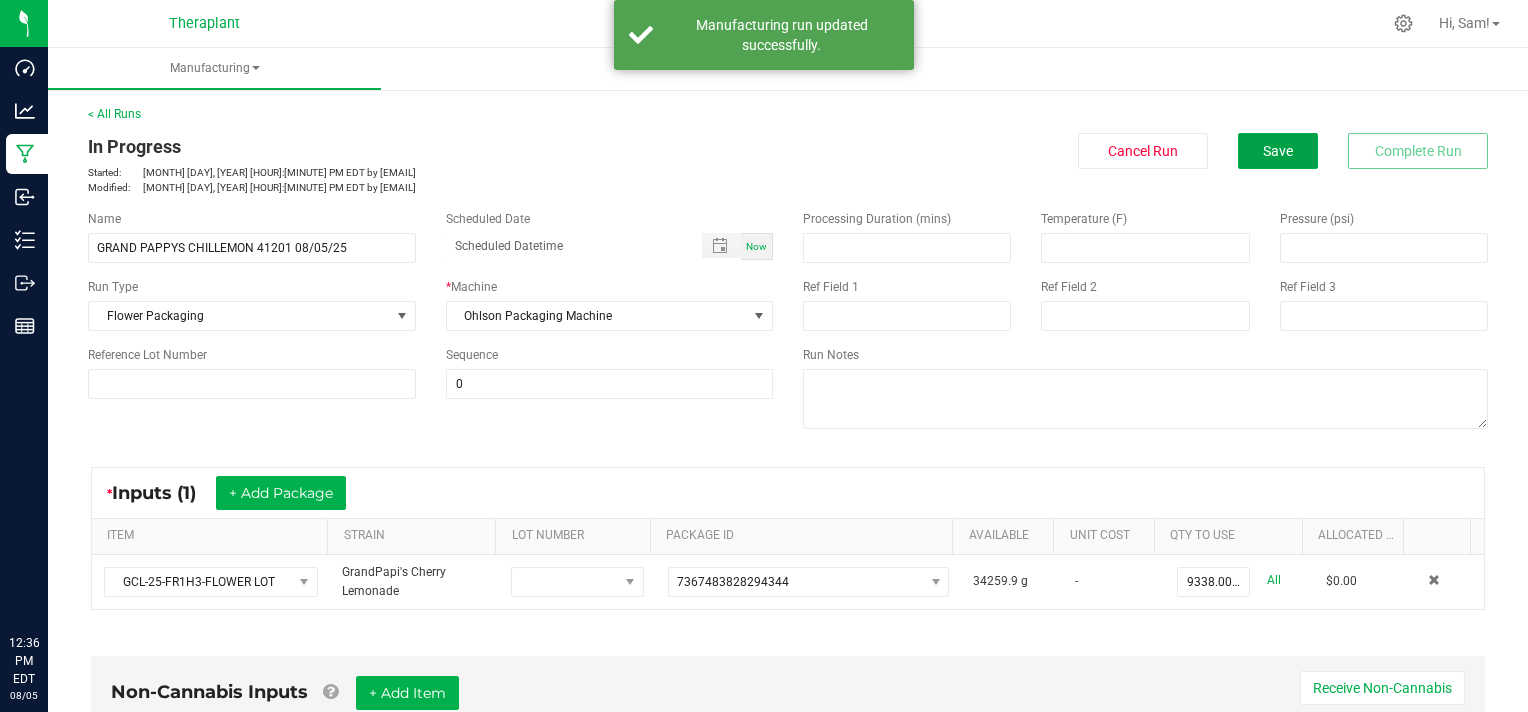 click on "Save" at bounding box center (1278, 151) 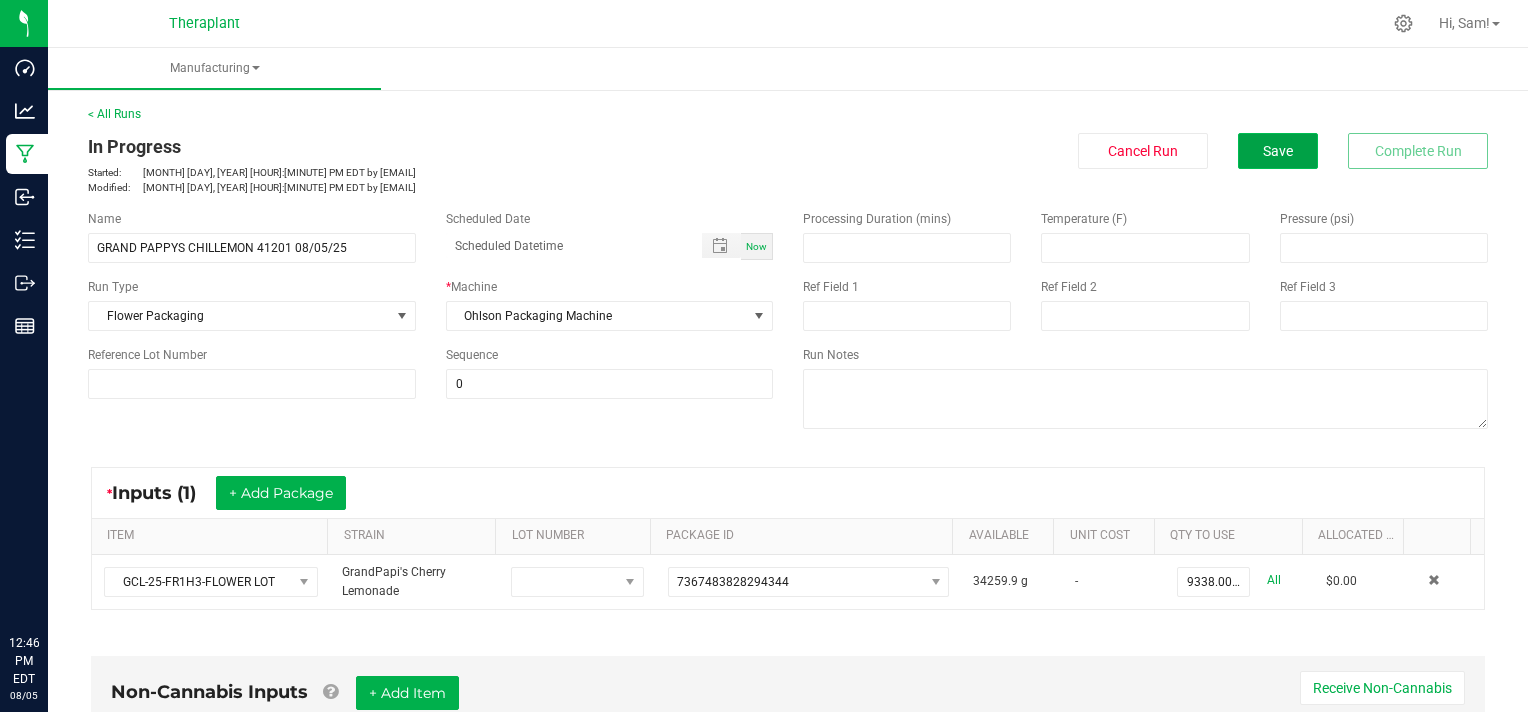 click on "Save" at bounding box center (1278, 151) 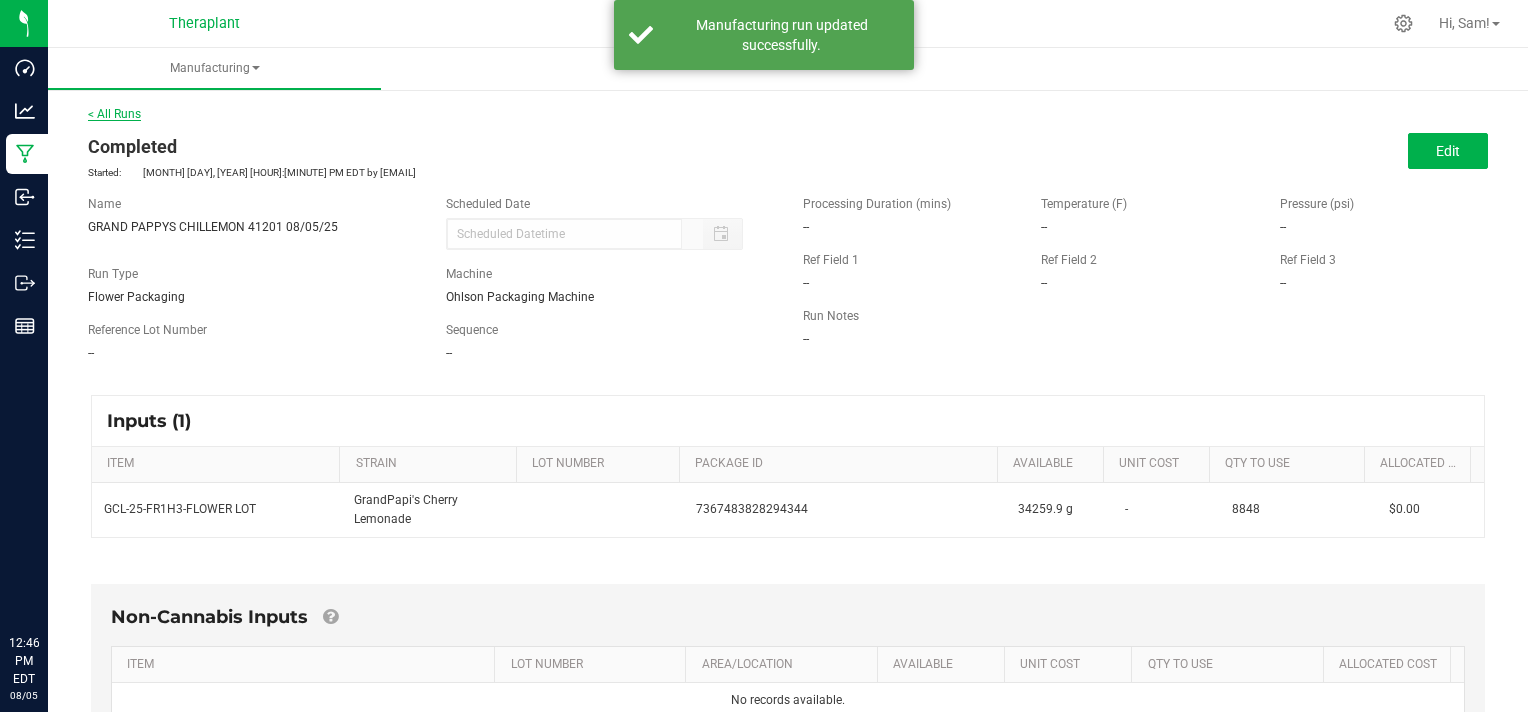 click on "< All Runs" at bounding box center (114, 114) 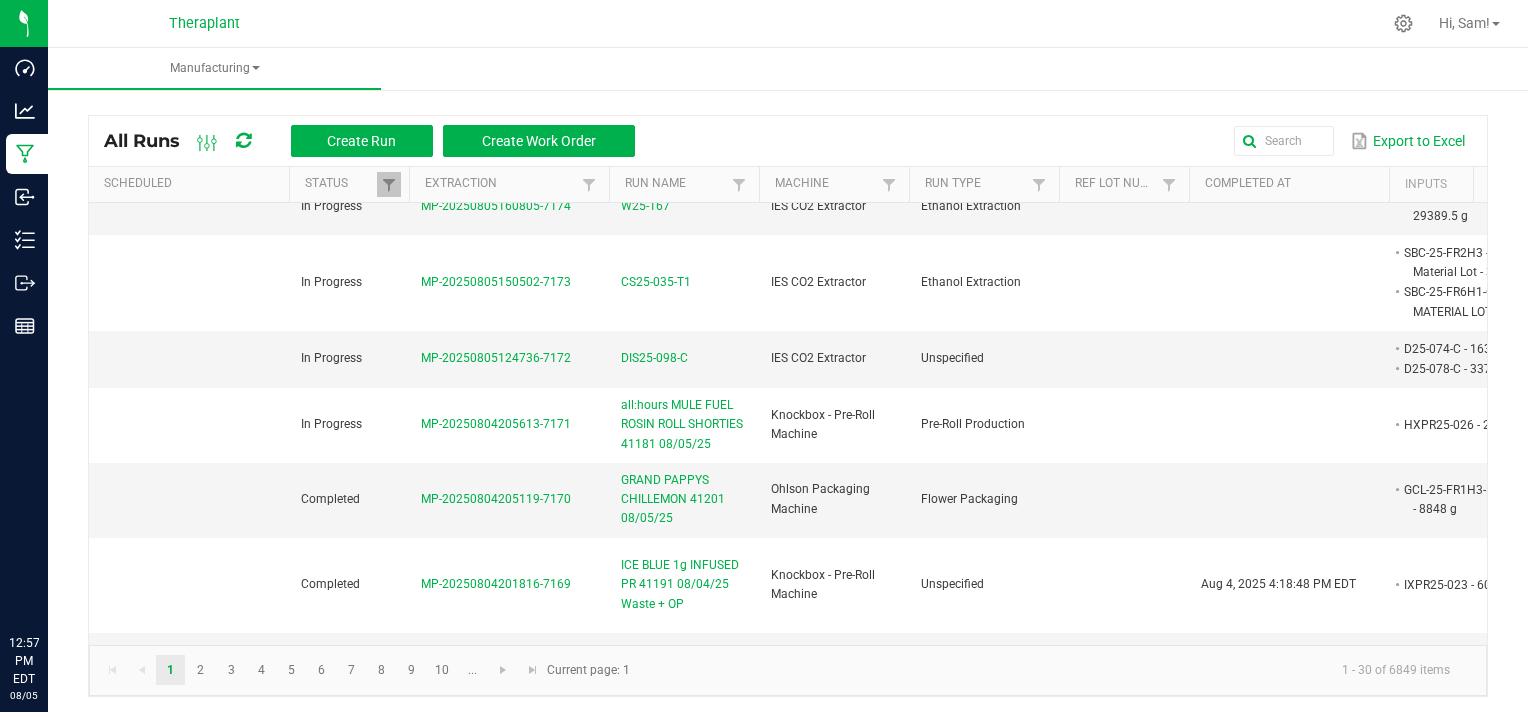 scroll, scrollTop: 0, scrollLeft: 0, axis: both 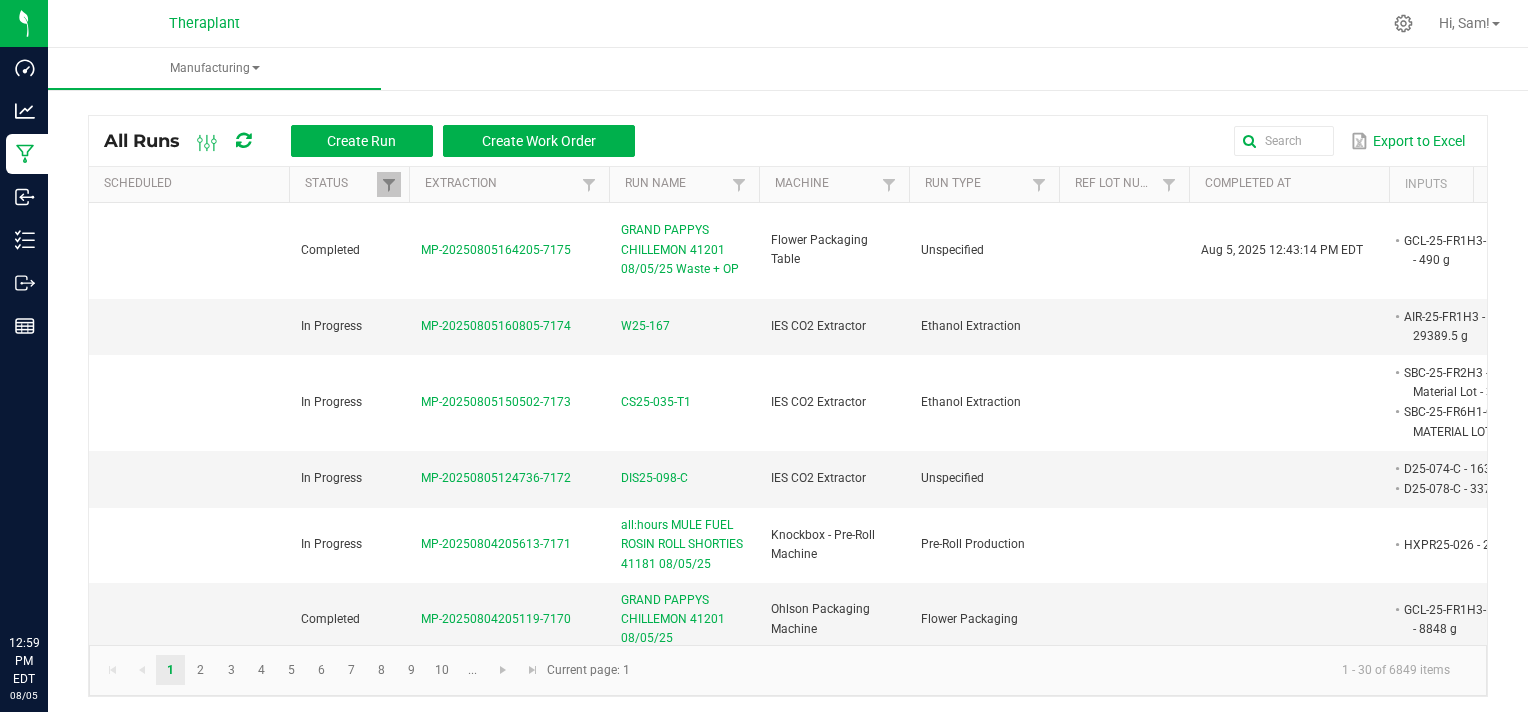 click on "1 - 30 of 6849 items" 